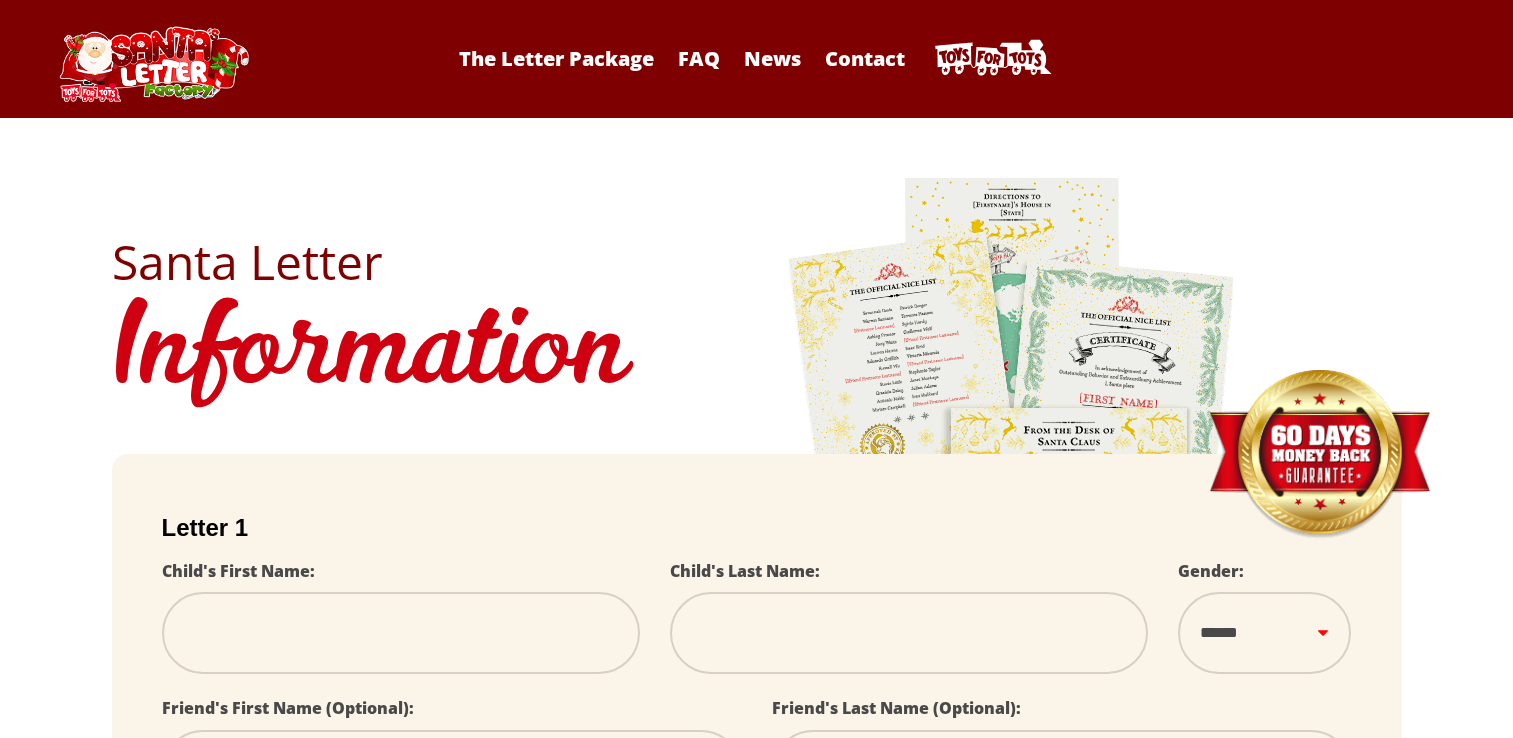 scroll, scrollTop: 0, scrollLeft: 0, axis: both 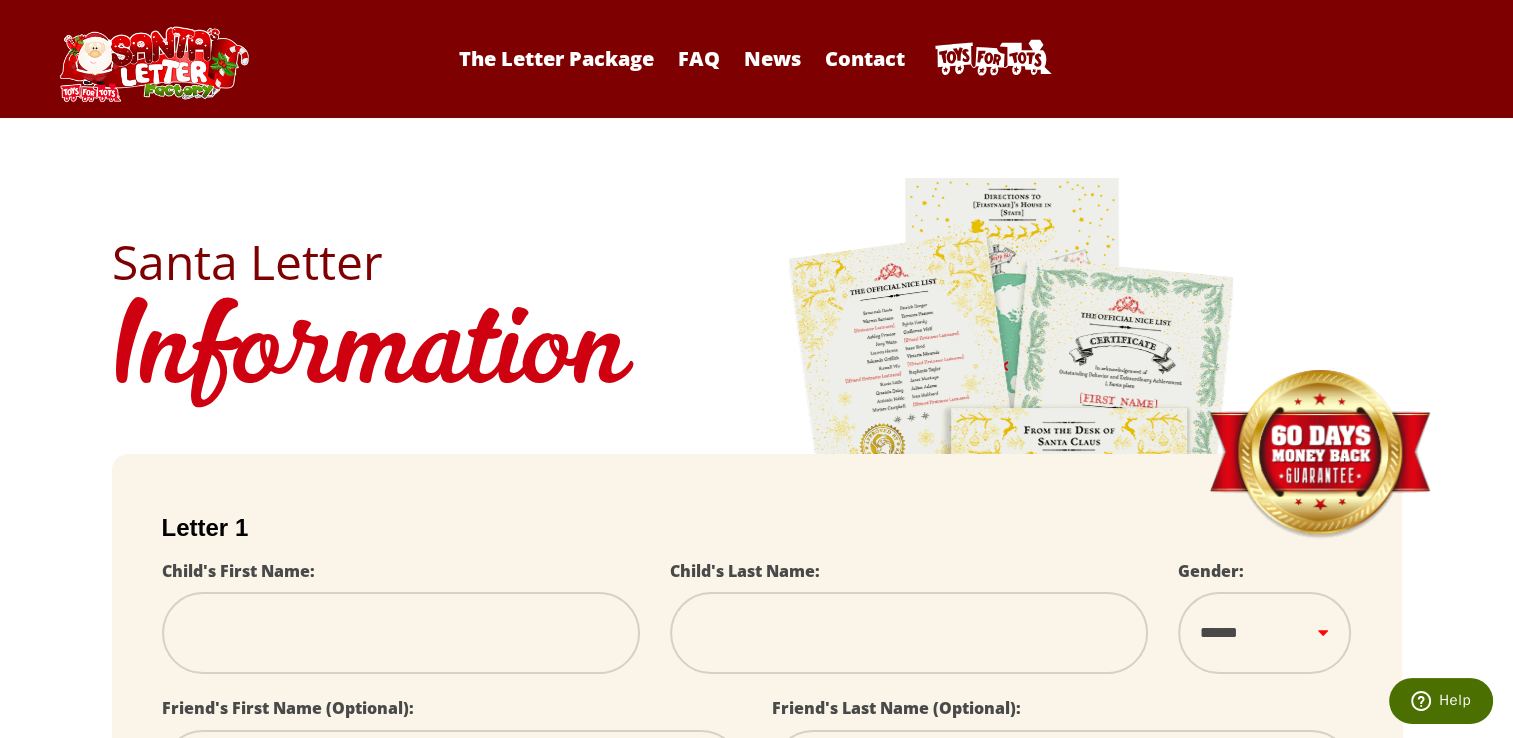 click at bounding box center (401, 633) 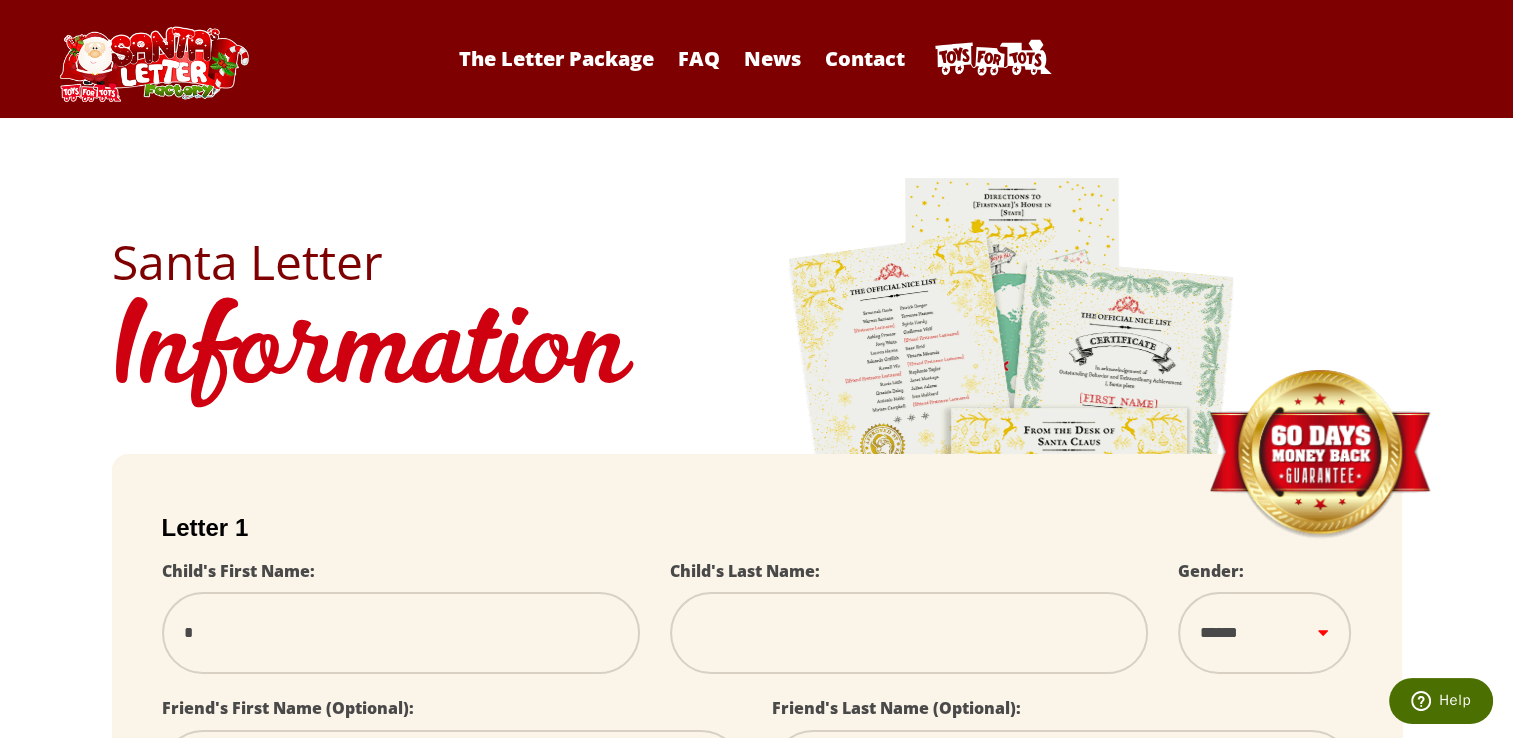 select 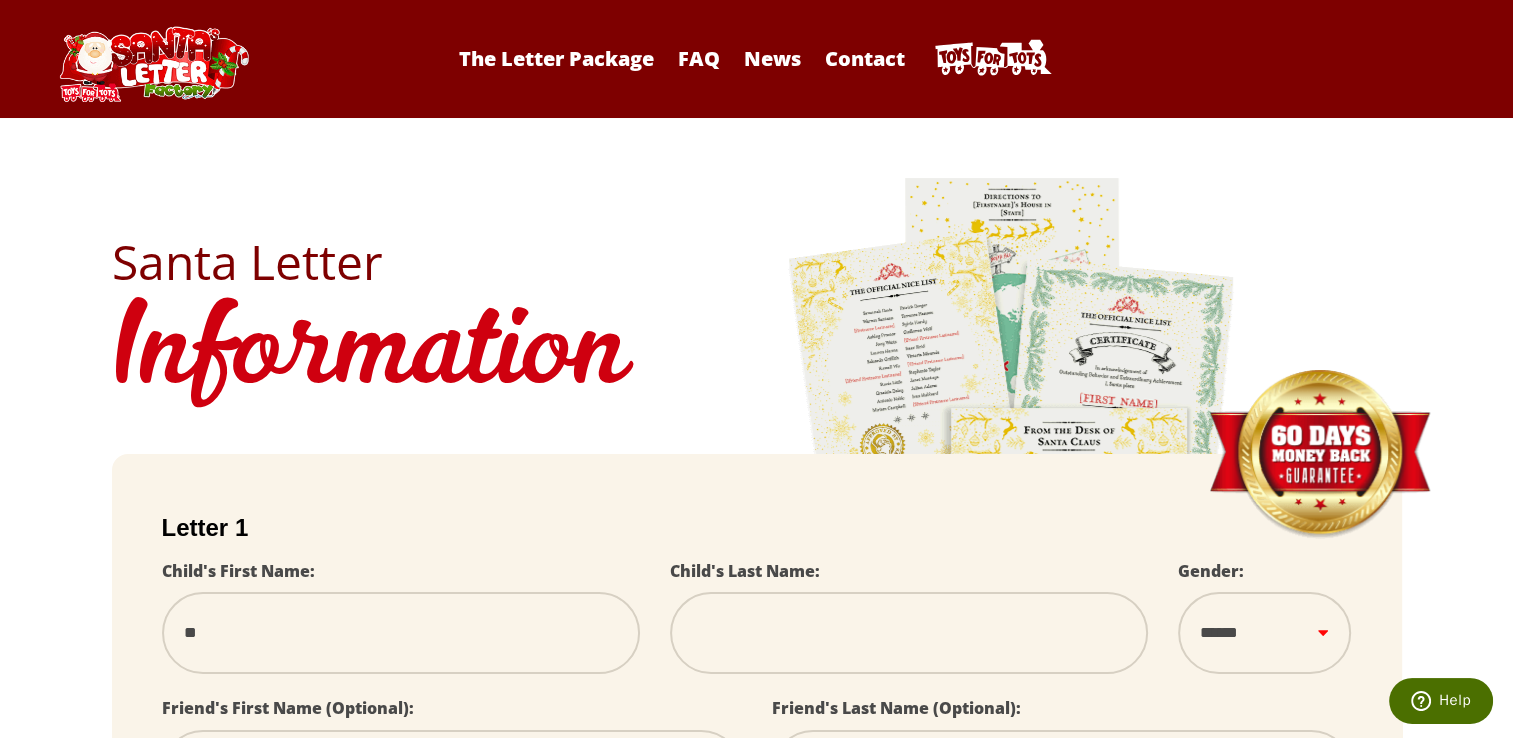 select 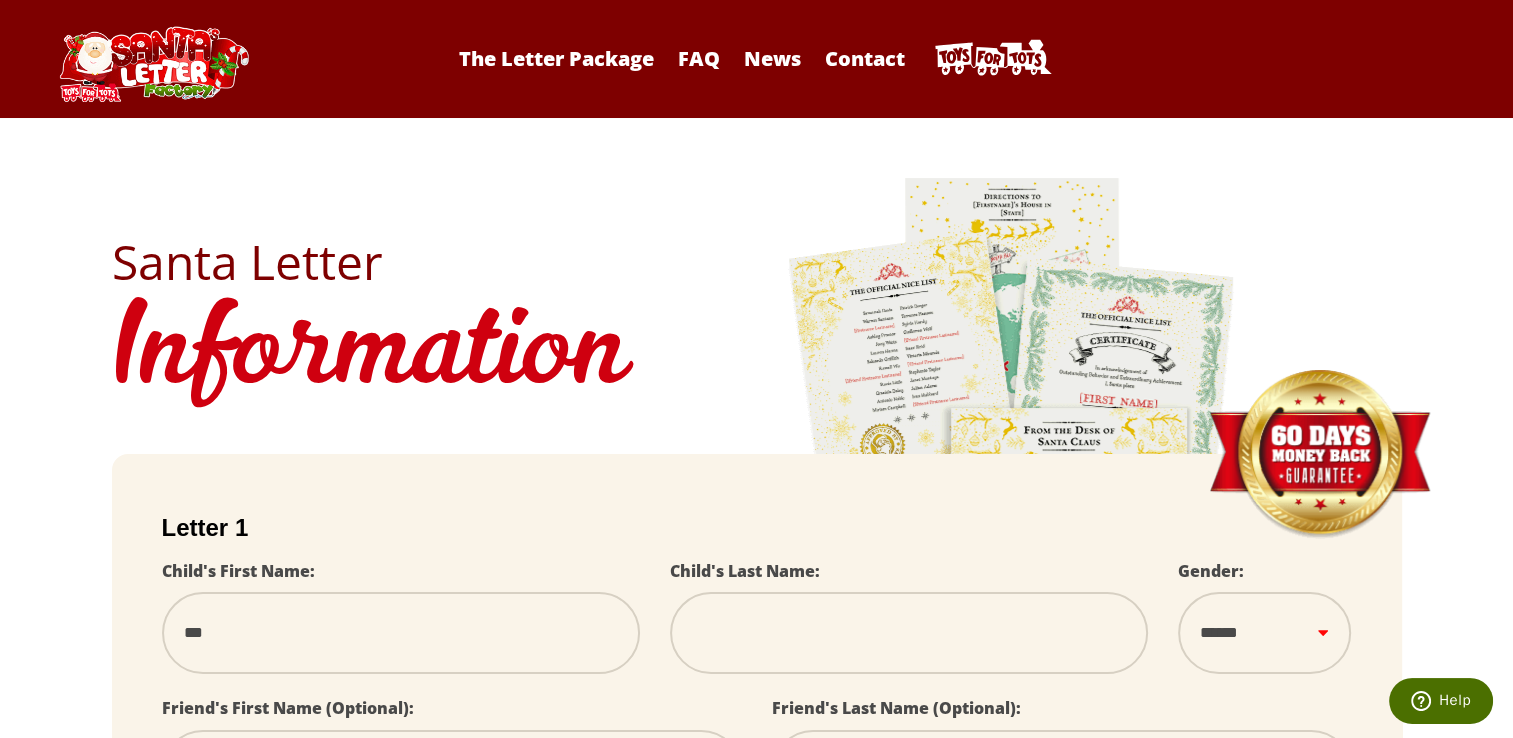 type on "****" 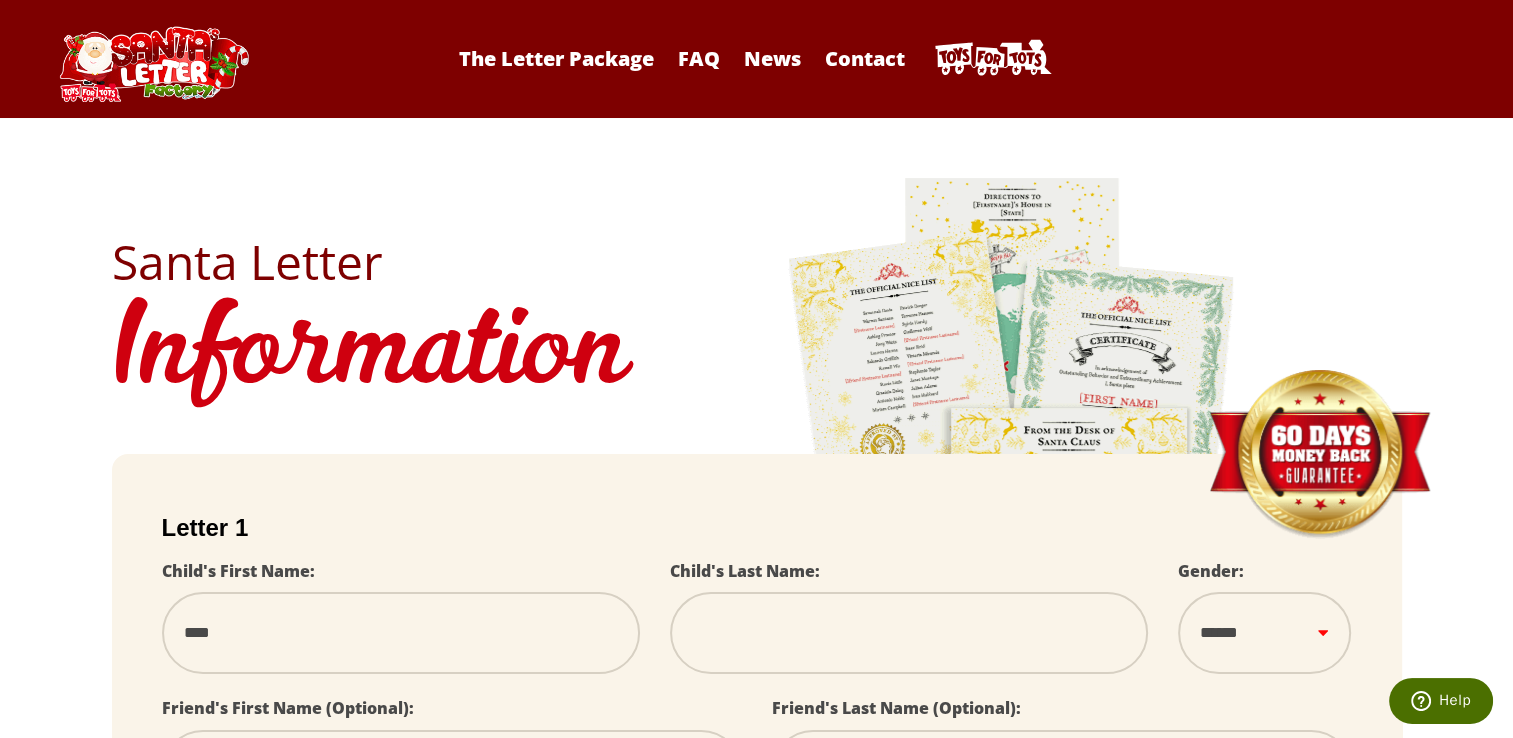 type on "***" 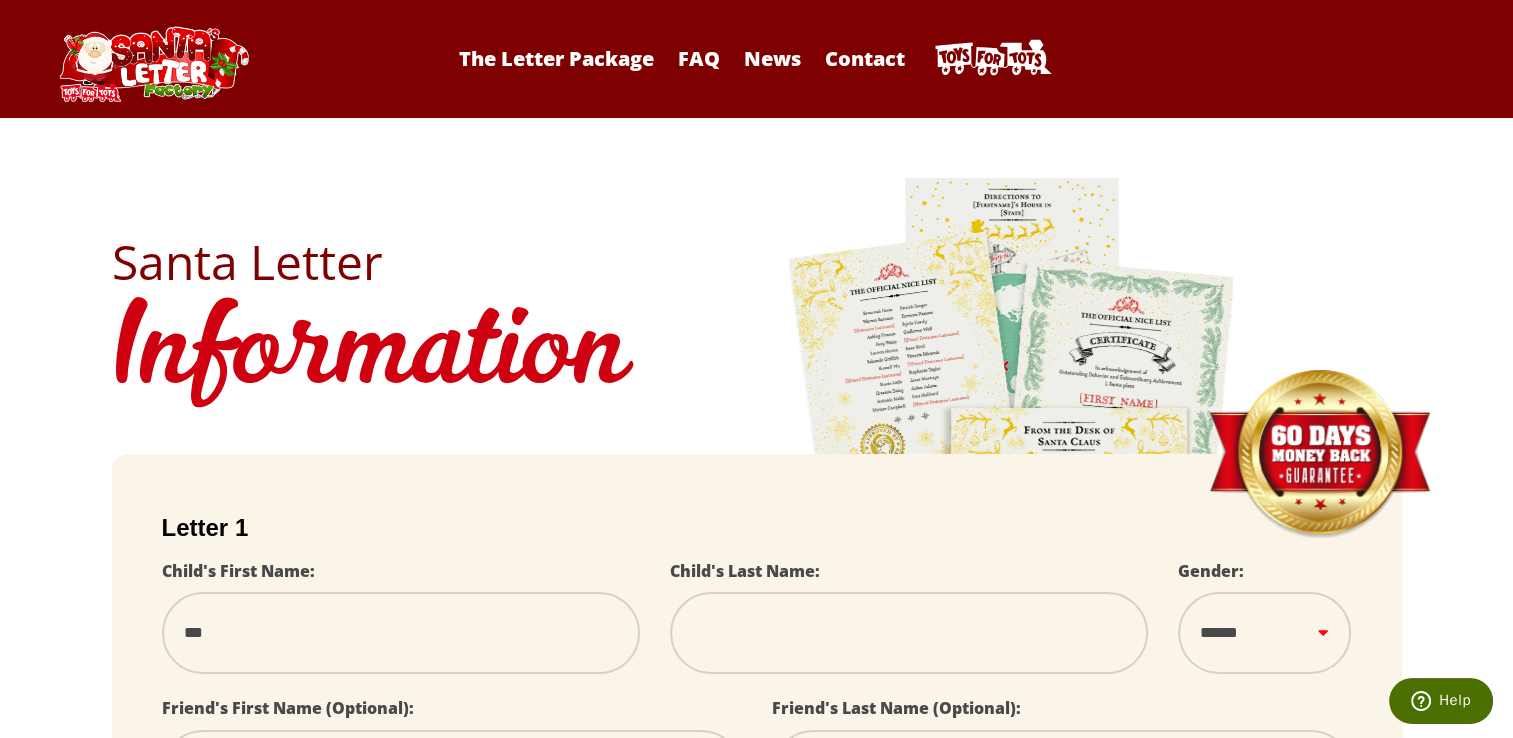 type on "****" 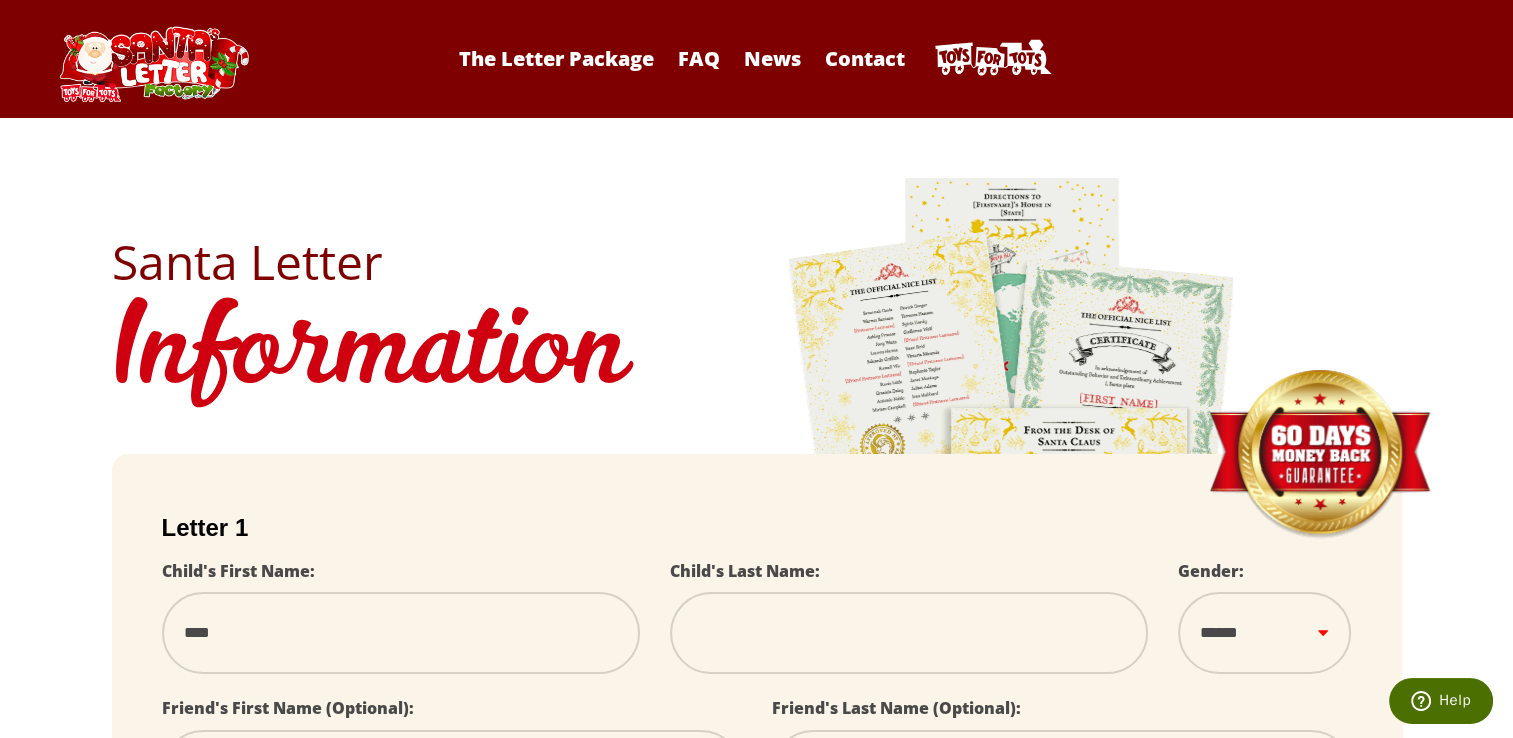 type on "*****" 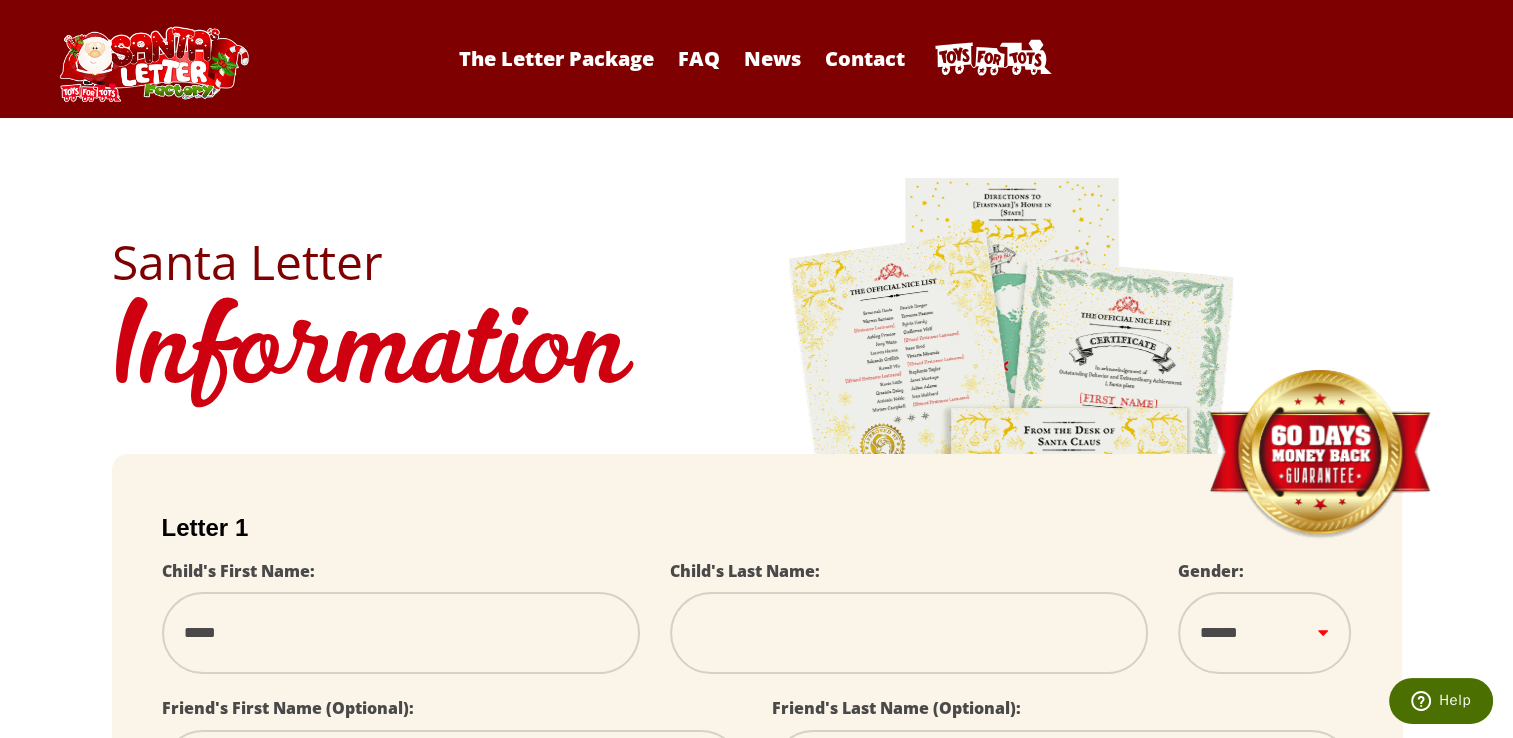 select 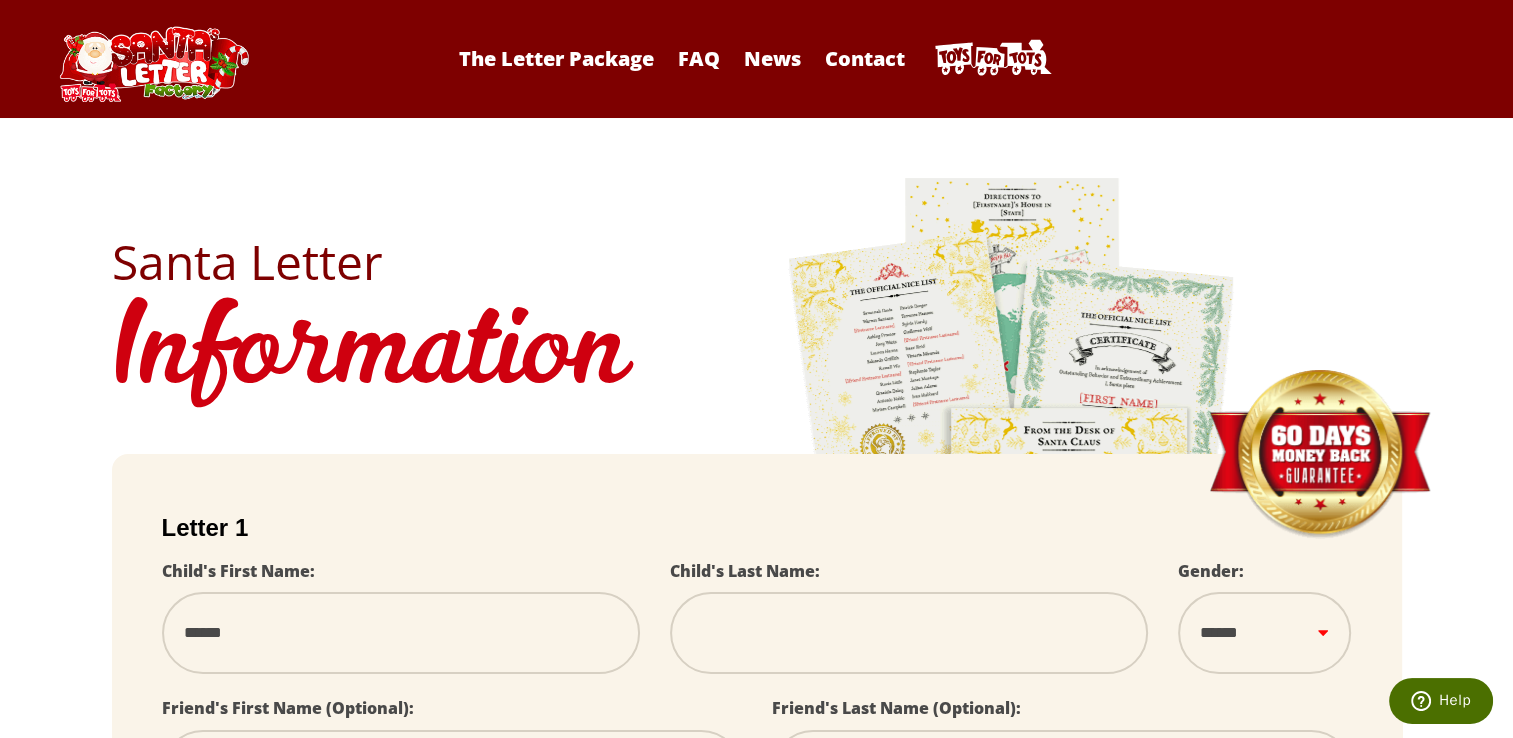 type on "*******" 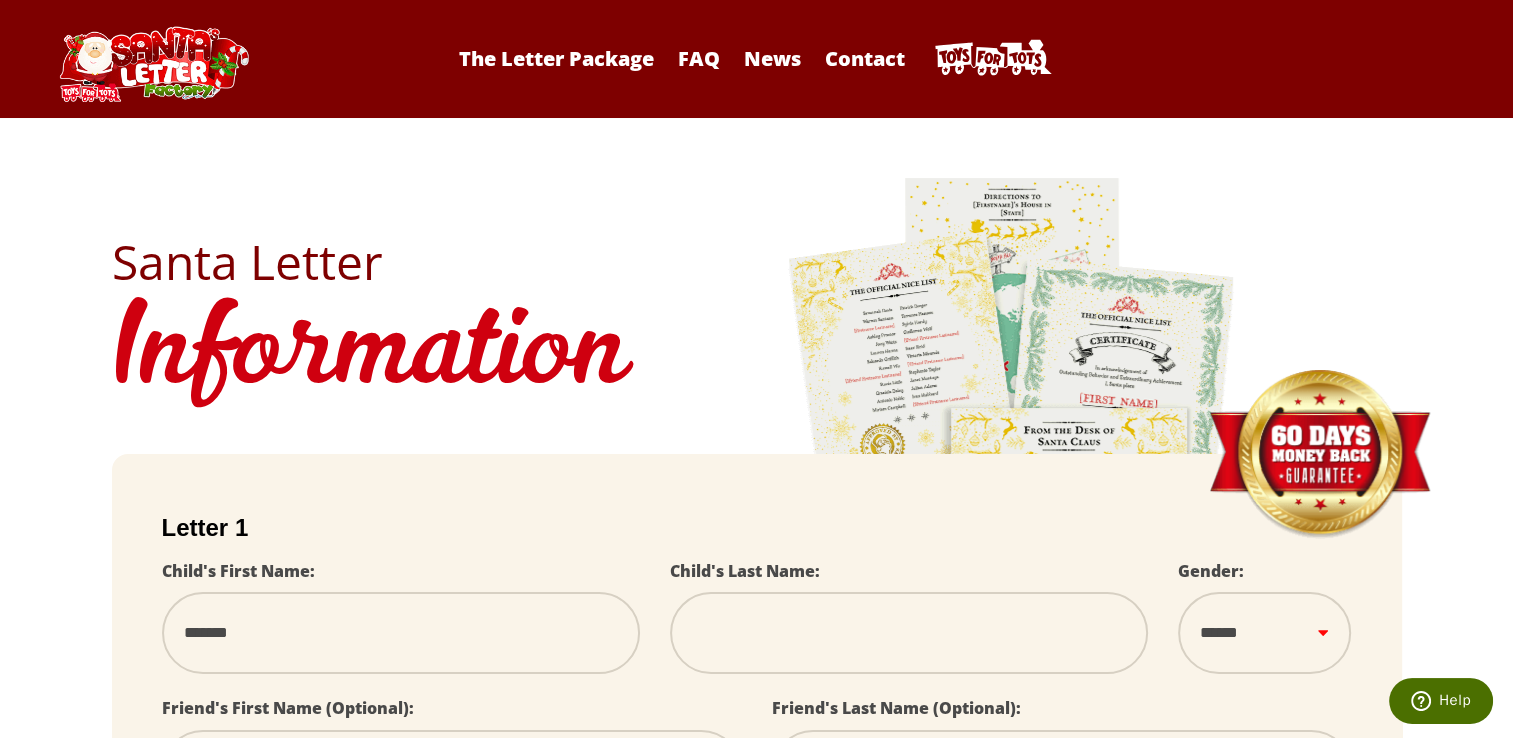 type on "*******" 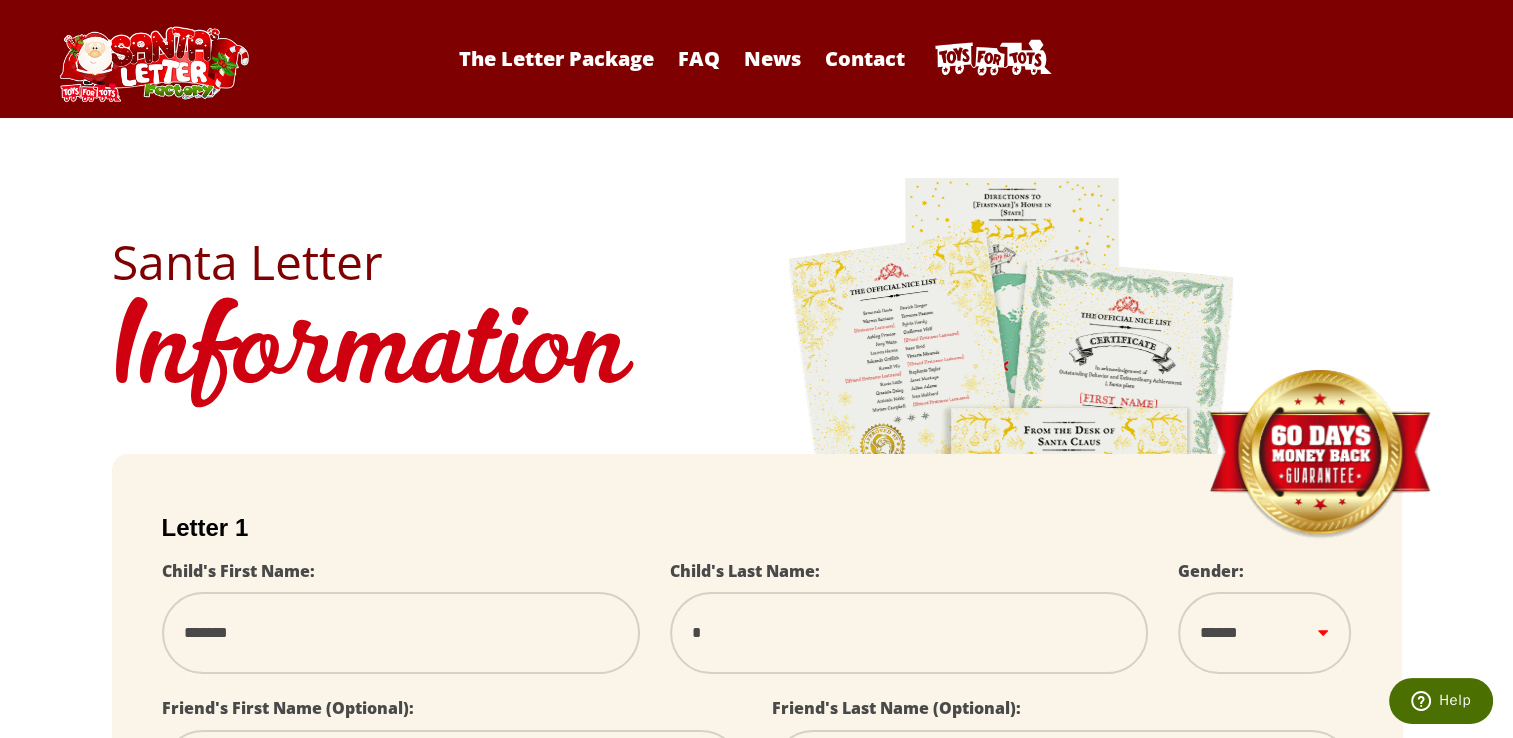 type on "**" 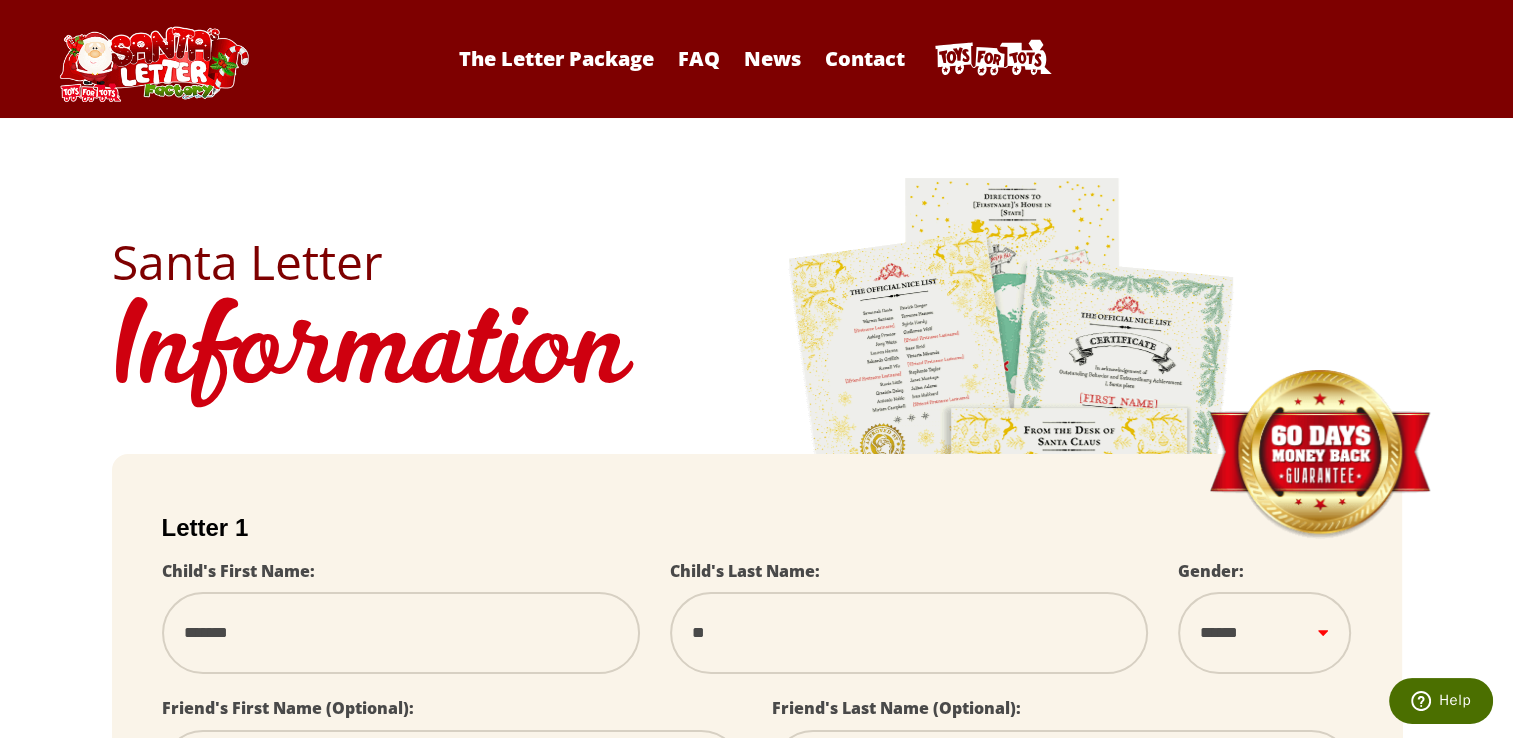 type on "***" 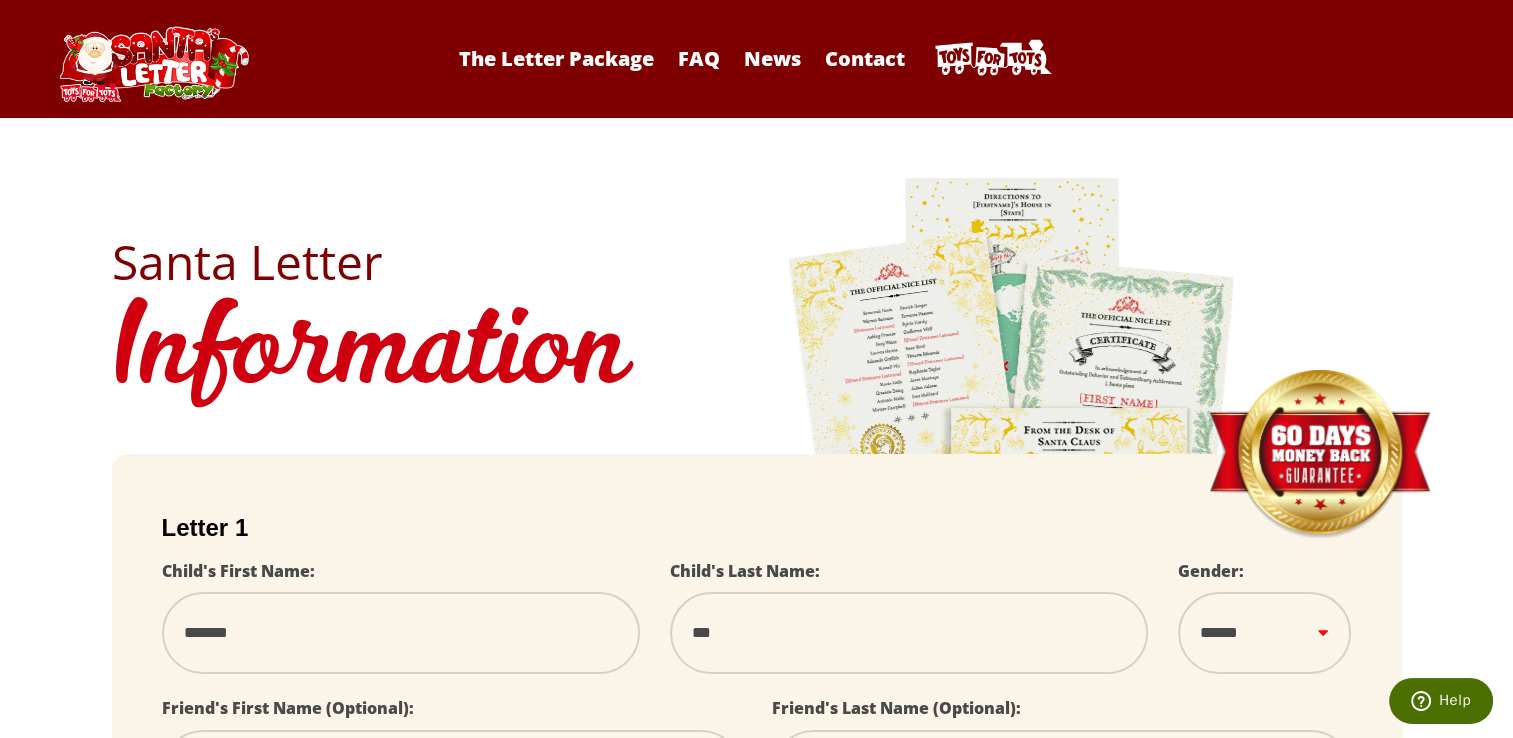 type on "****" 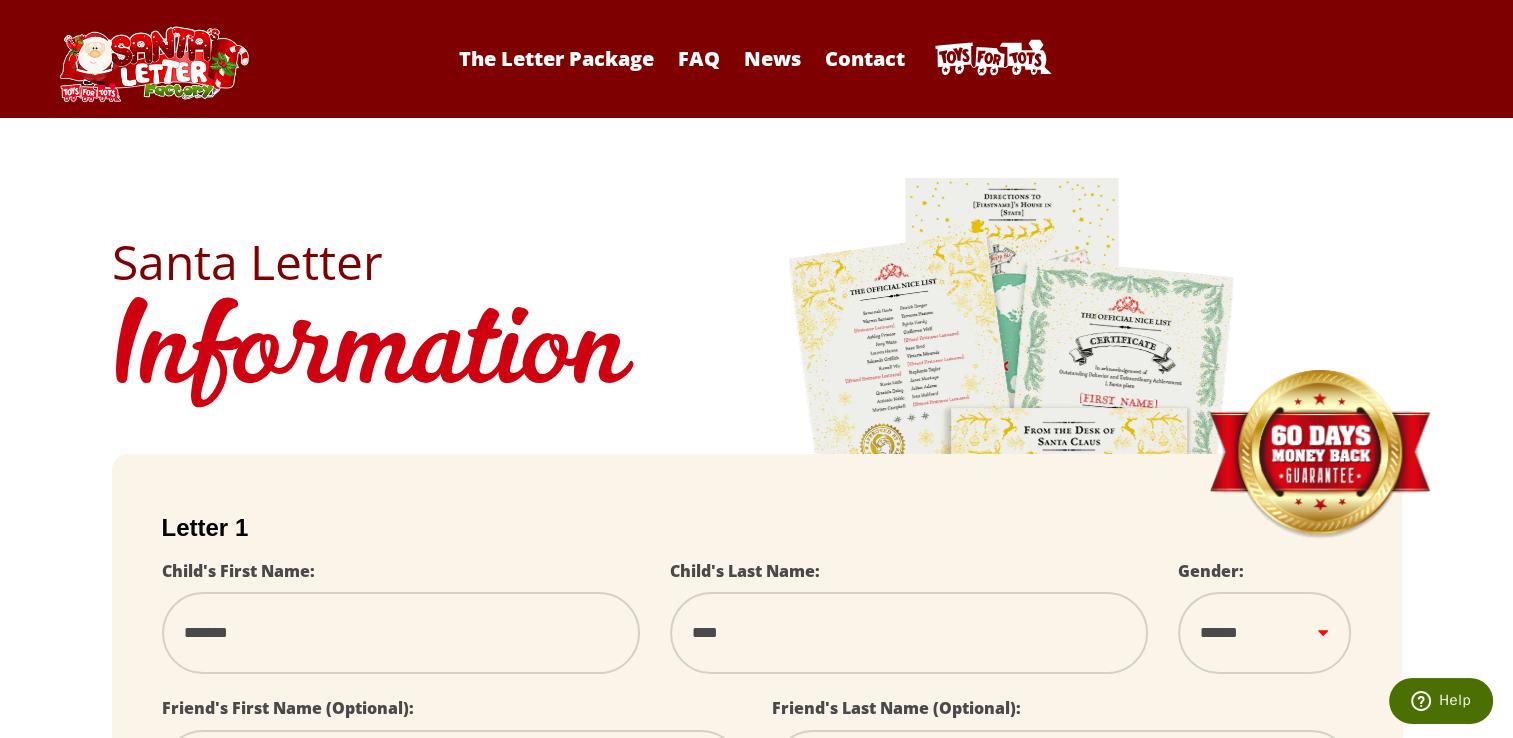 type on "*****" 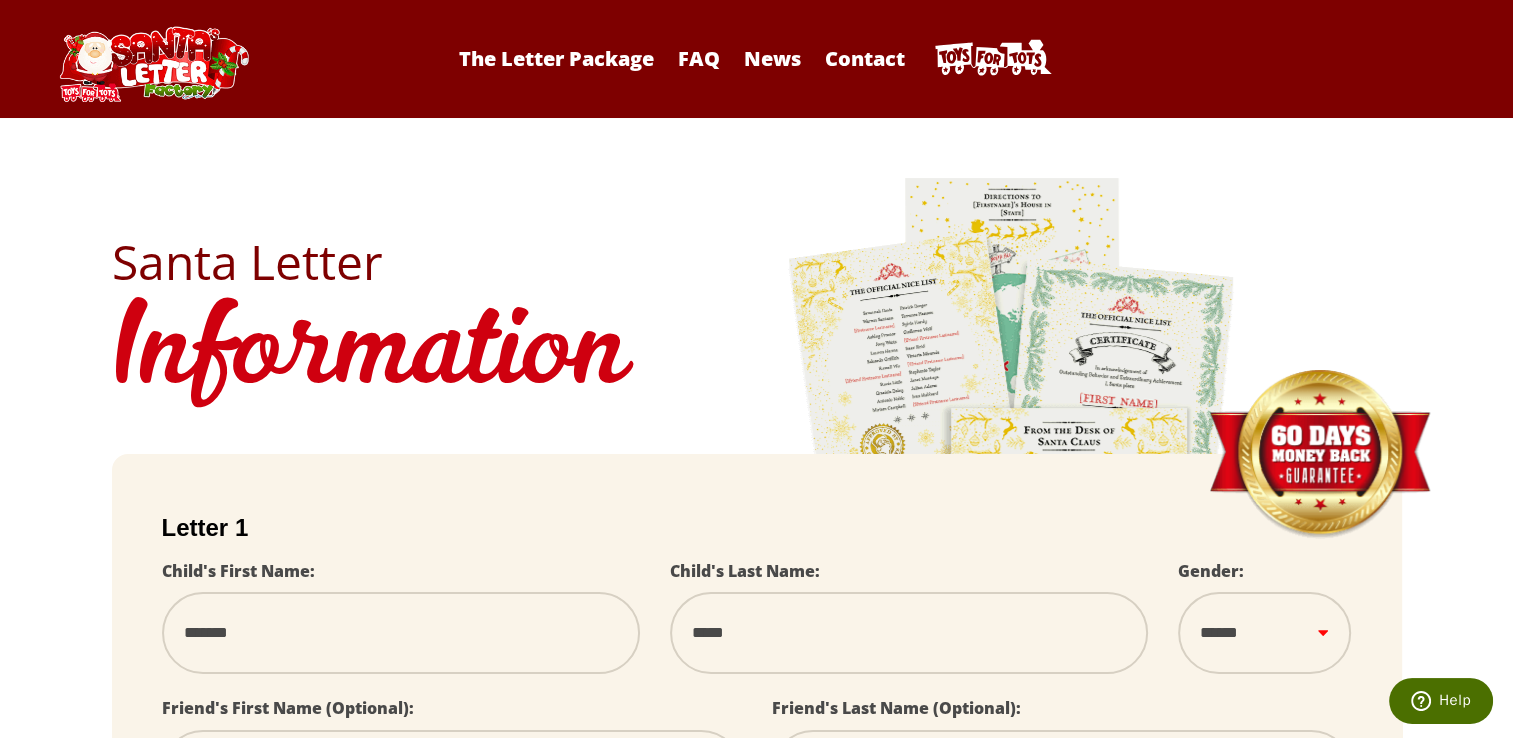 type on "******" 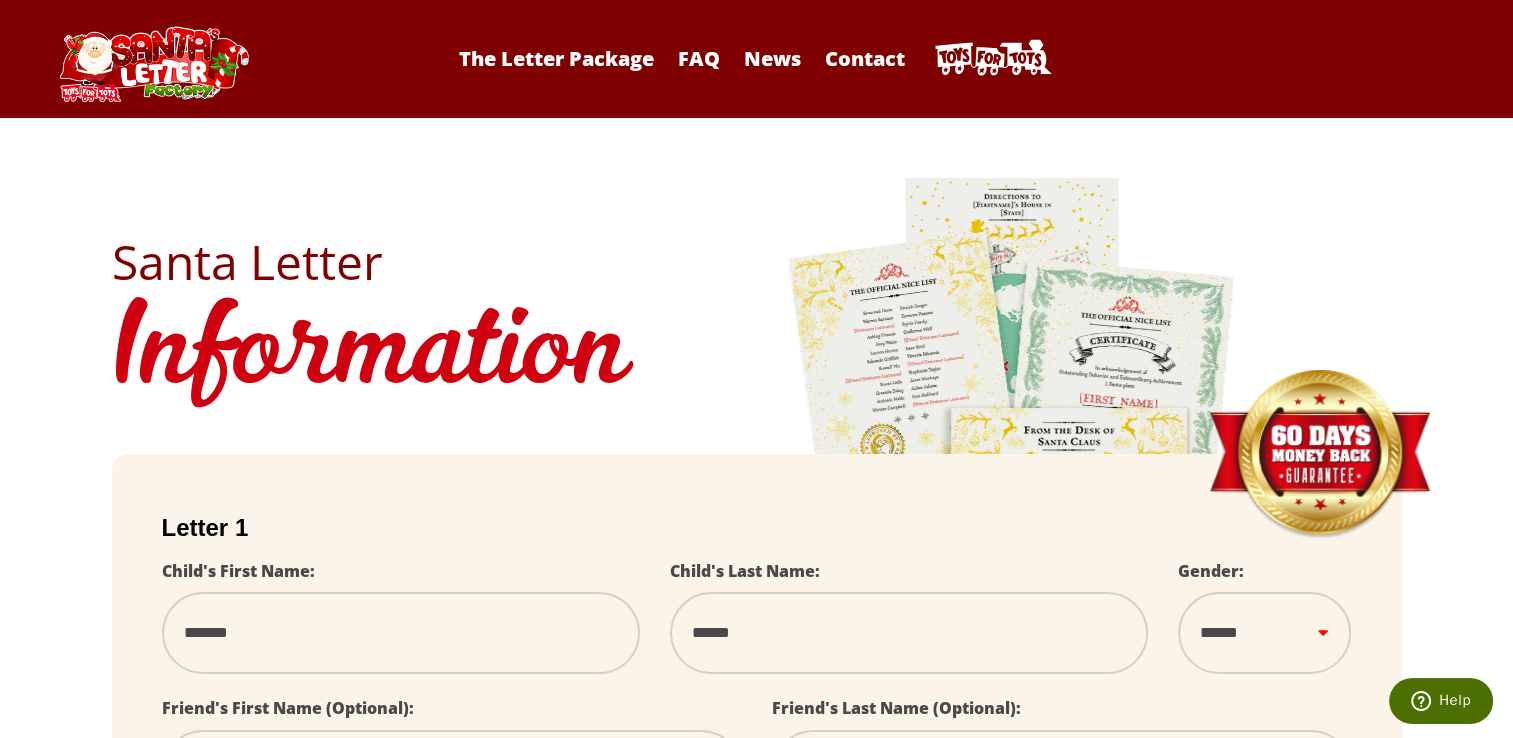 type on "*******" 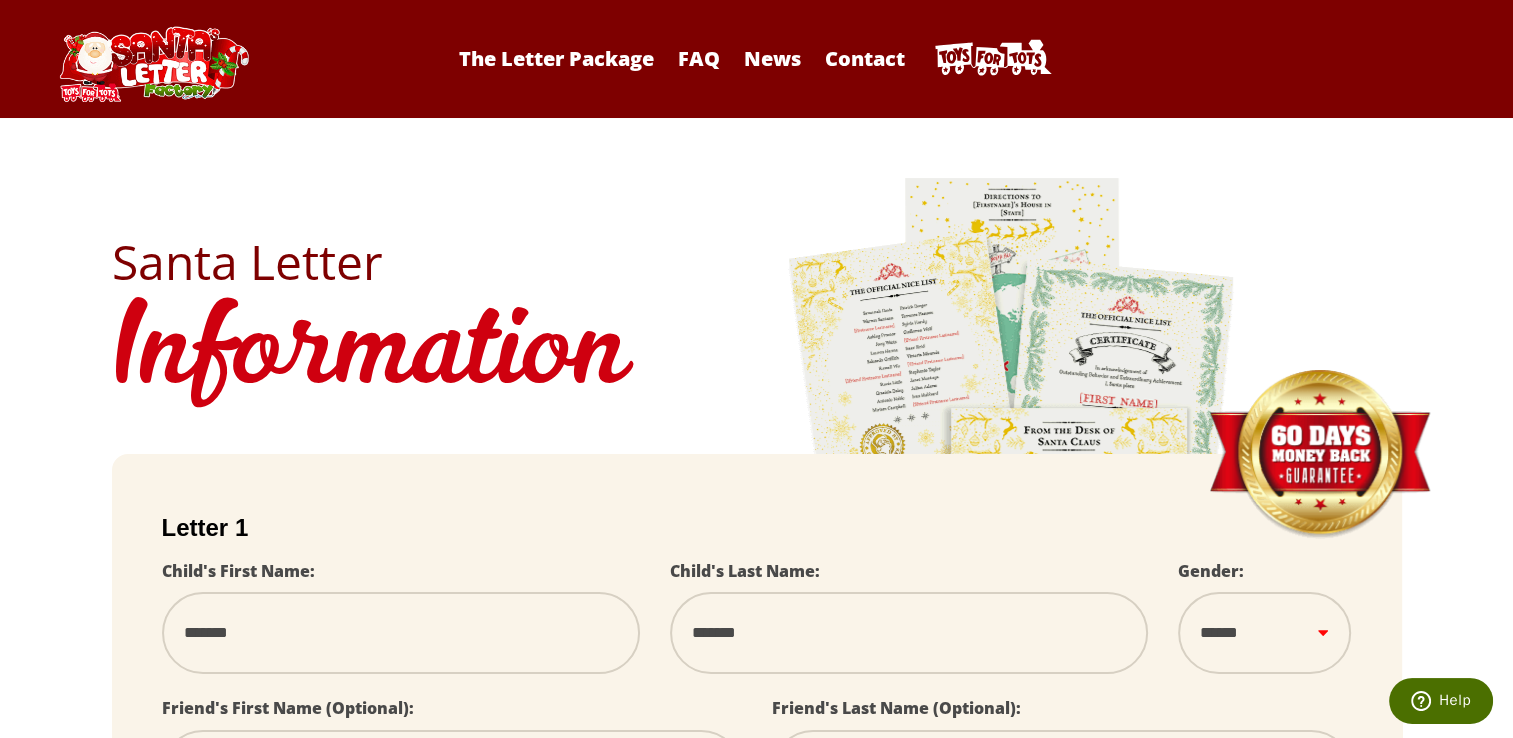 type on "*******" 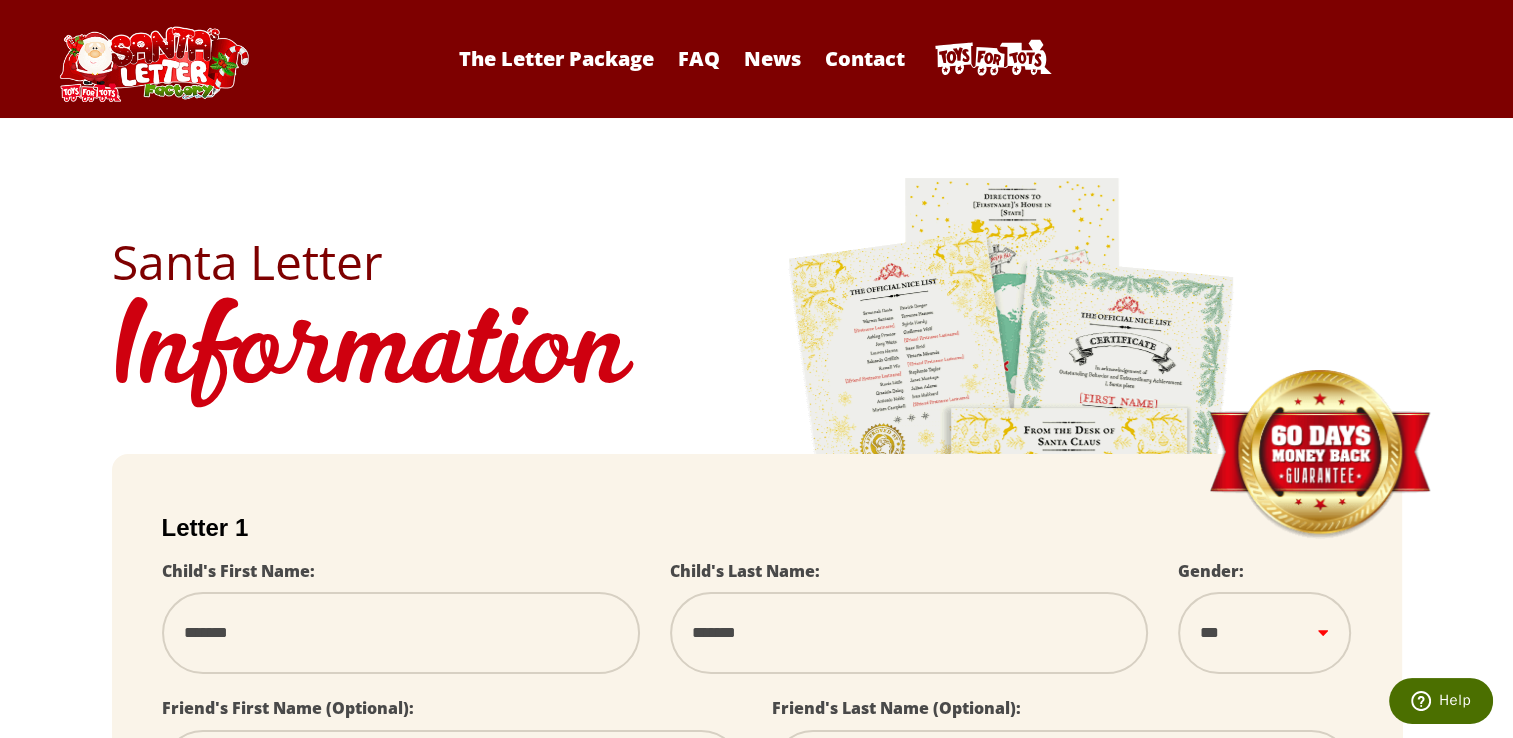 click on "******   ***   ****" at bounding box center [1264, 632] 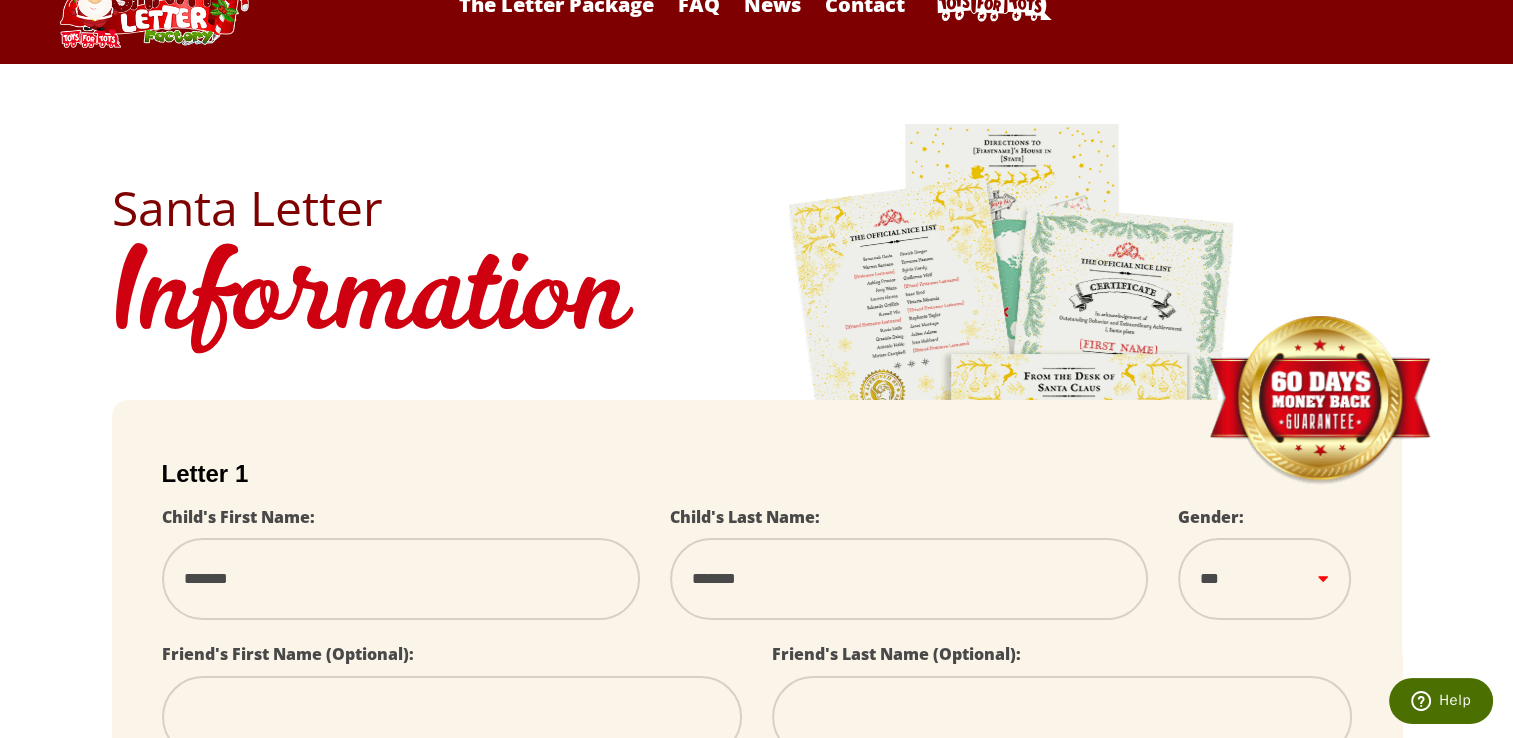 scroll, scrollTop: 133, scrollLeft: 0, axis: vertical 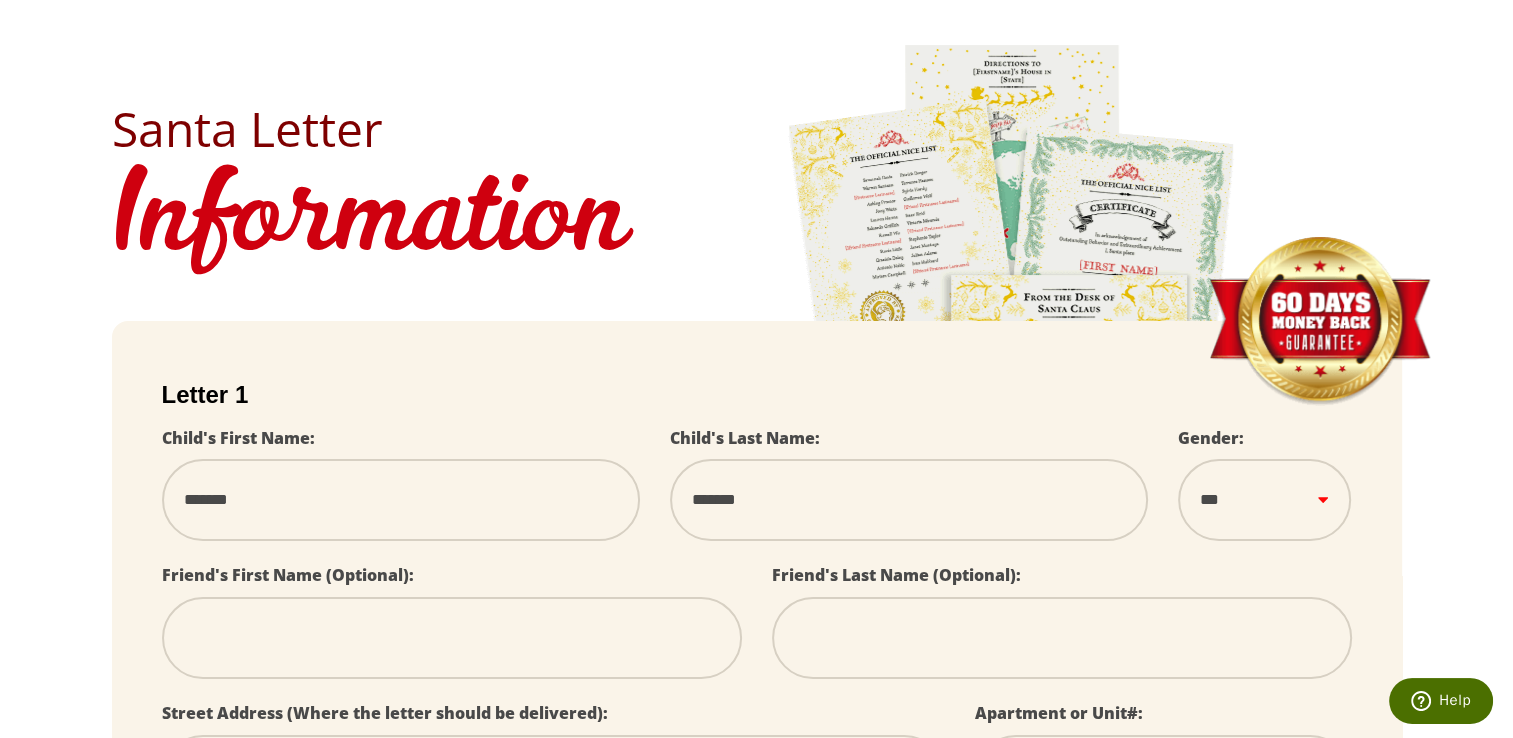 click at bounding box center [452, 638] 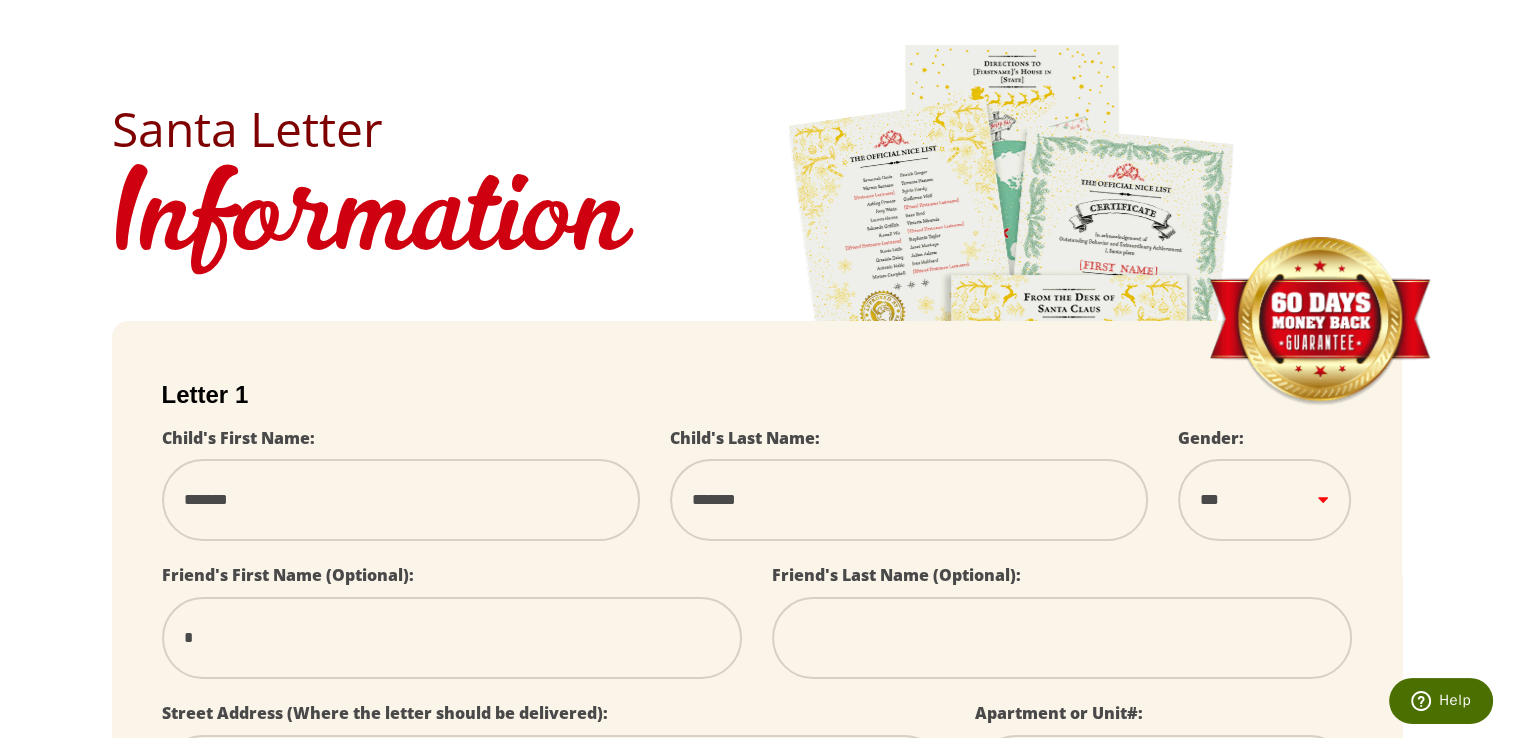 type on "**" 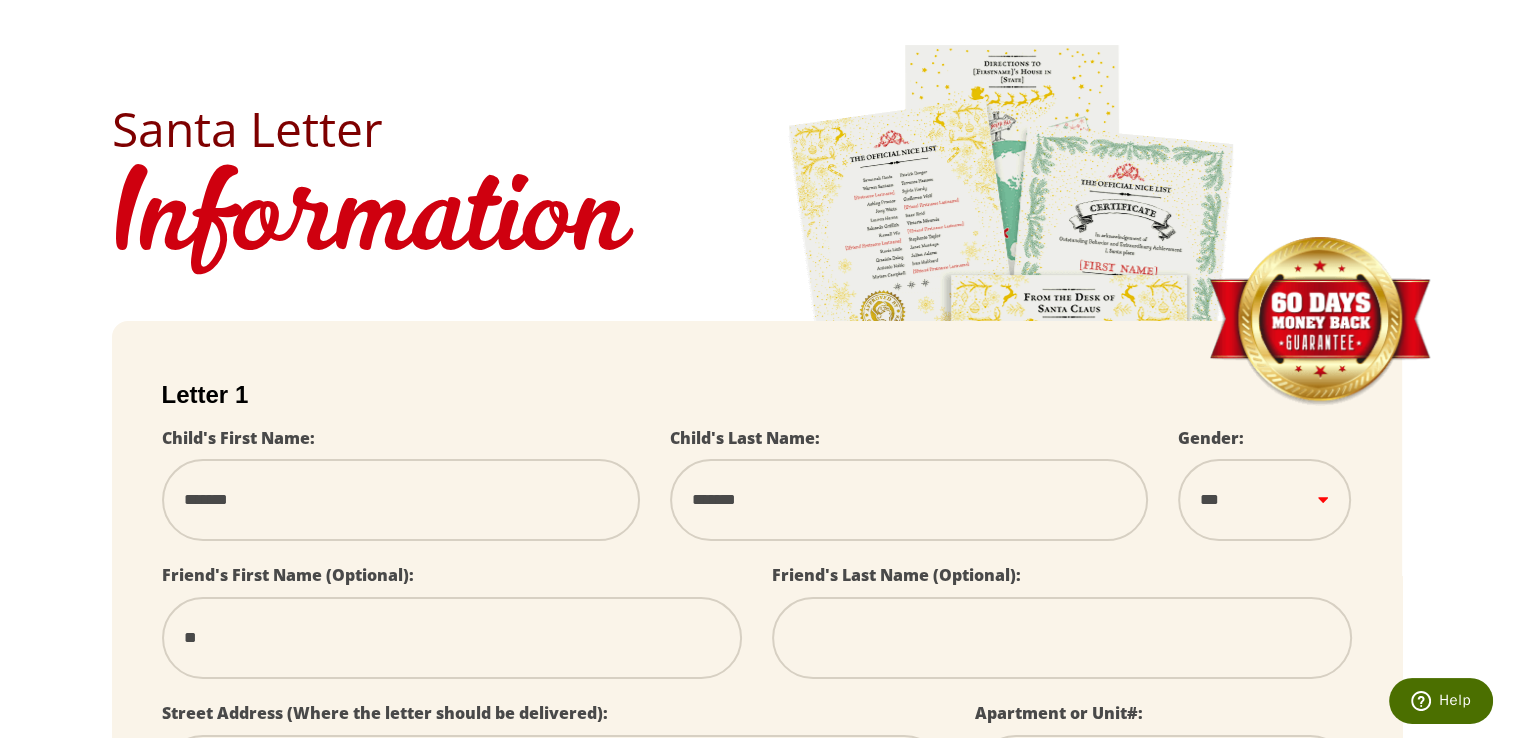 type on "***" 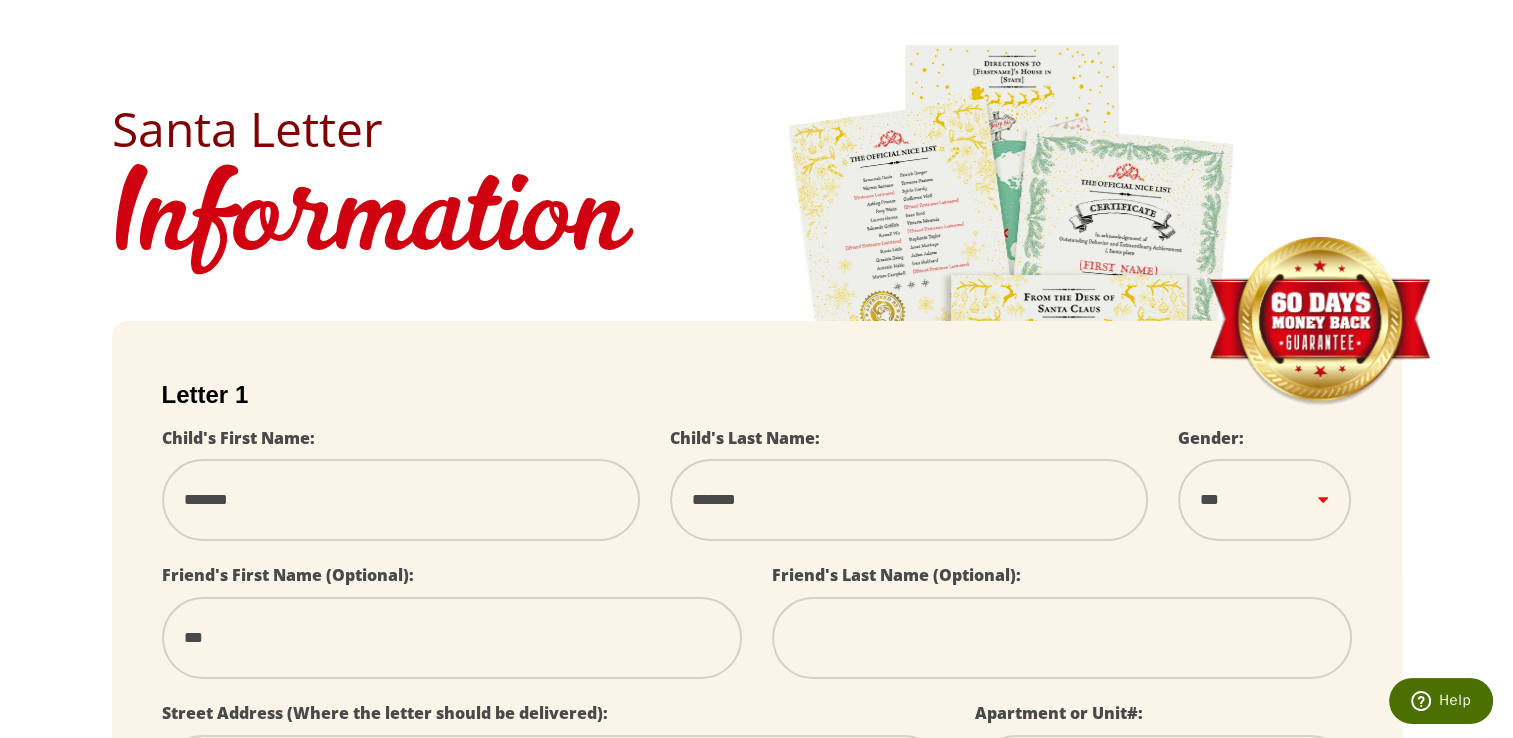 type on "****" 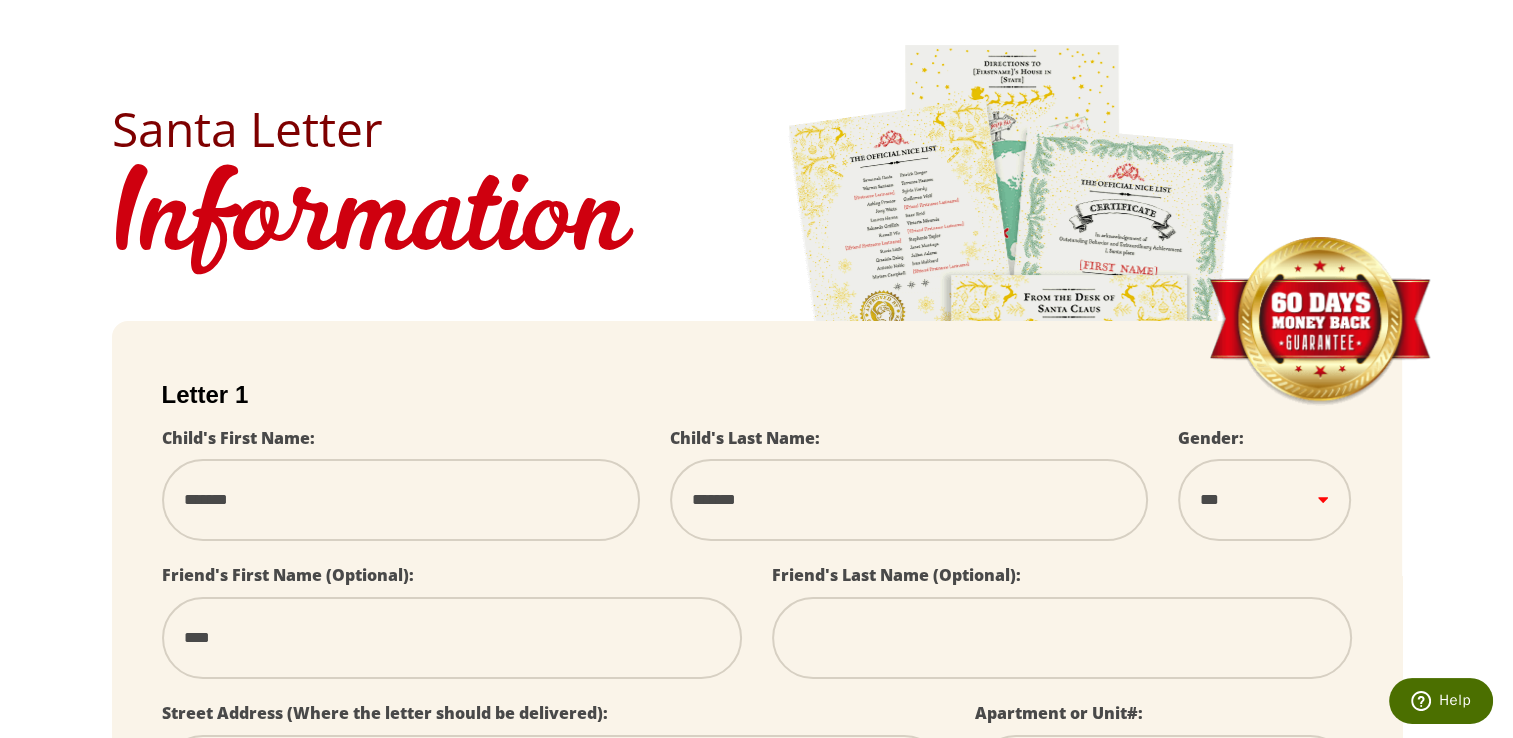 type on "*****" 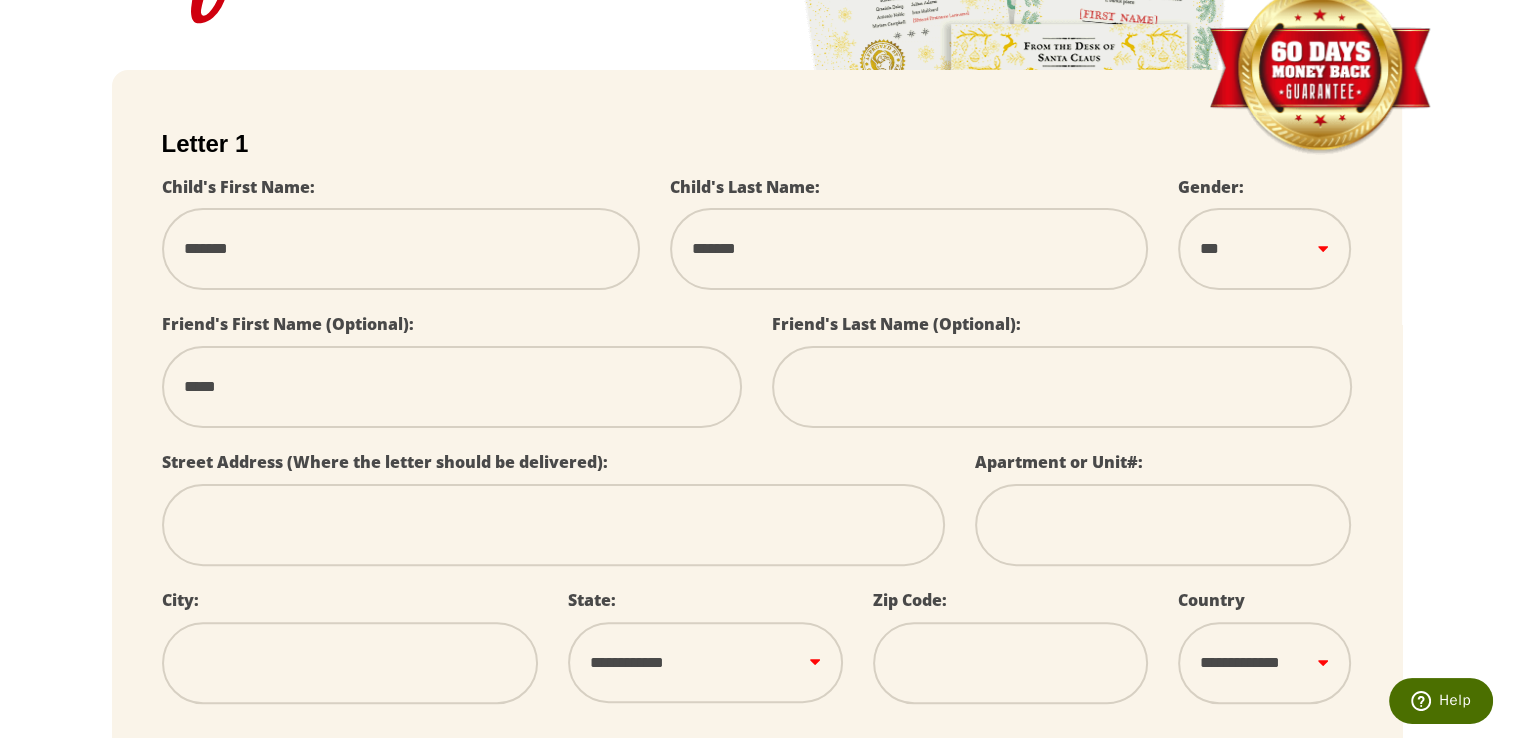 scroll, scrollTop: 400, scrollLeft: 0, axis: vertical 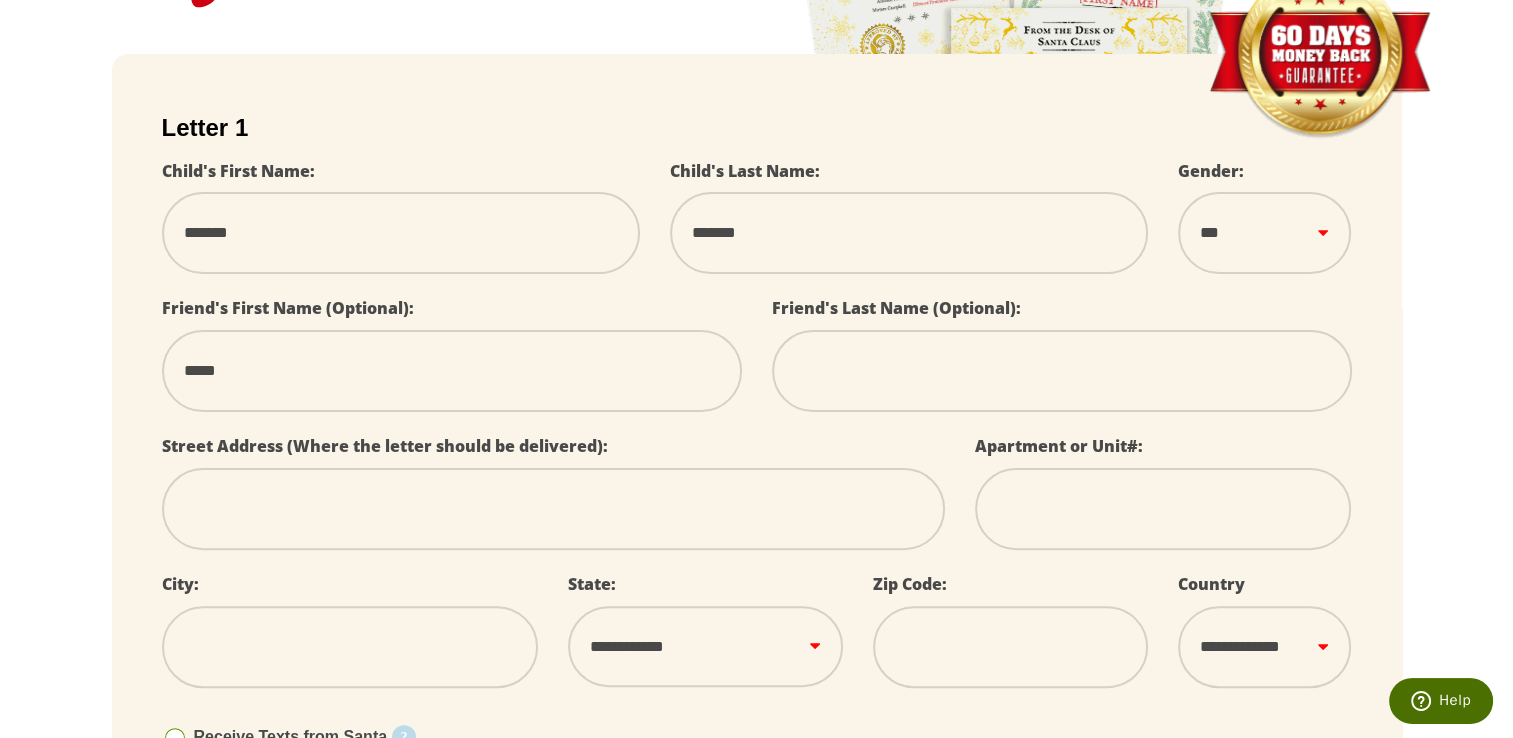 type on "*****" 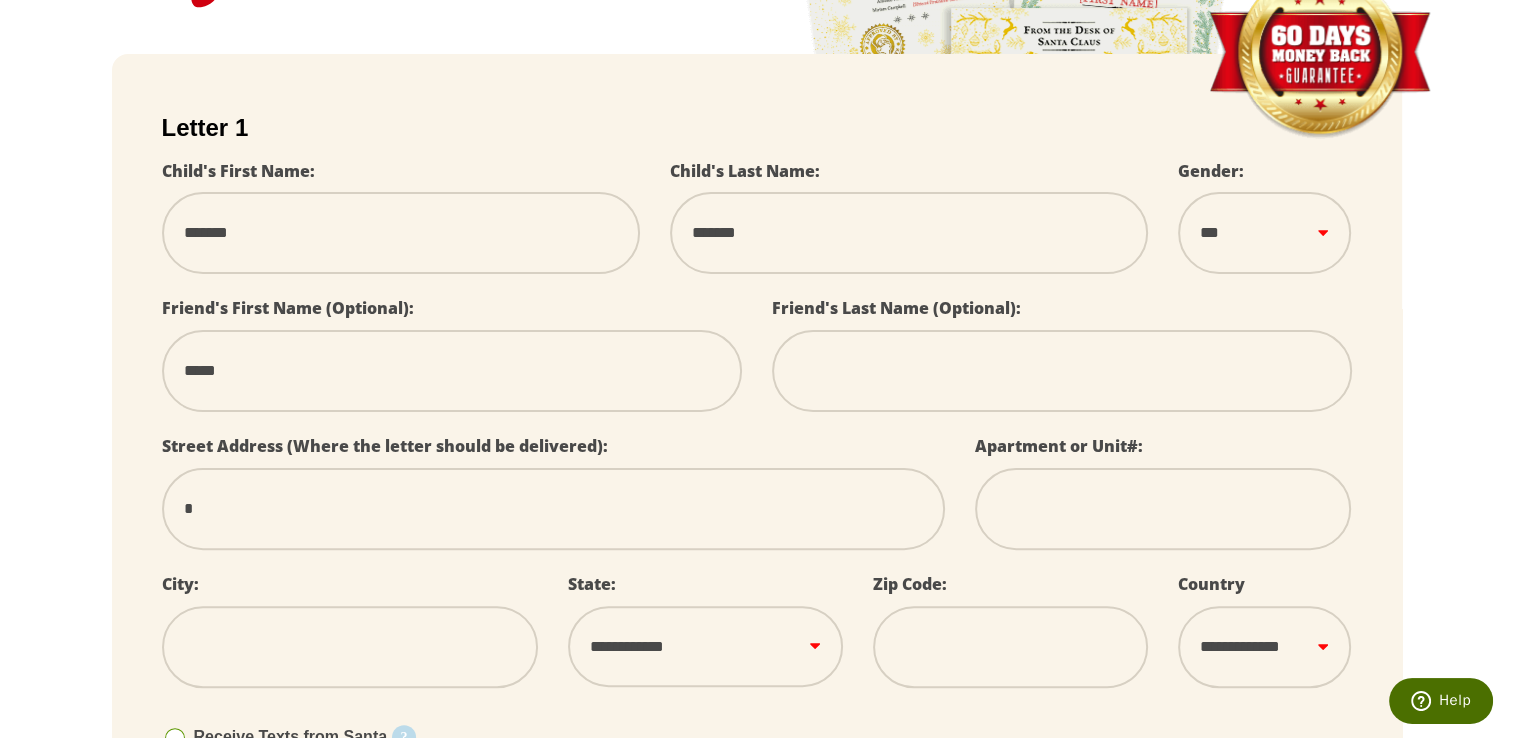 select 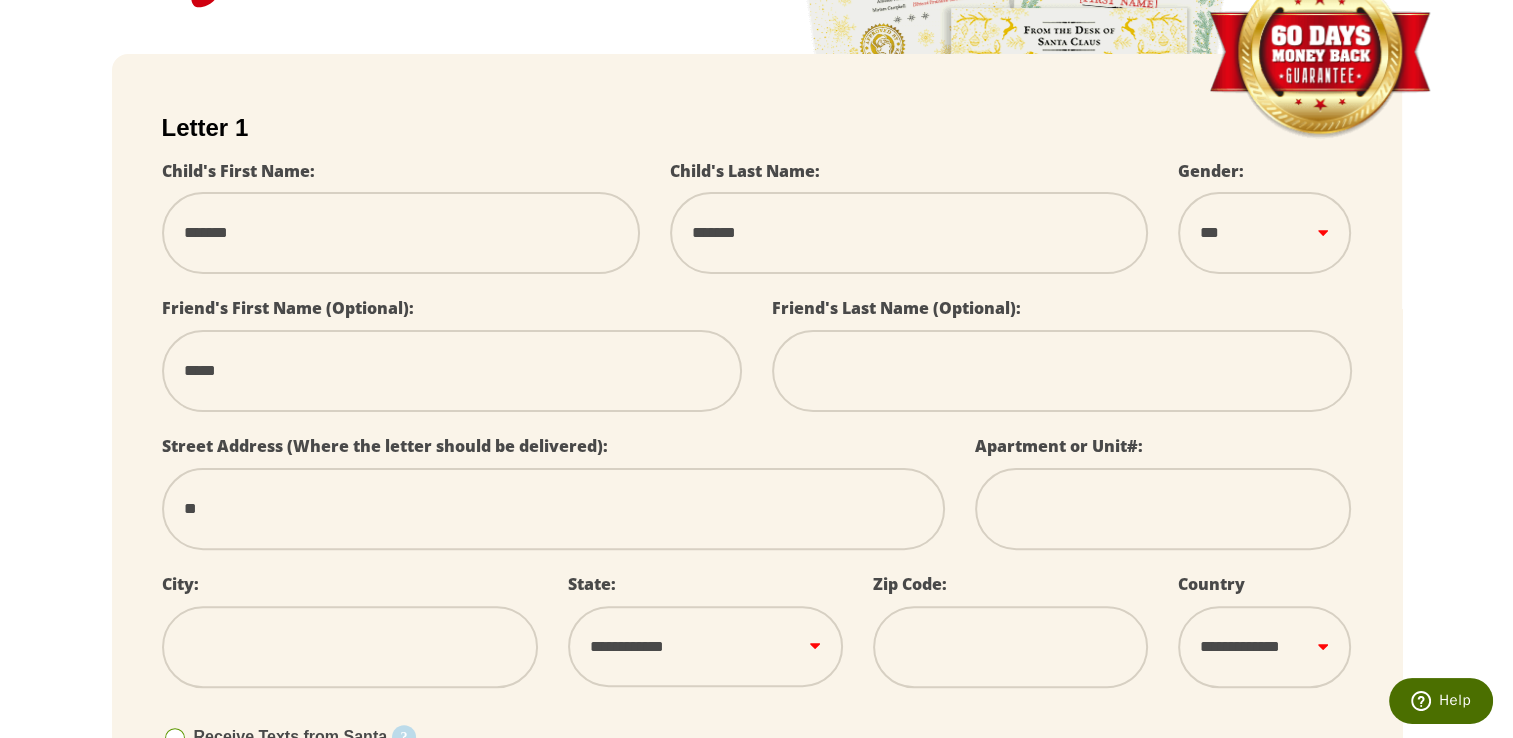 select 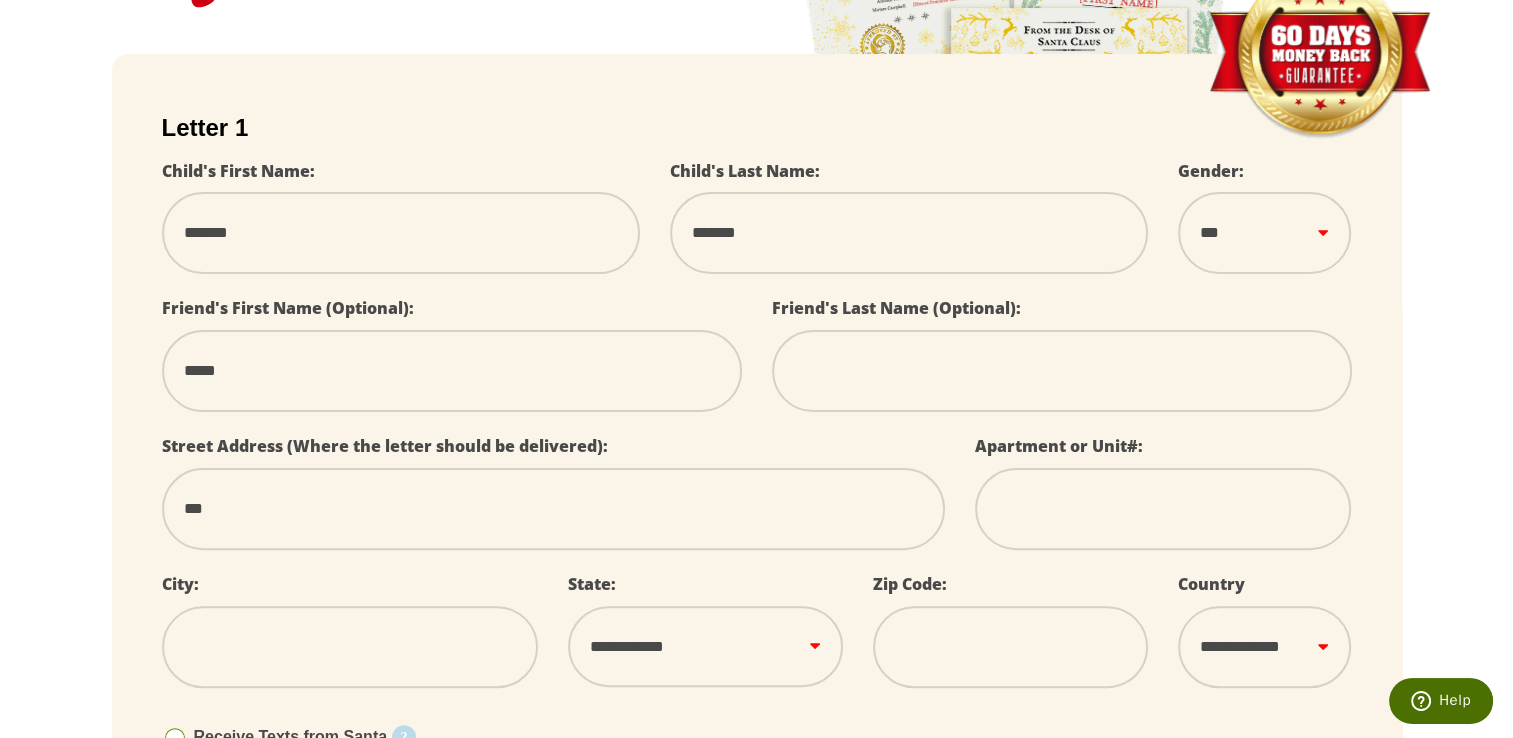 type on "****" 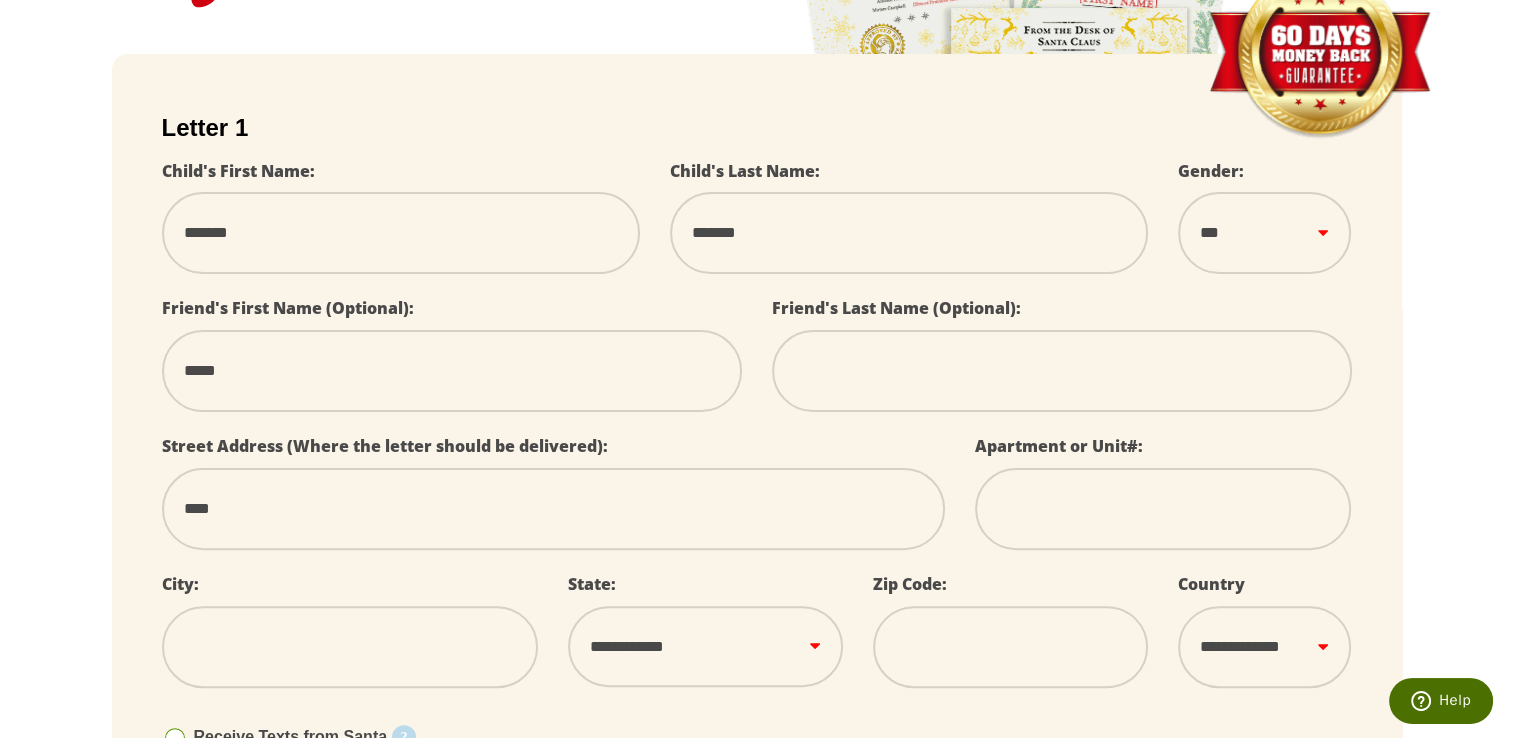 select 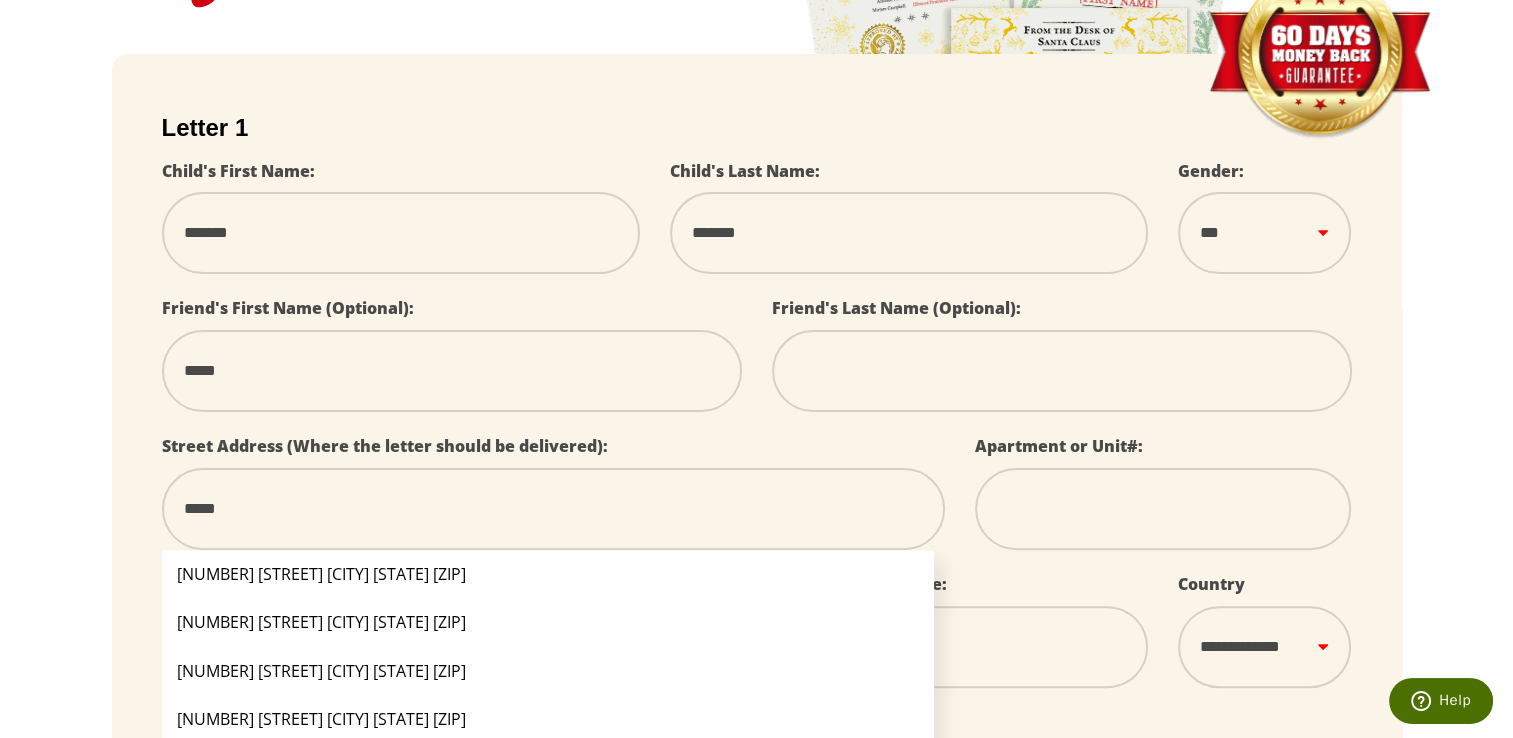 type on "*****" 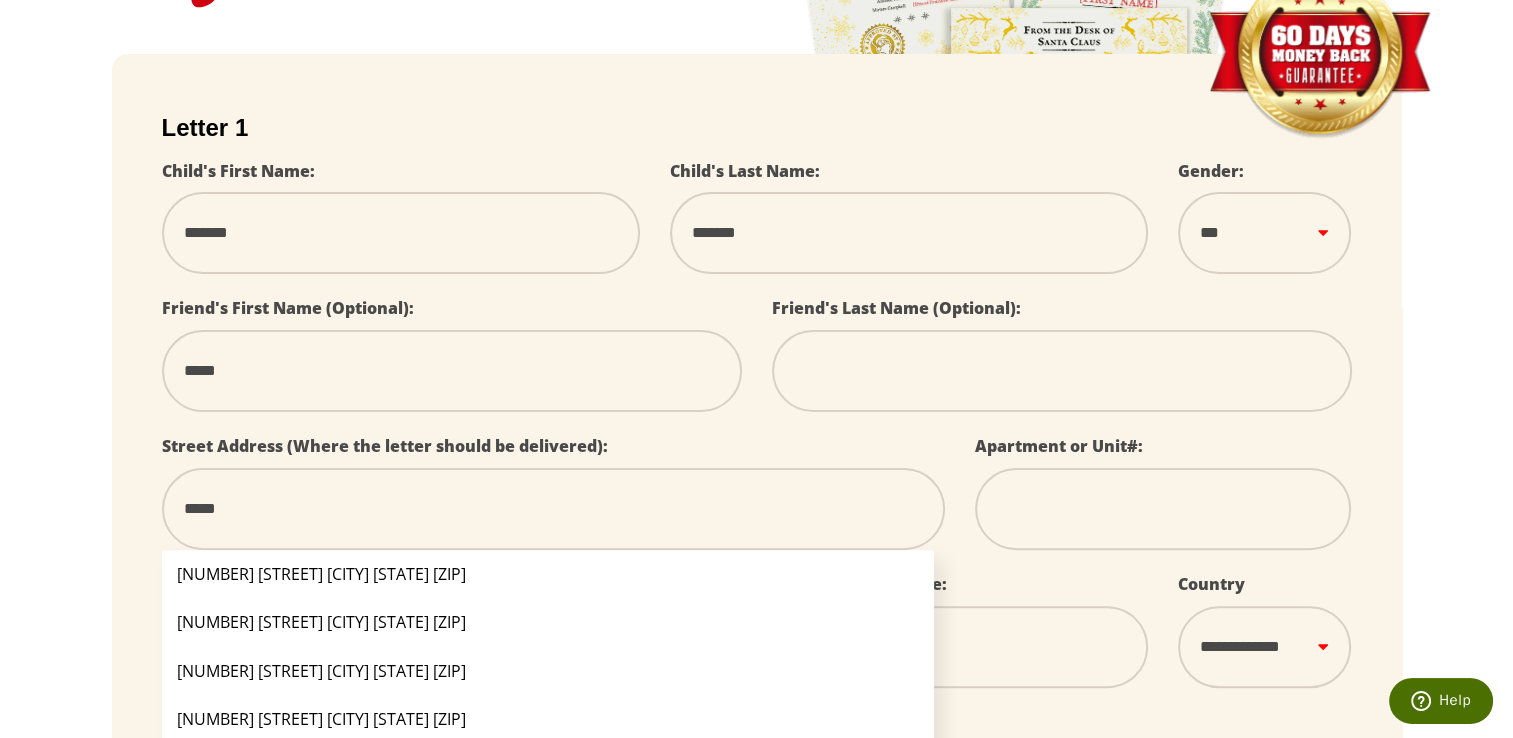select 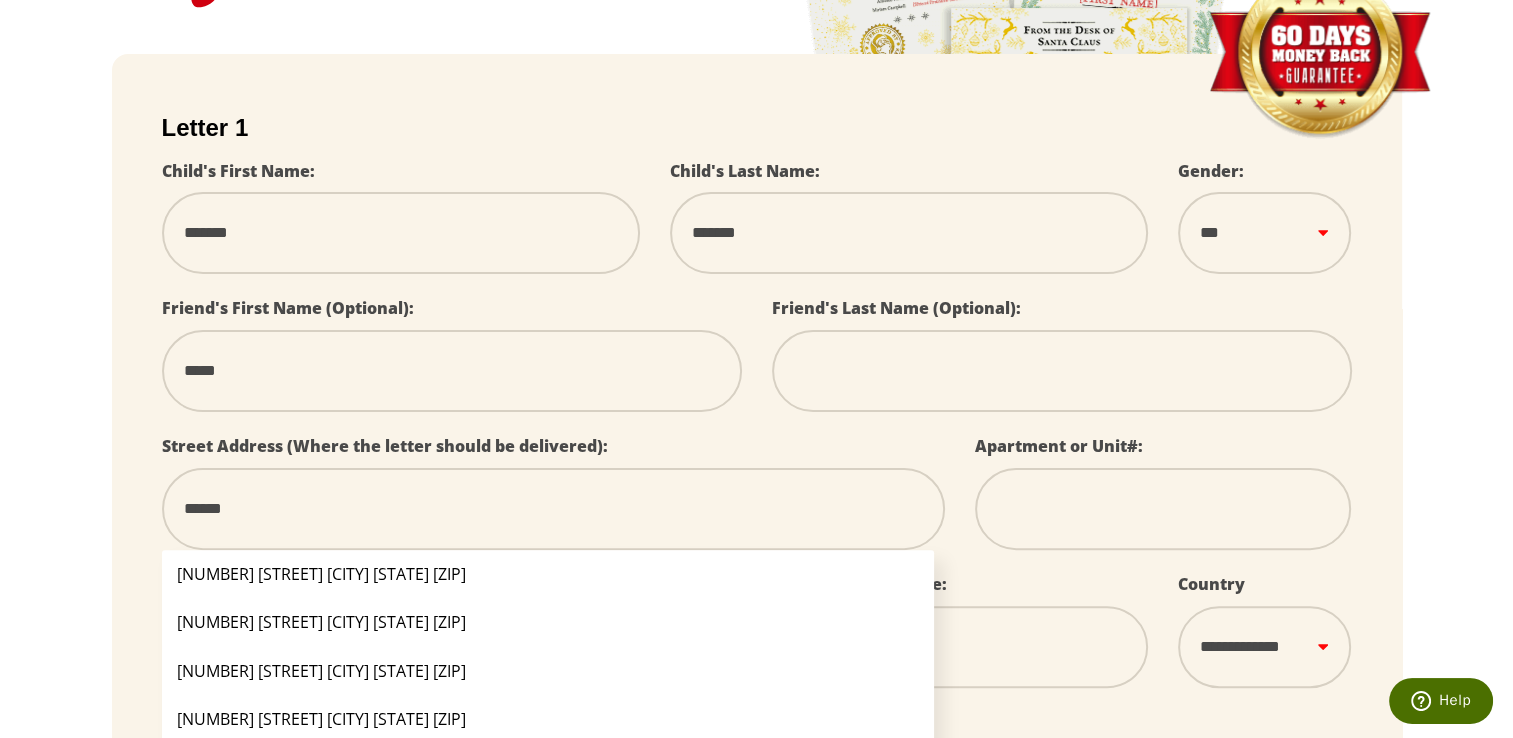 type on "*******" 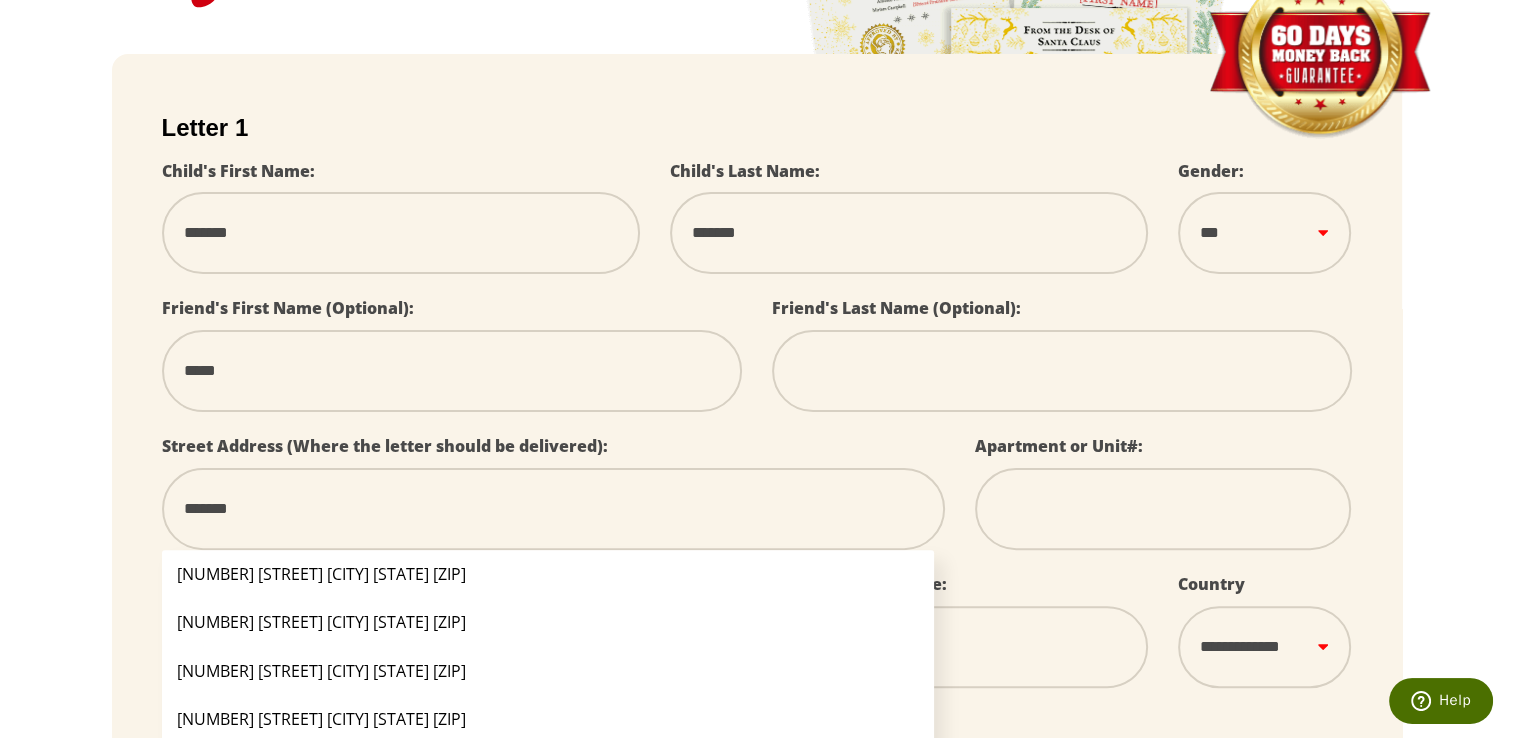 type on "********" 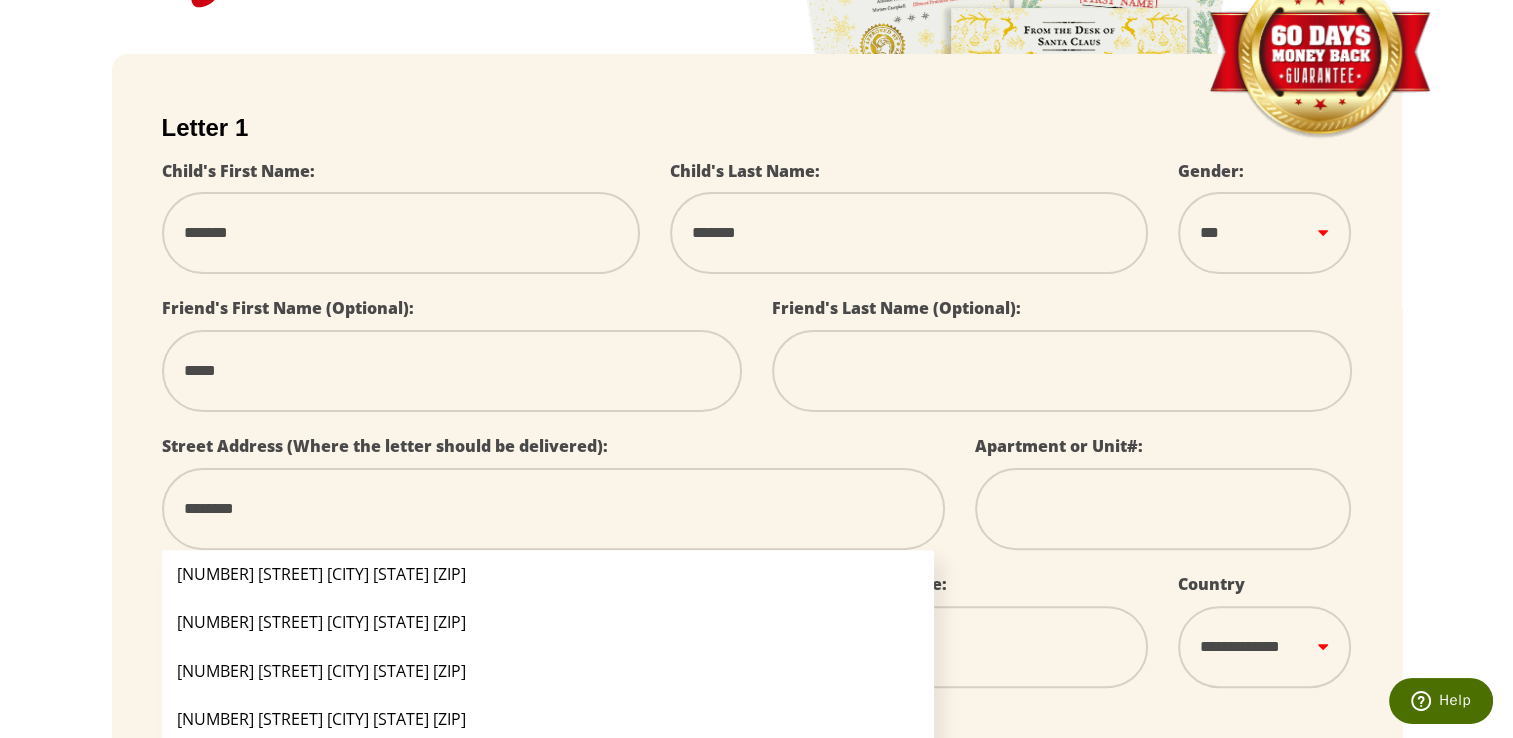type on "*******" 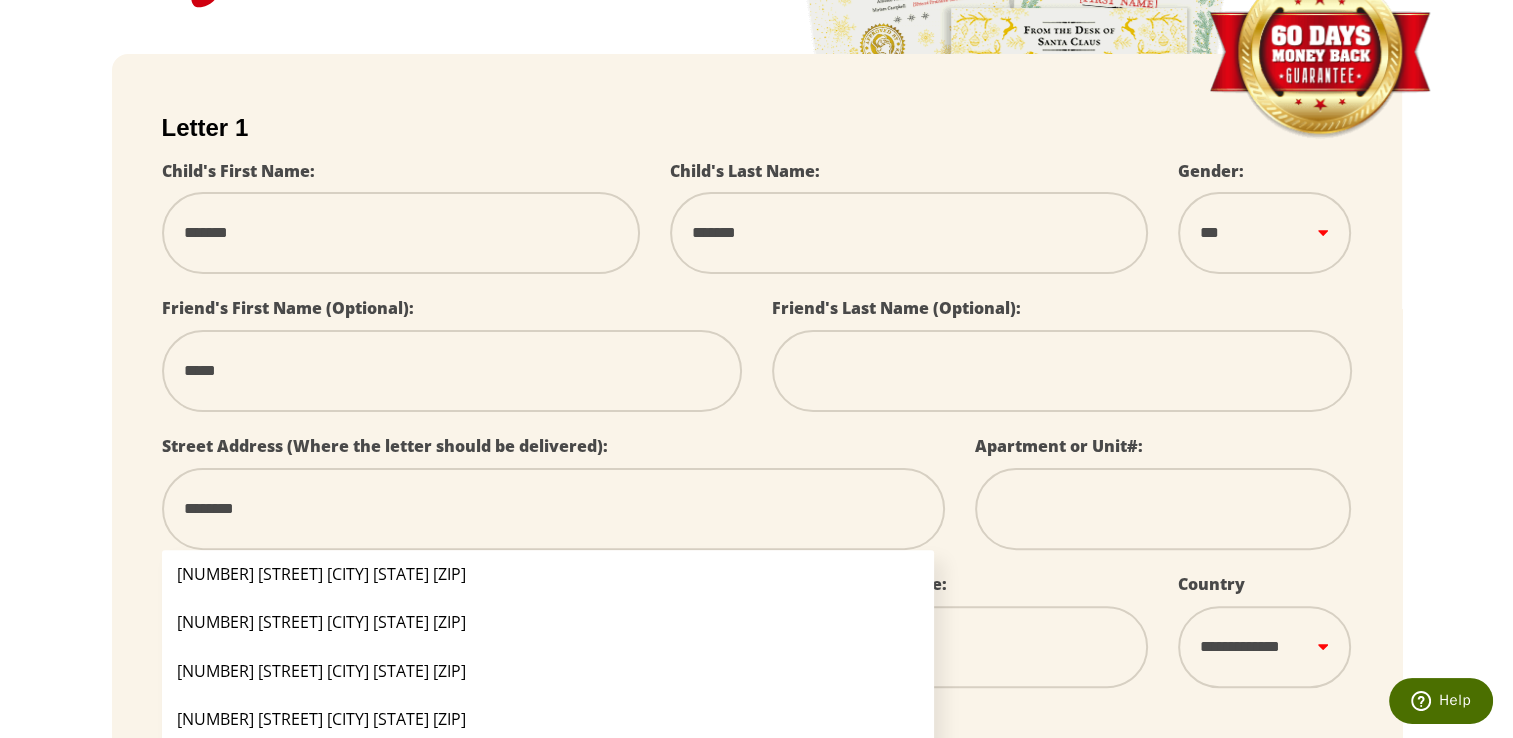 select 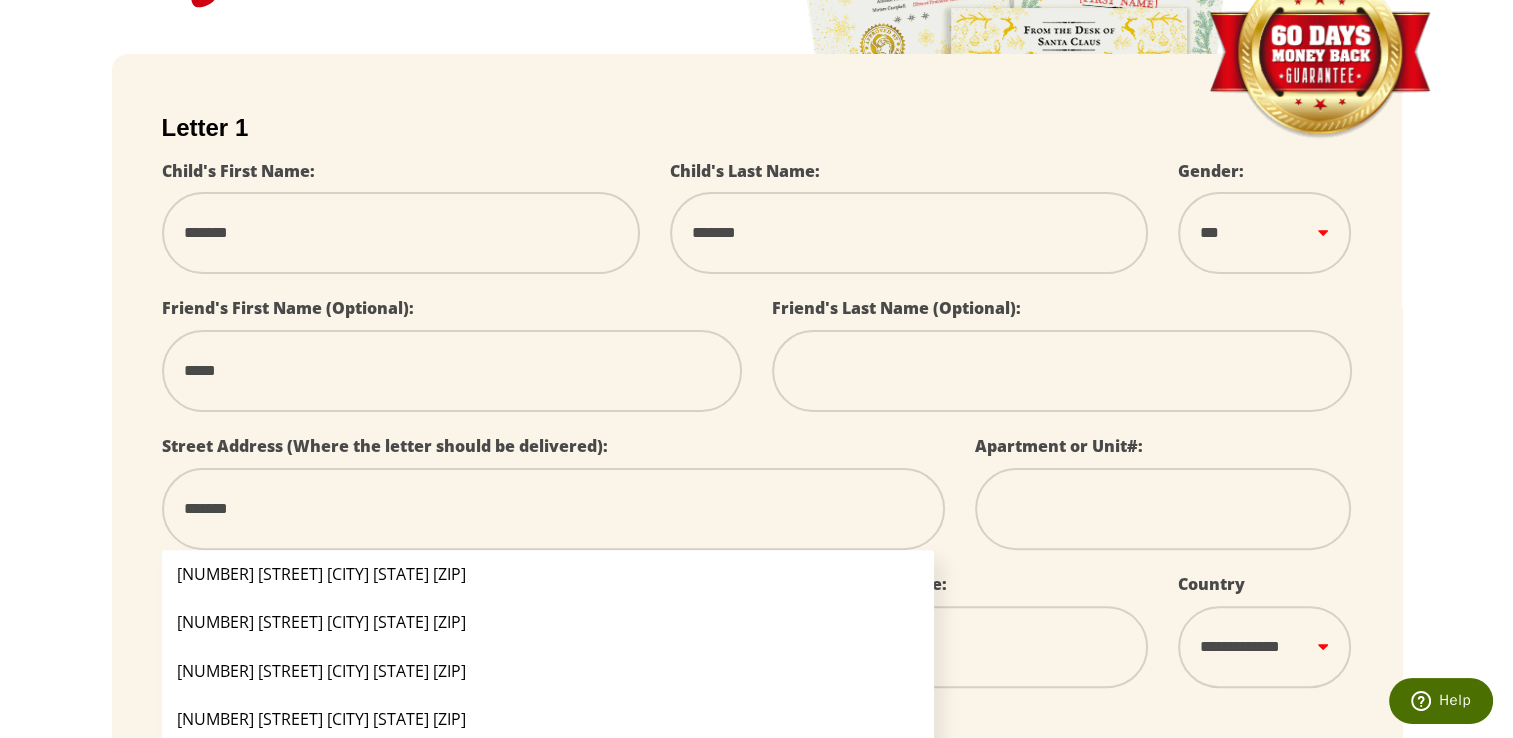 select 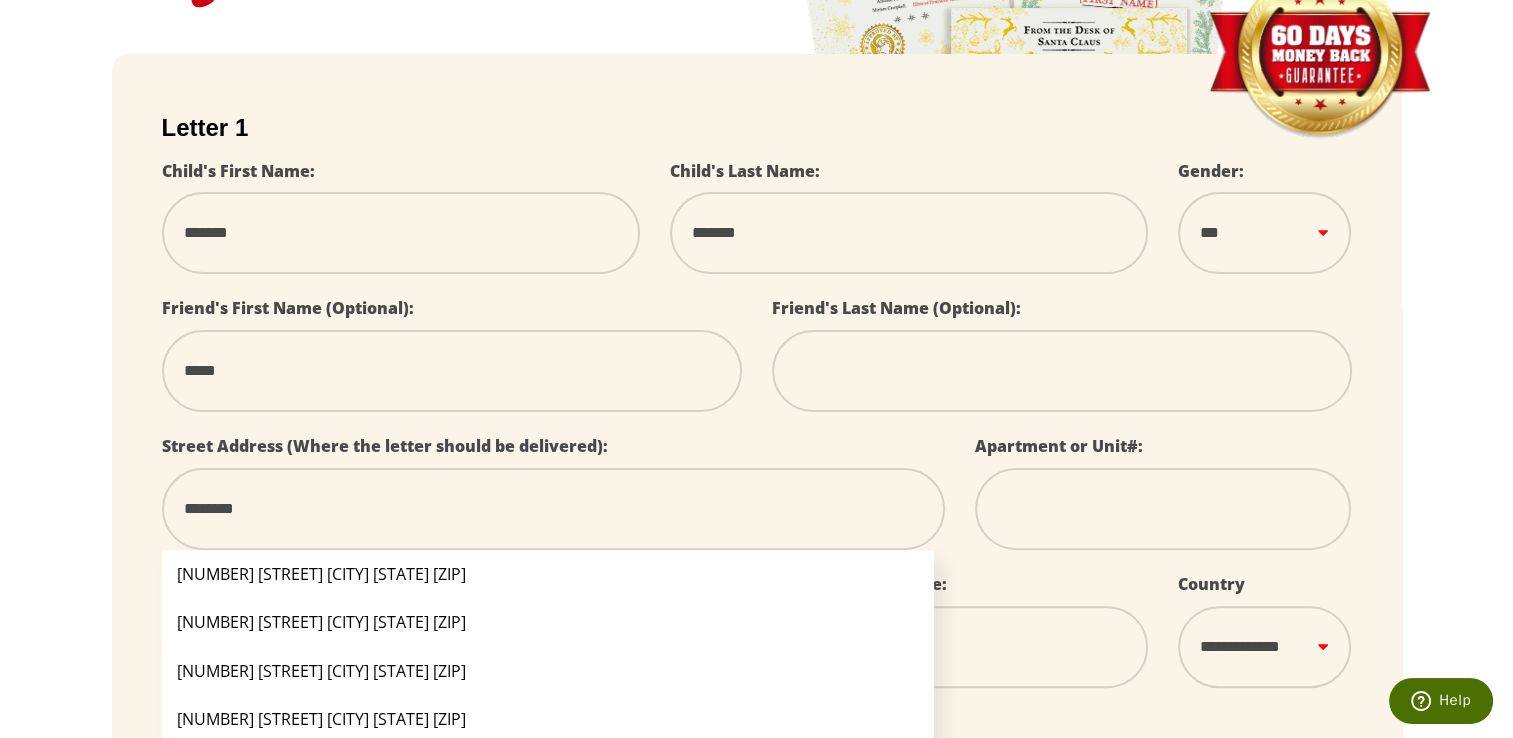 type on "*********" 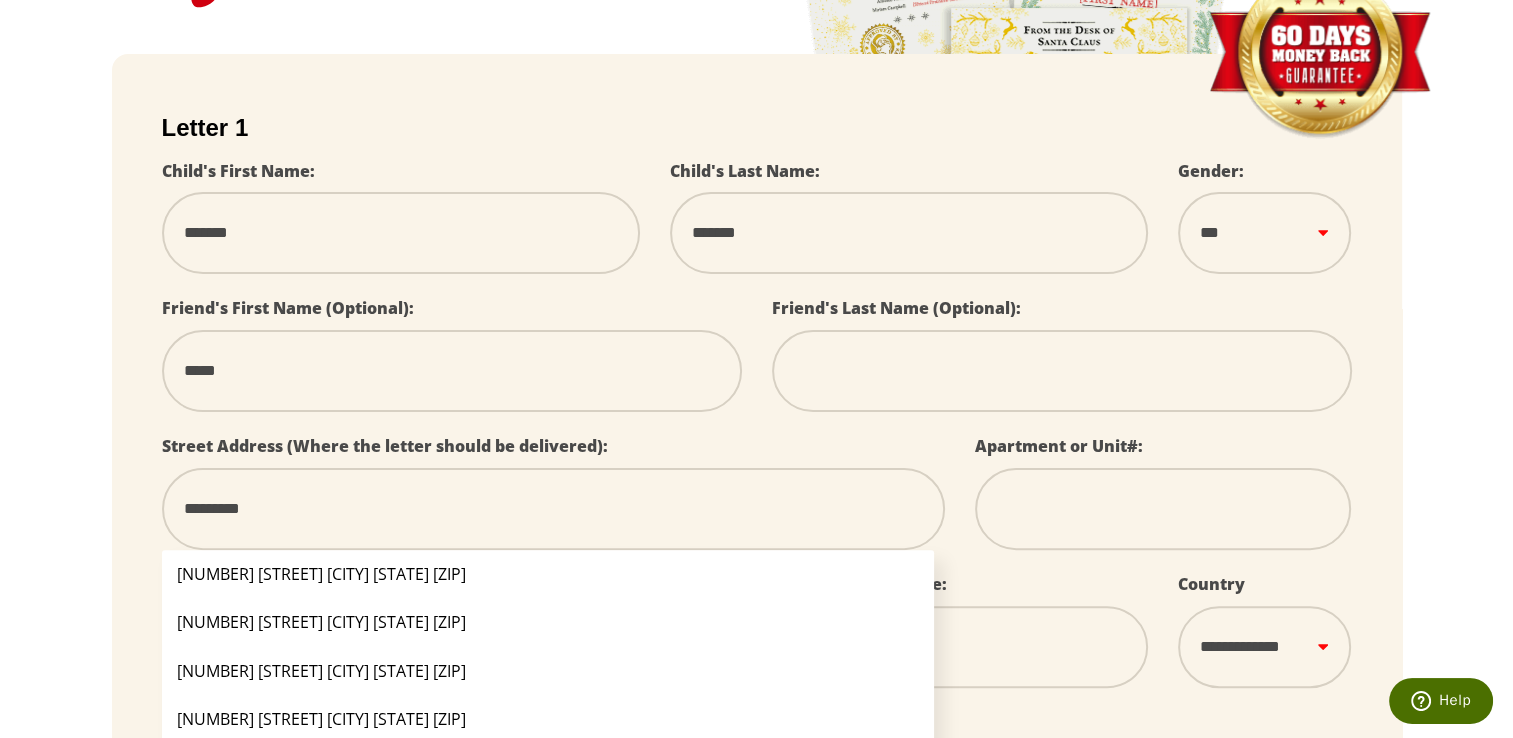 type on "**********" 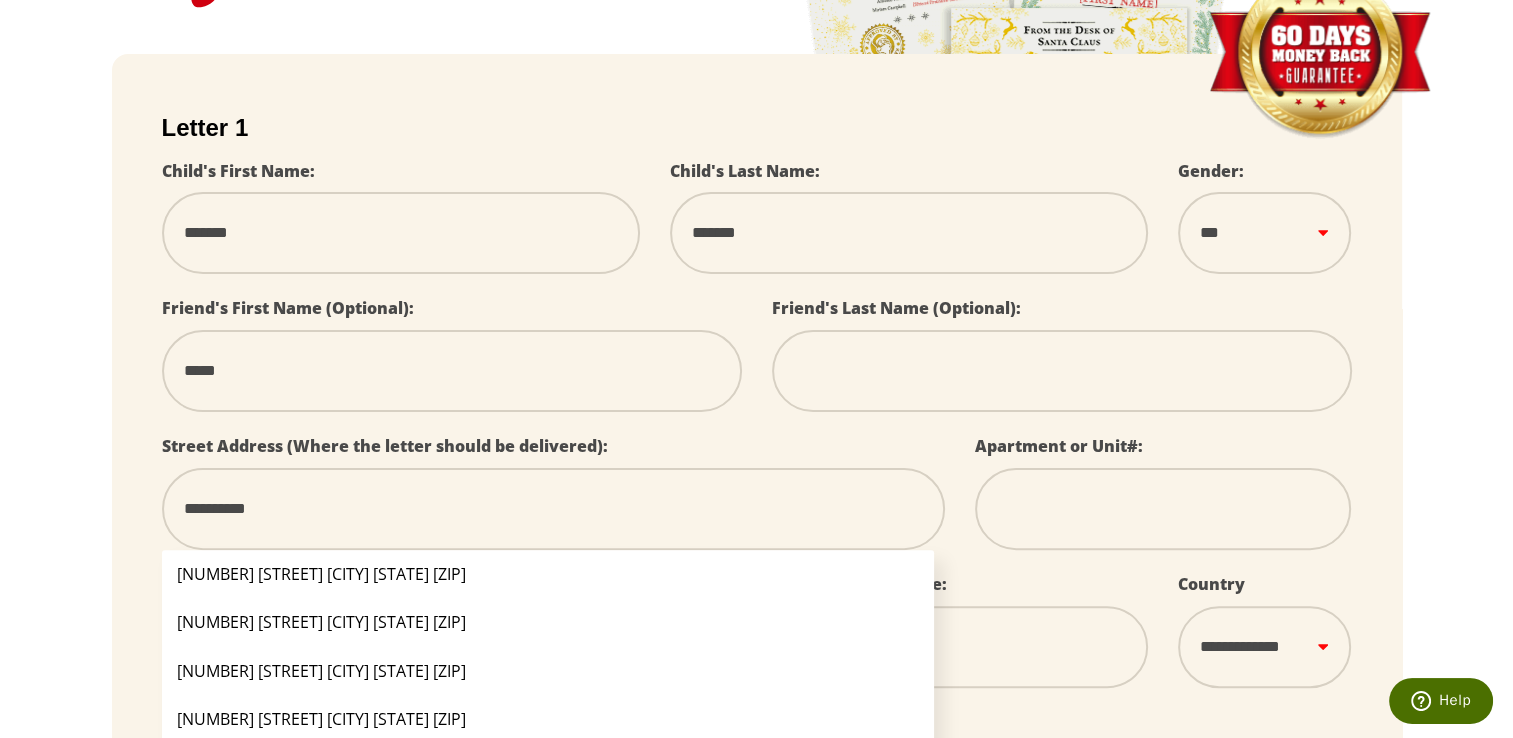 type on "**********" 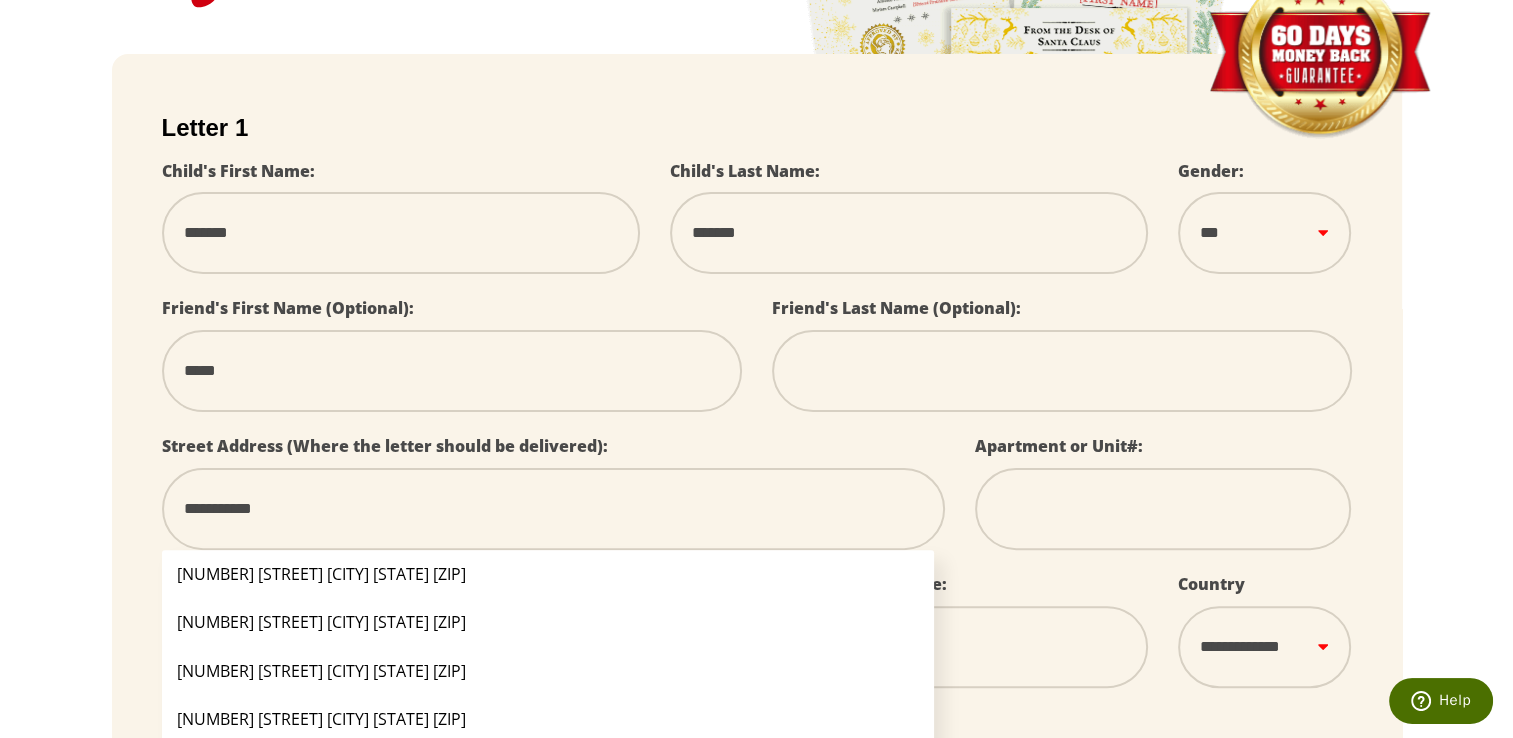 type on "**********" 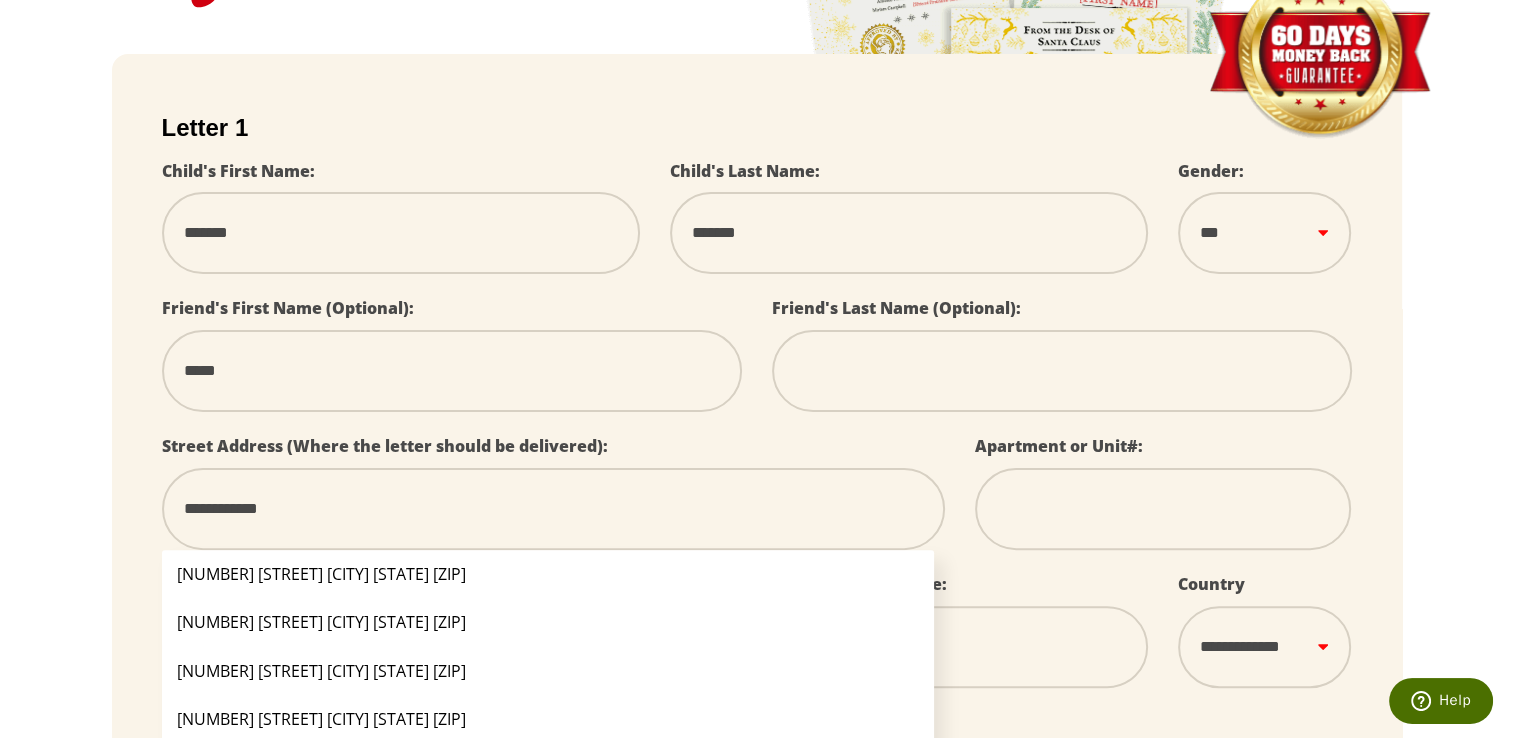 type on "**********" 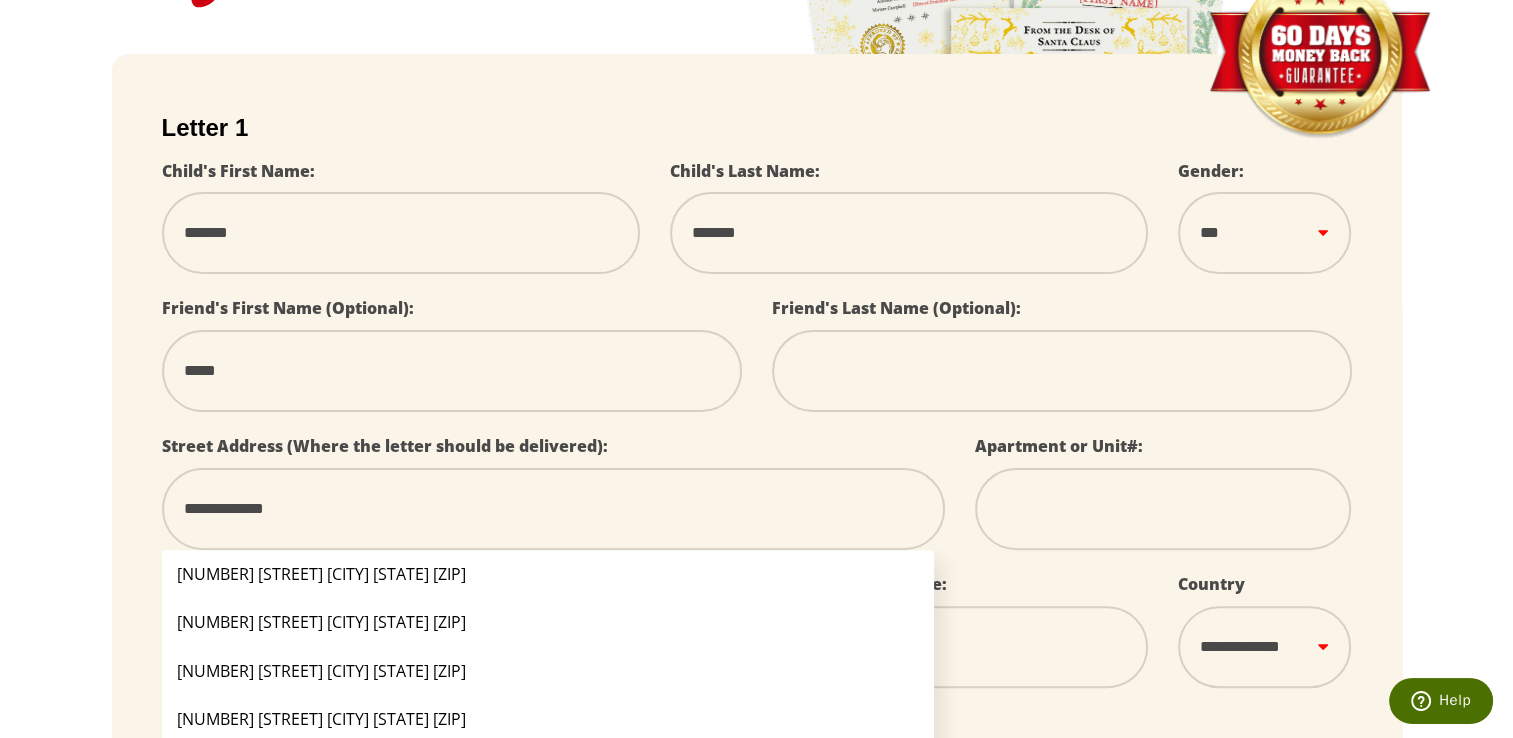 select 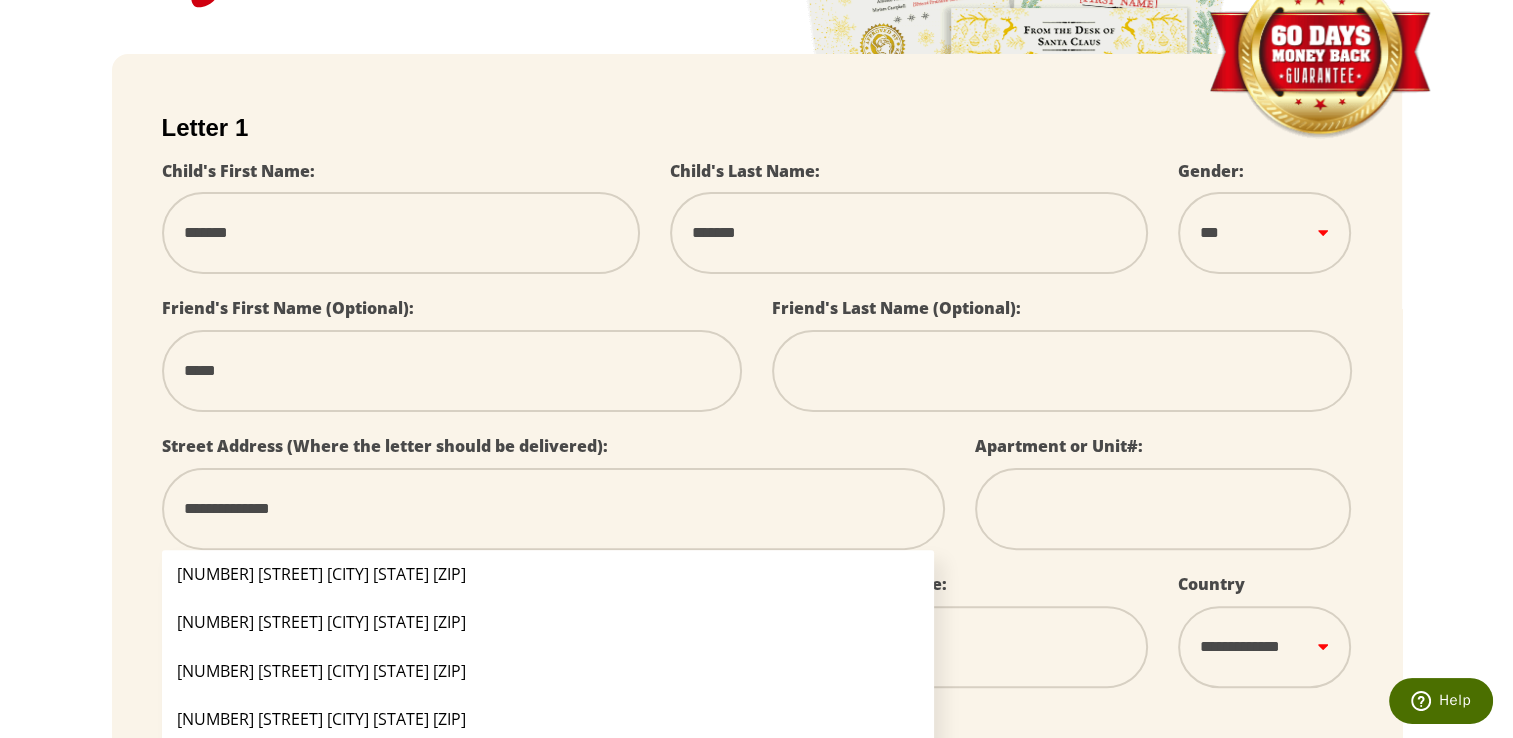 type on "**********" 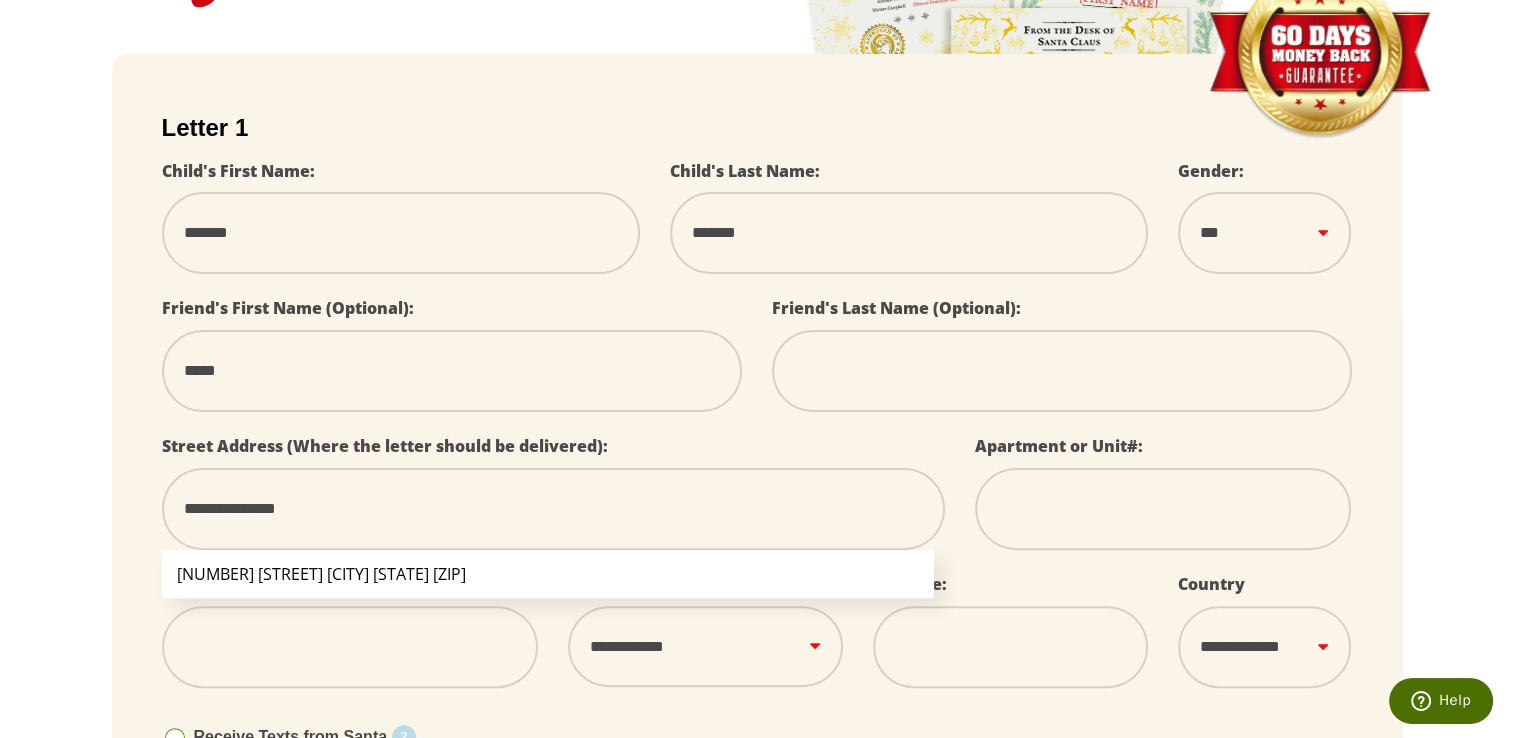 type on "**********" 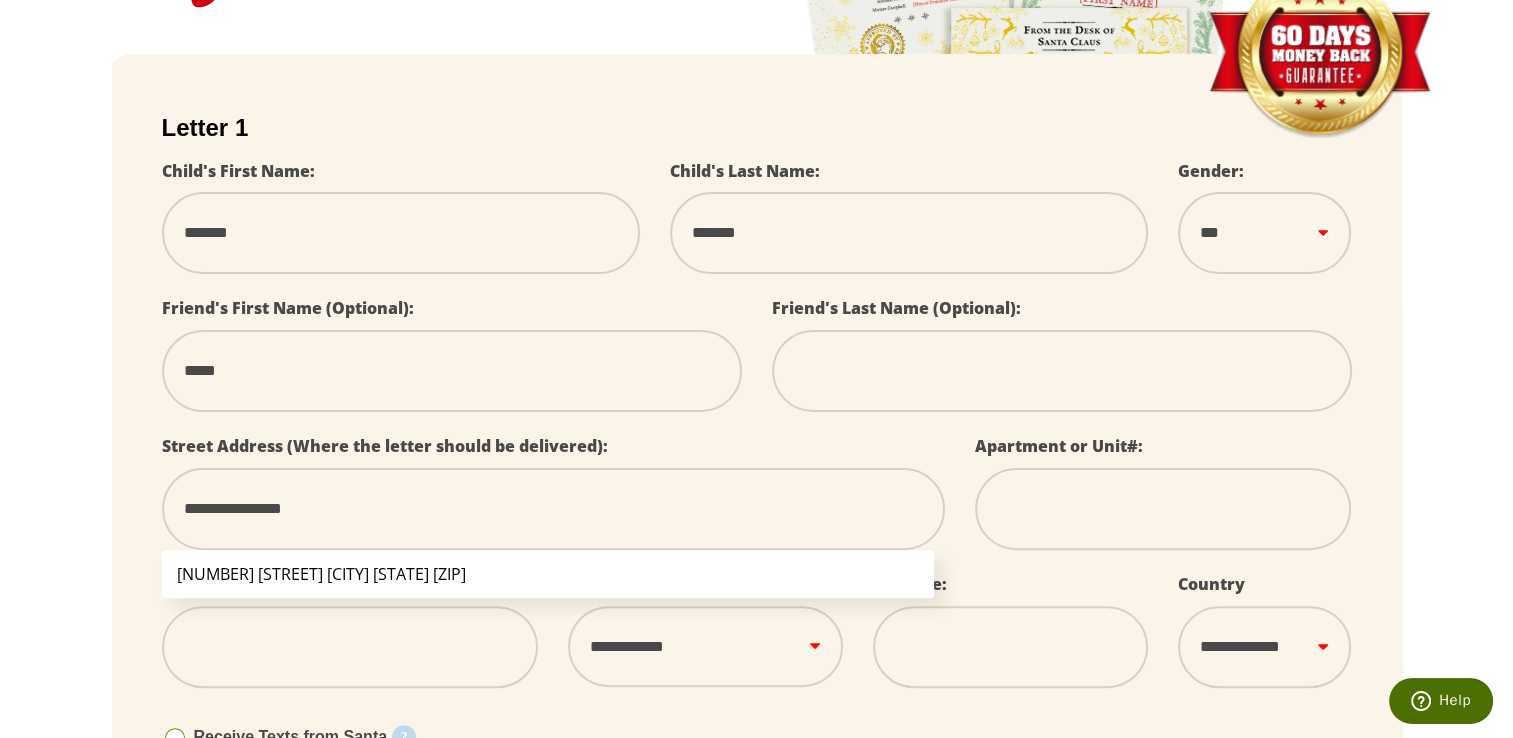 select 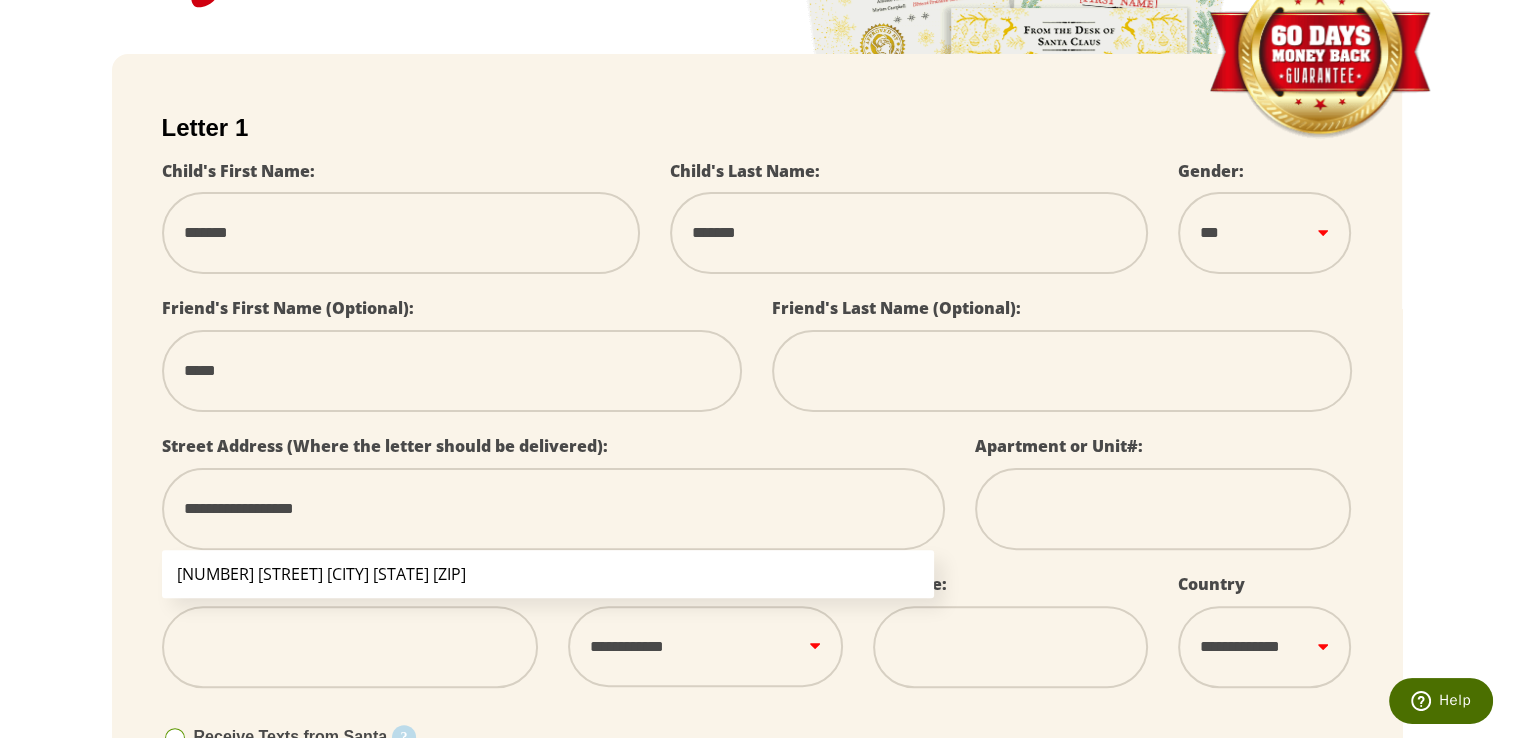 drag, startPoint x: 280, startPoint y: 508, endPoint x: 278, endPoint y: 577, distance: 69.02898 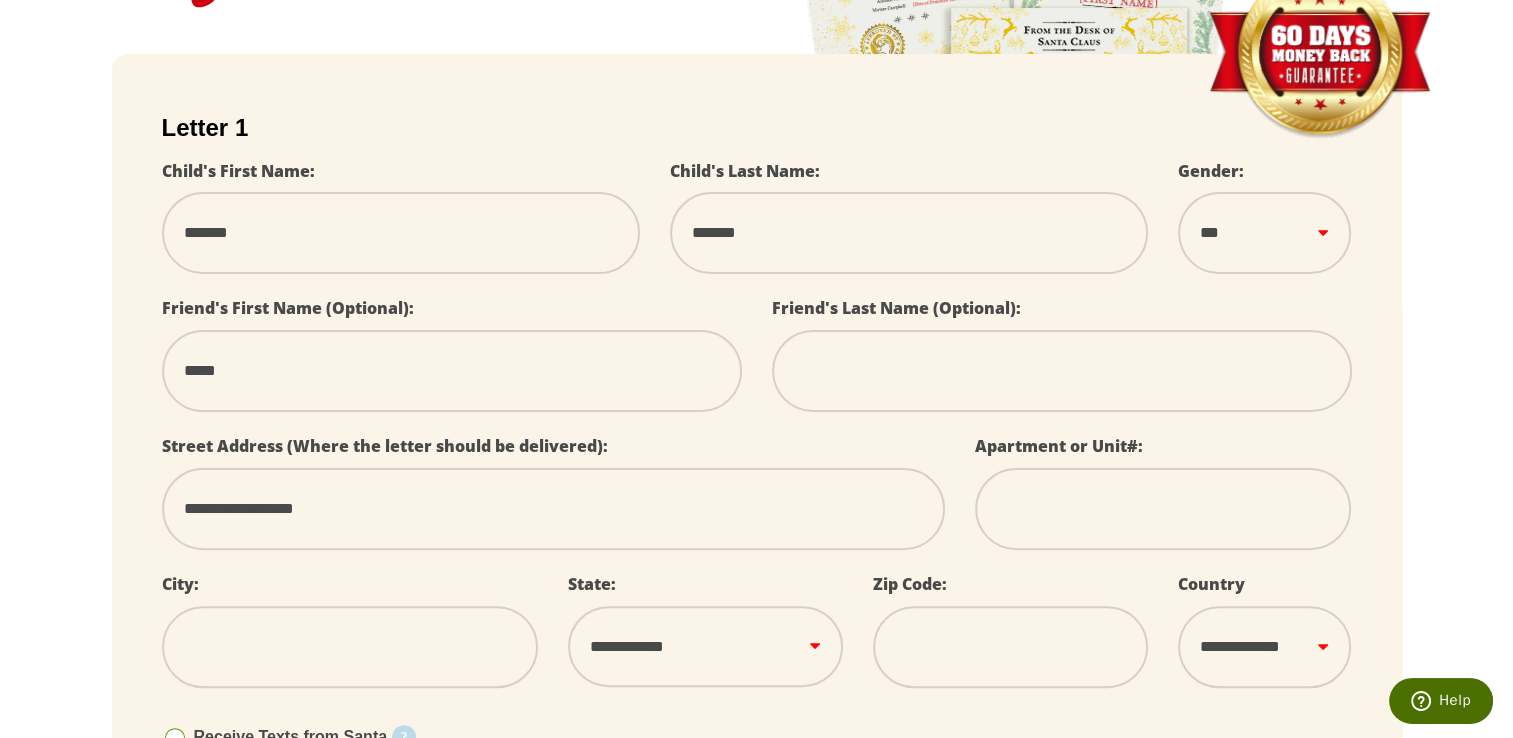 drag, startPoint x: 368, startPoint y: 518, endPoint x: 265, endPoint y: 497, distance: 105.11898 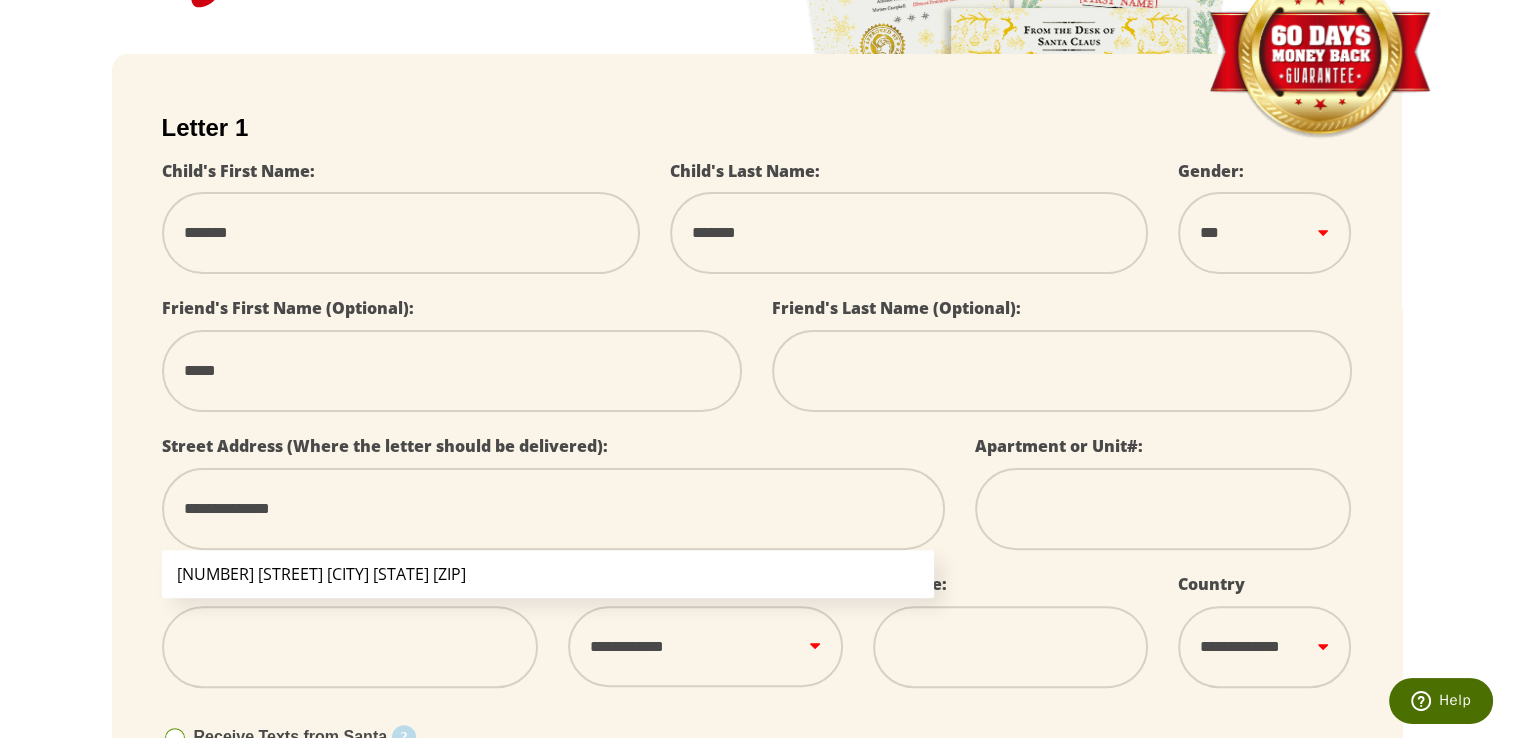 click on "[NUMBER] [STREET] [CITY]
[STATE] [ZIP]" at bounding box center (548, 574) 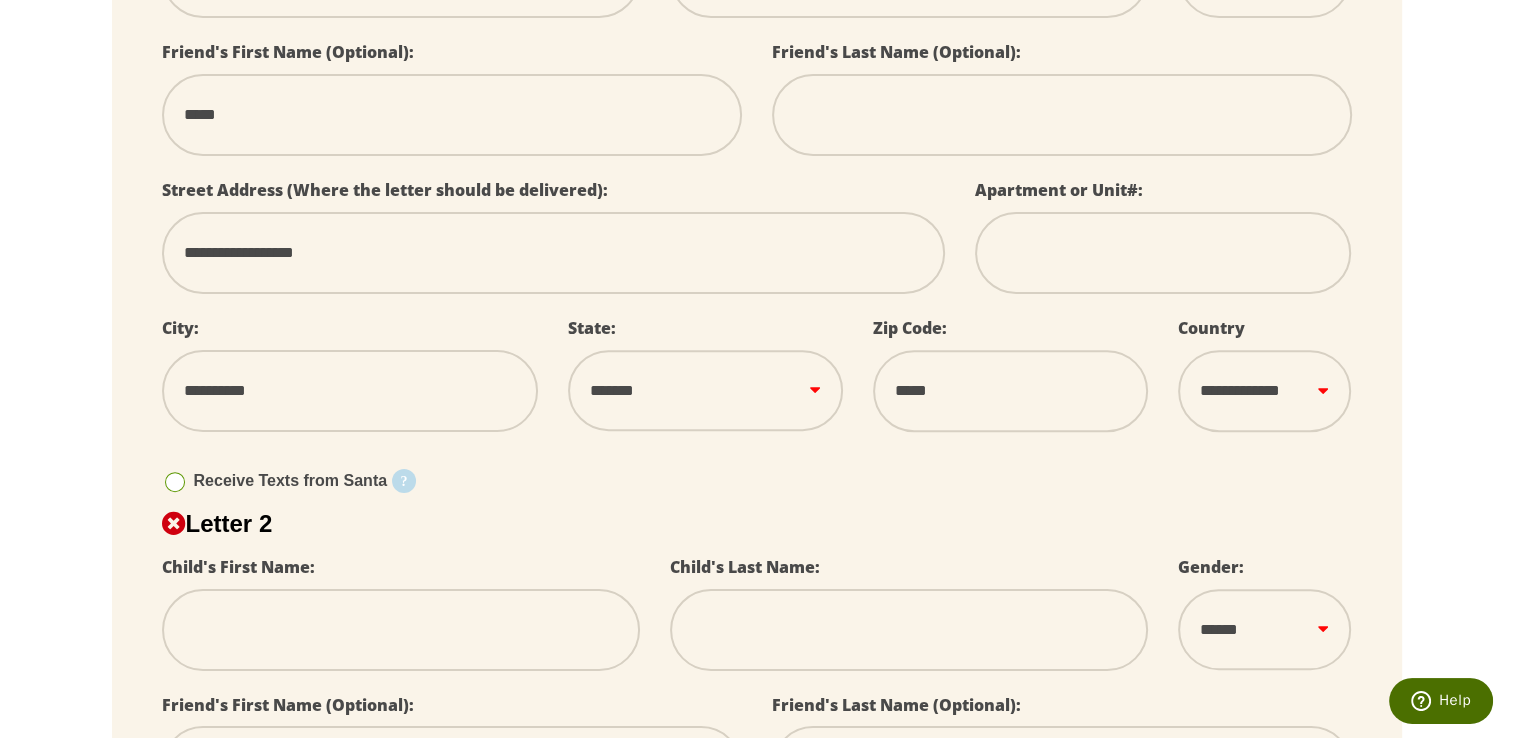 scroll, scrollTop: 666, scrollLeft: 0, axis: vertical 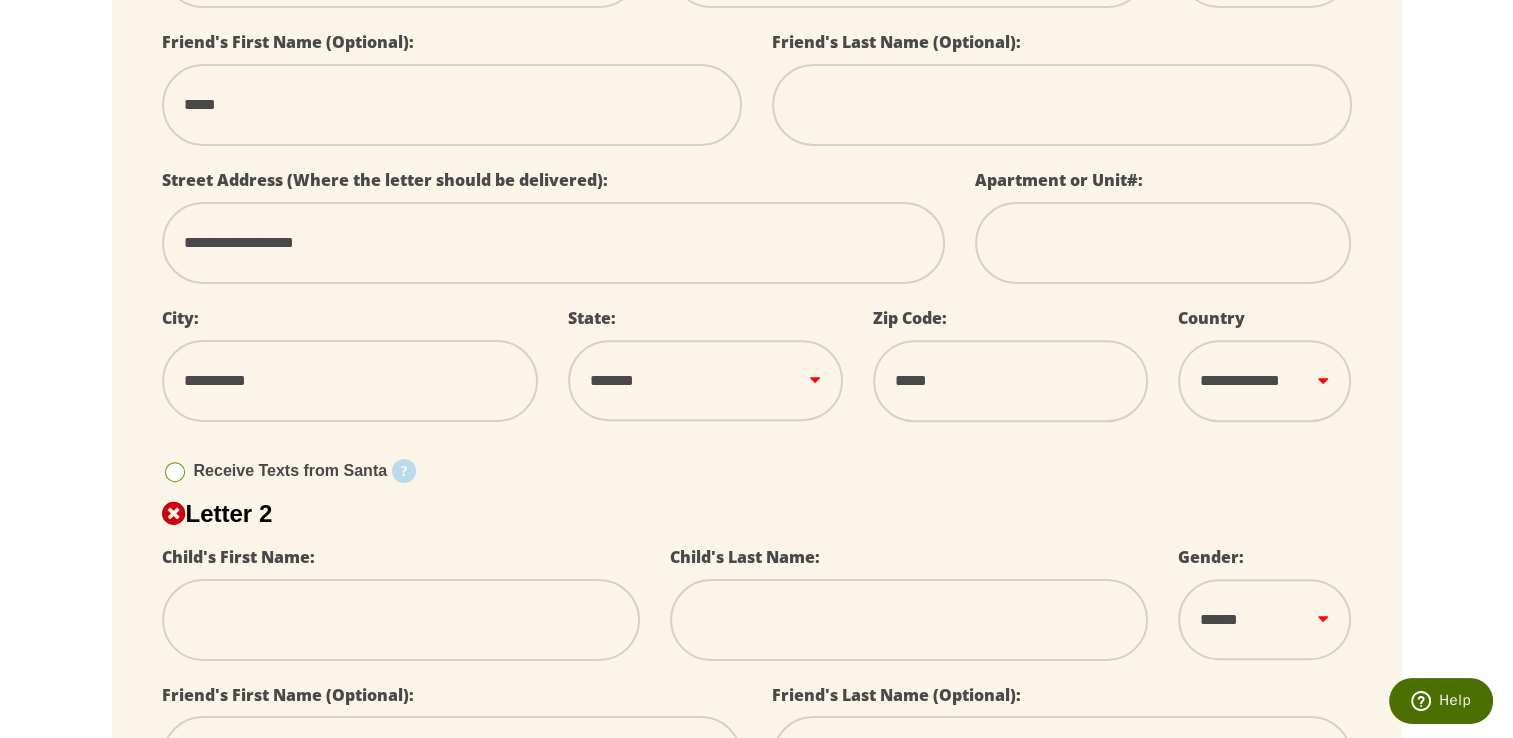 drag, startPoint x: 296, startPoint y: 375, endPoint x: 115, endPoint y: 355, distance: 182.10162 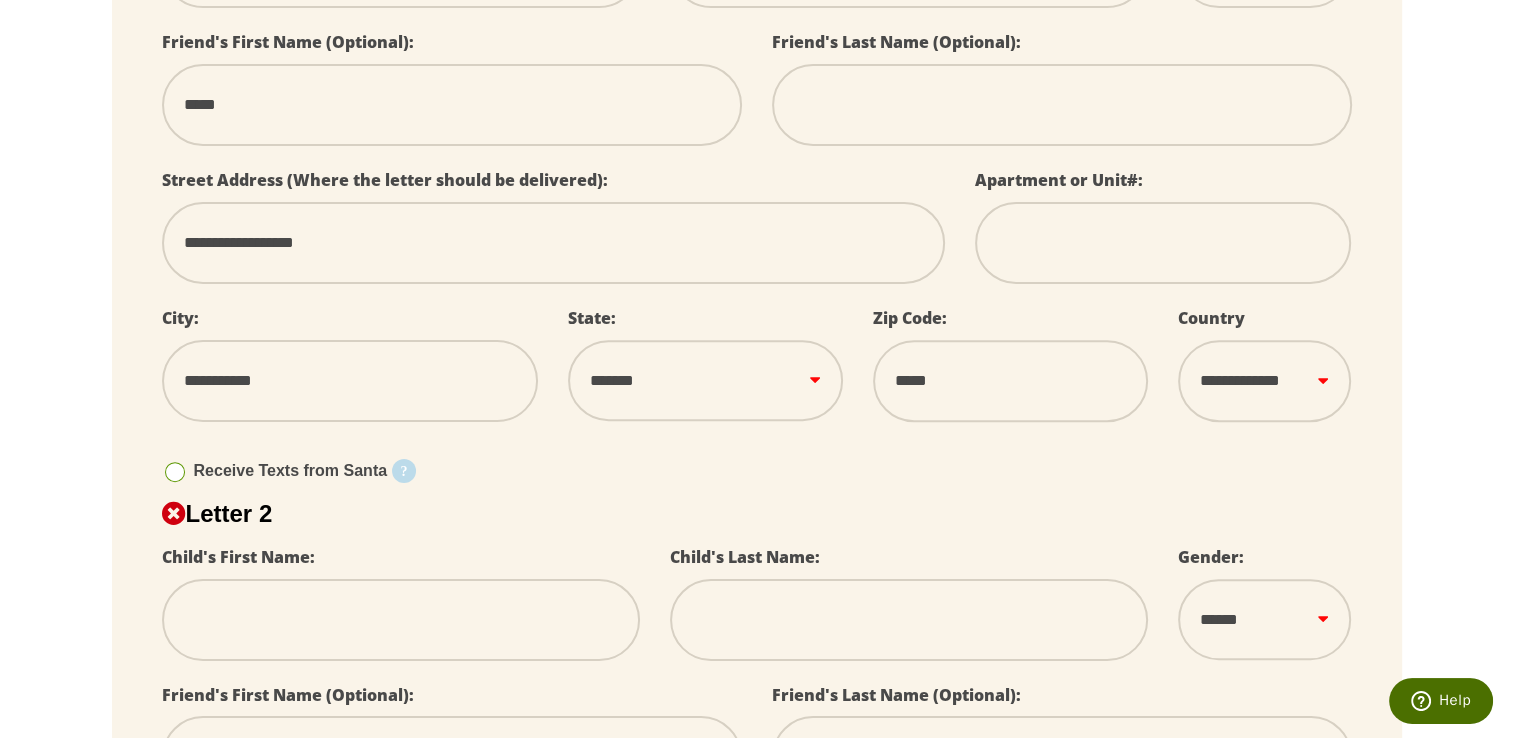 click at bounding box center (175, 472) 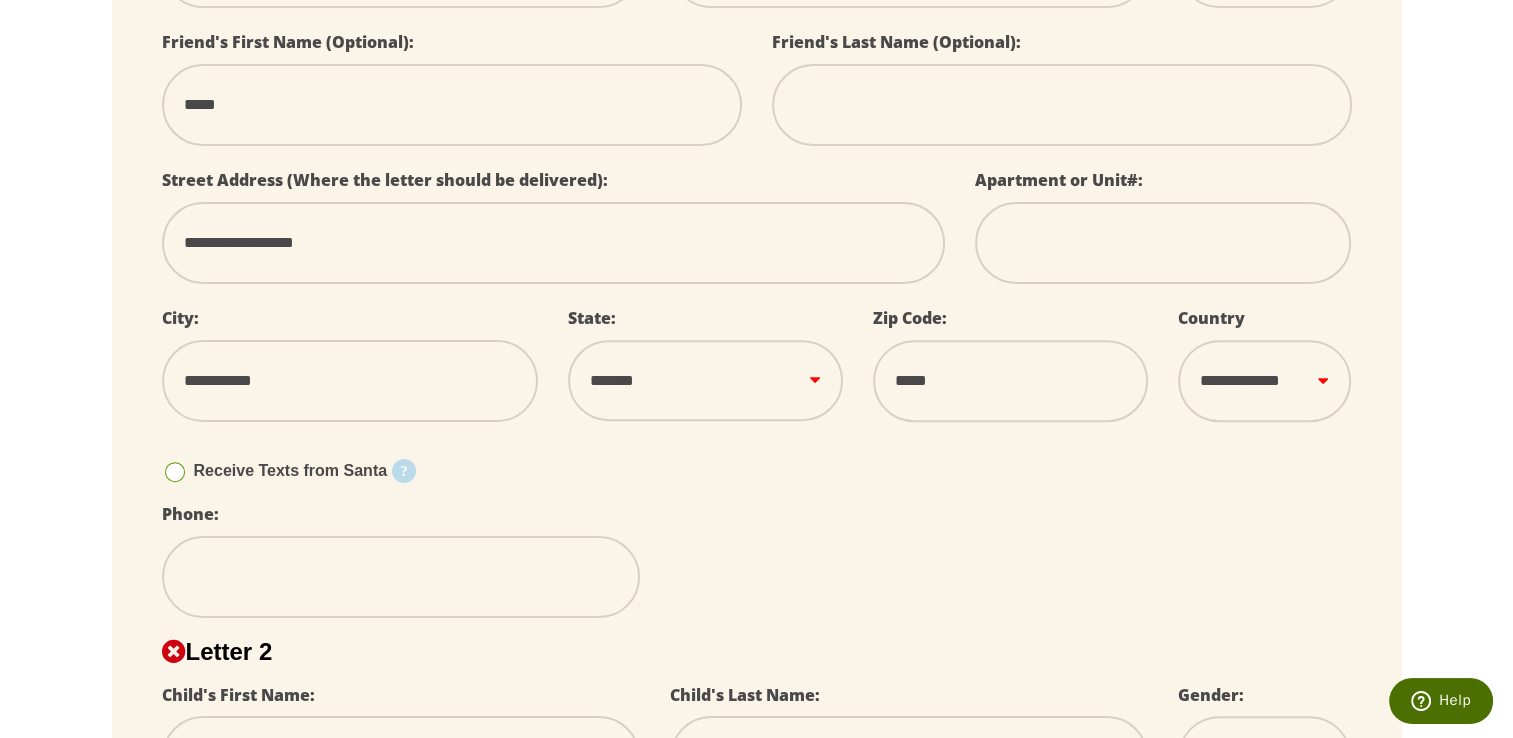 click at bounding box center (401, 577) 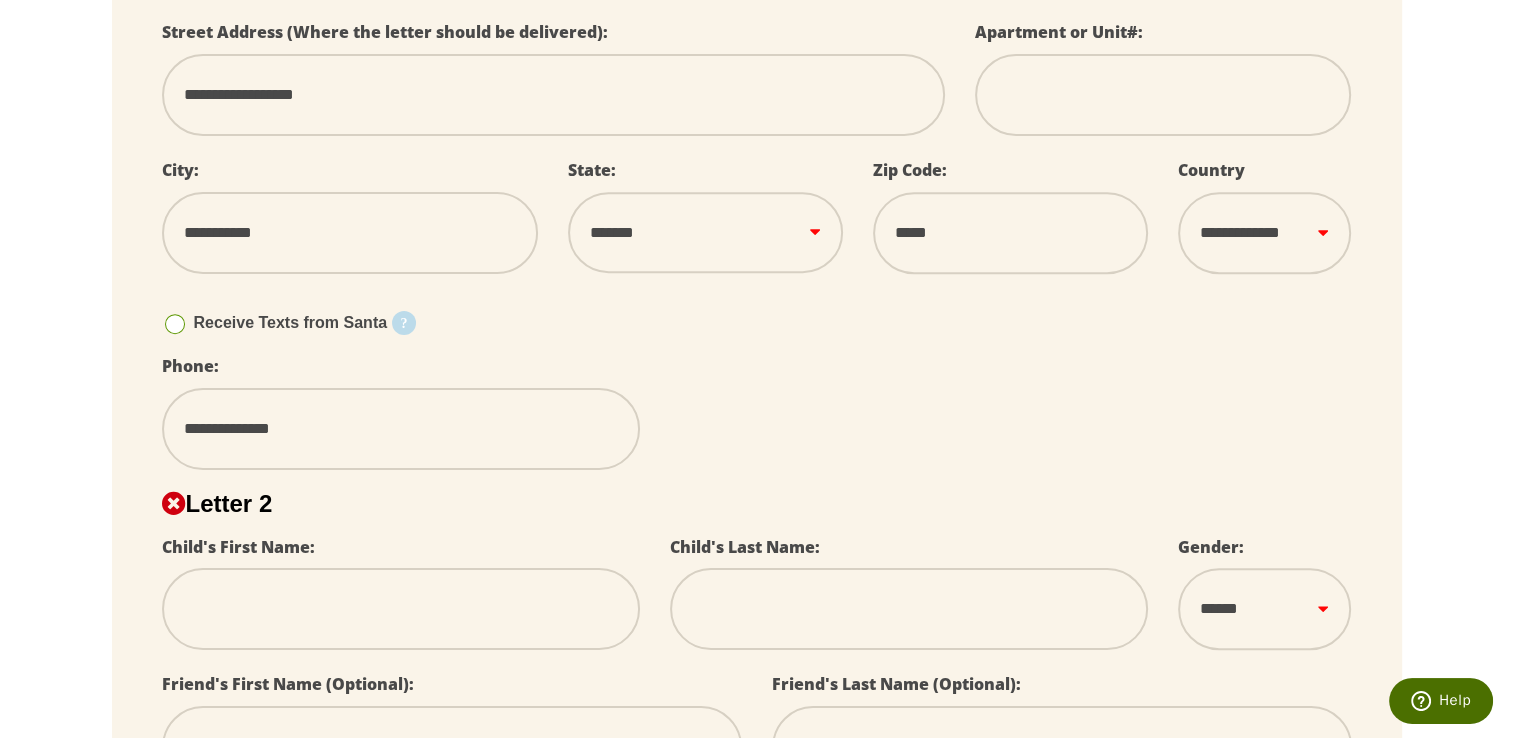 scroll, scrollTop: 866, scrollLeft: 0, axis: vertical 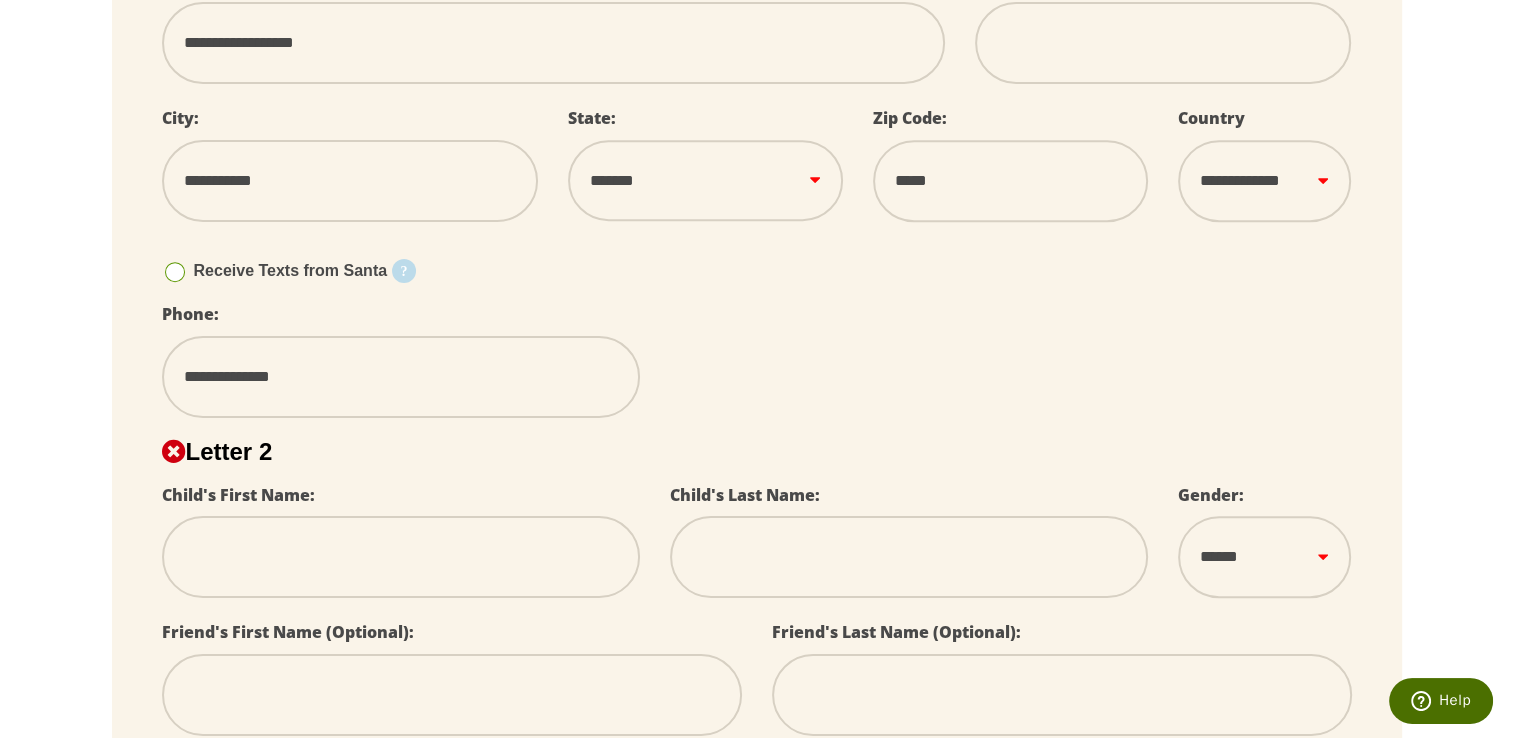 click at bounding box center (401, 557) 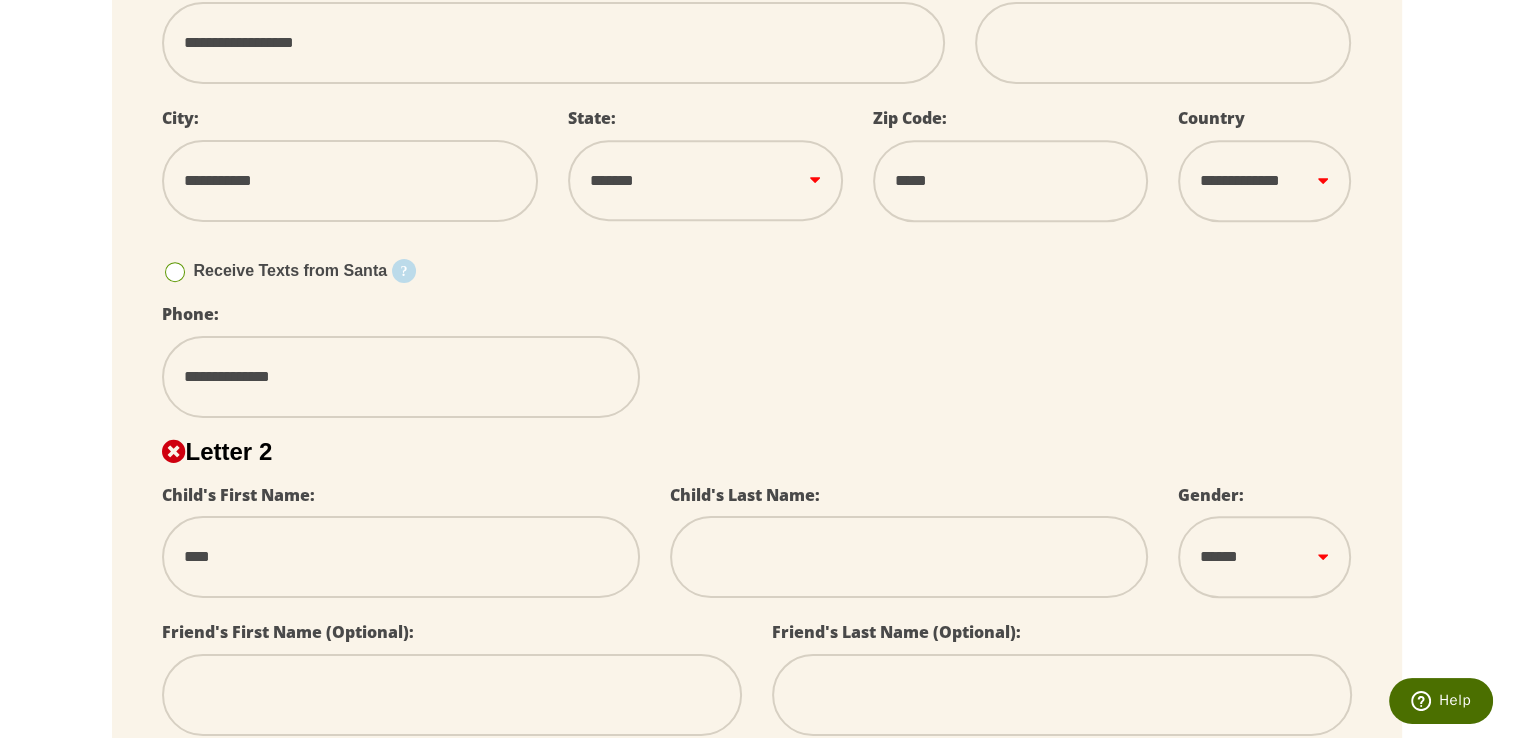 click at bounding box center (909, 557) 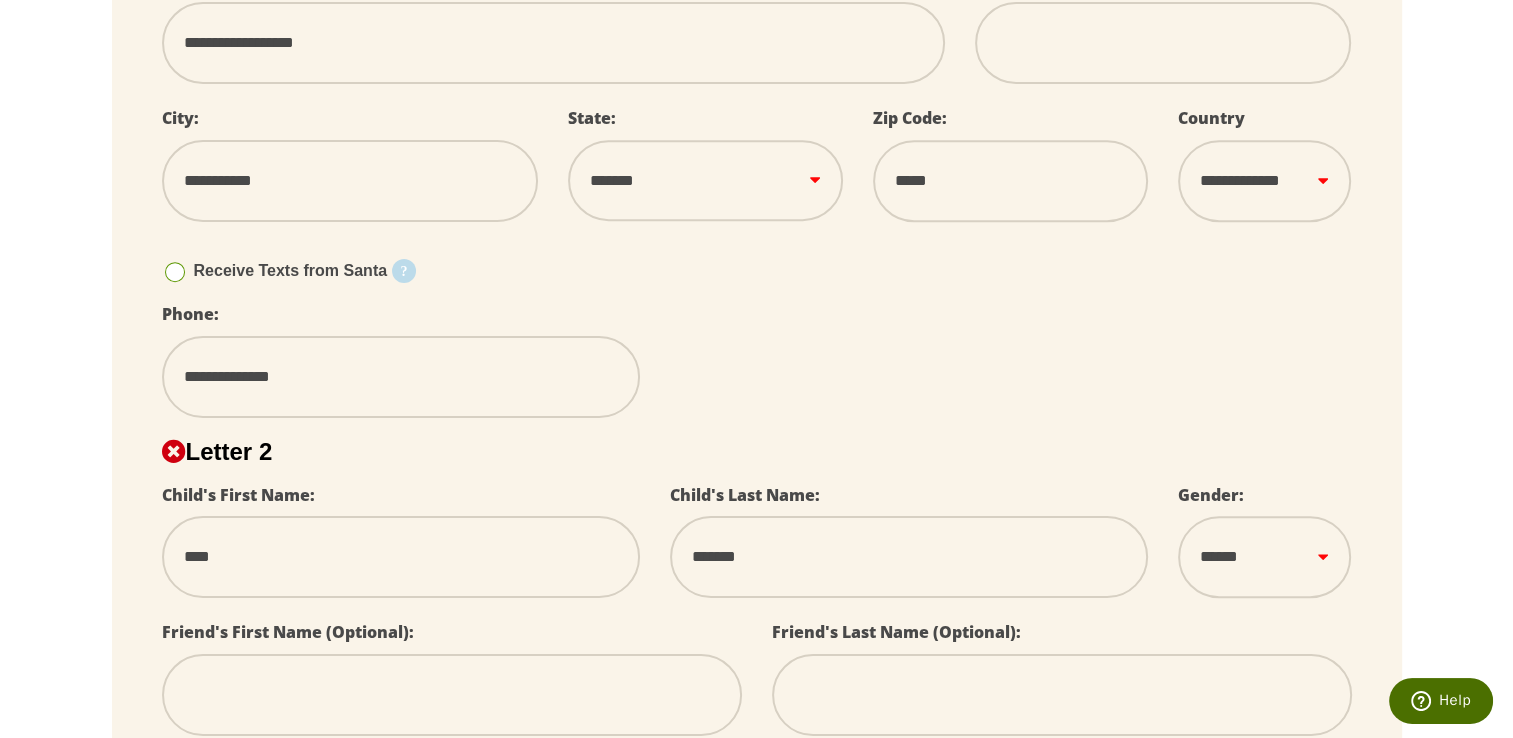 click on "******   ***   ****" at bounding box center (1264, 556) 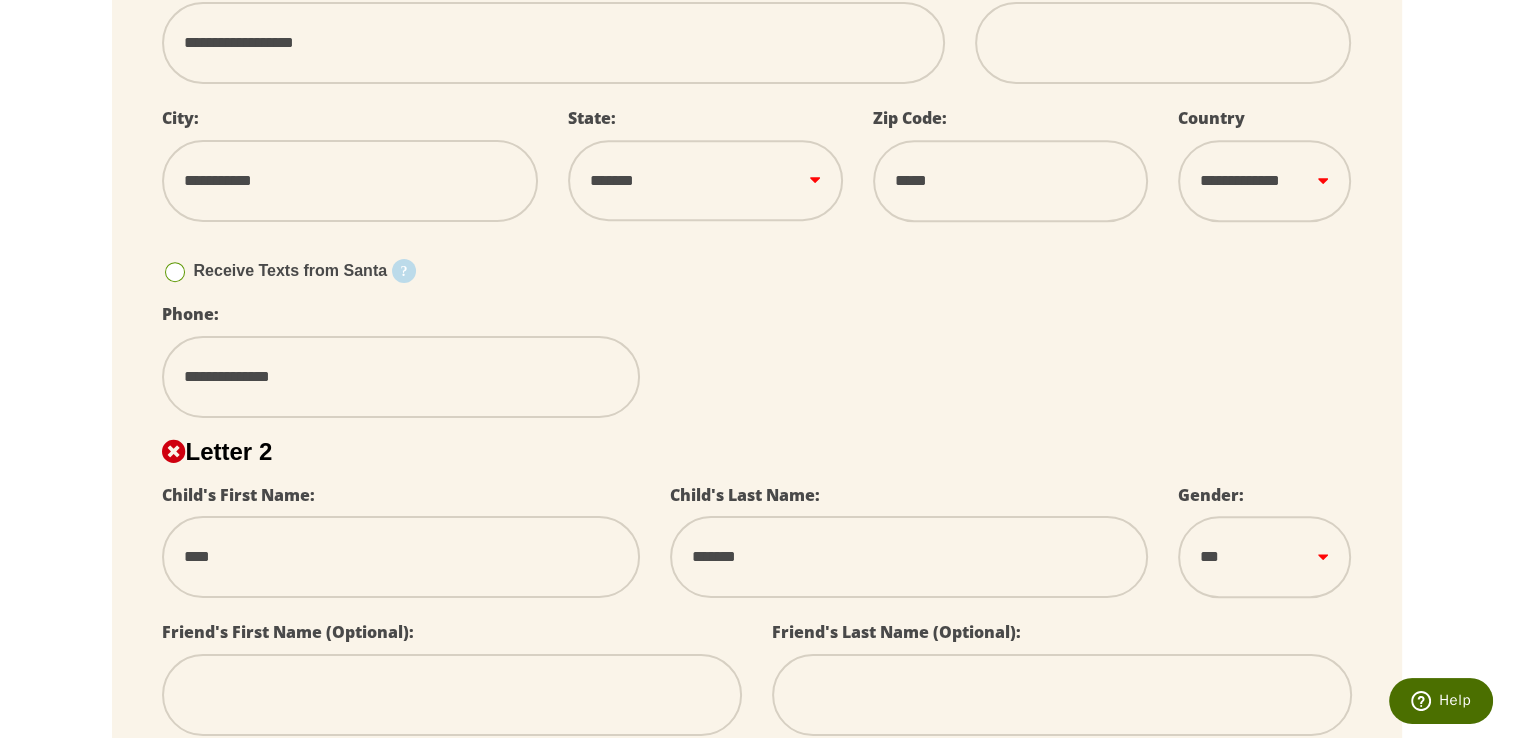 click on "******   ***   ****" at bounding box center [1264, 556] 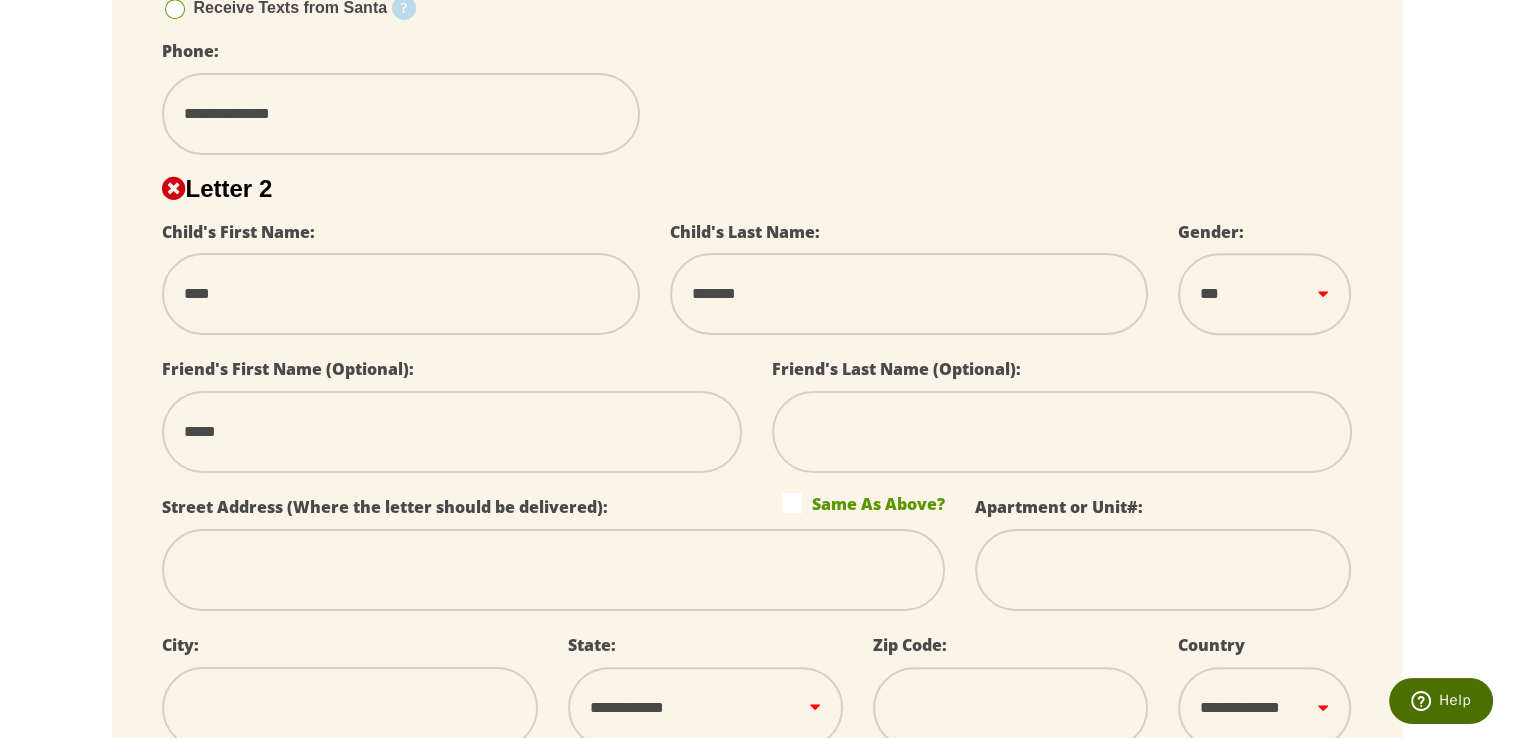 scroll, scrollTop: 1133, scrollLeft: 0, axis: vertical 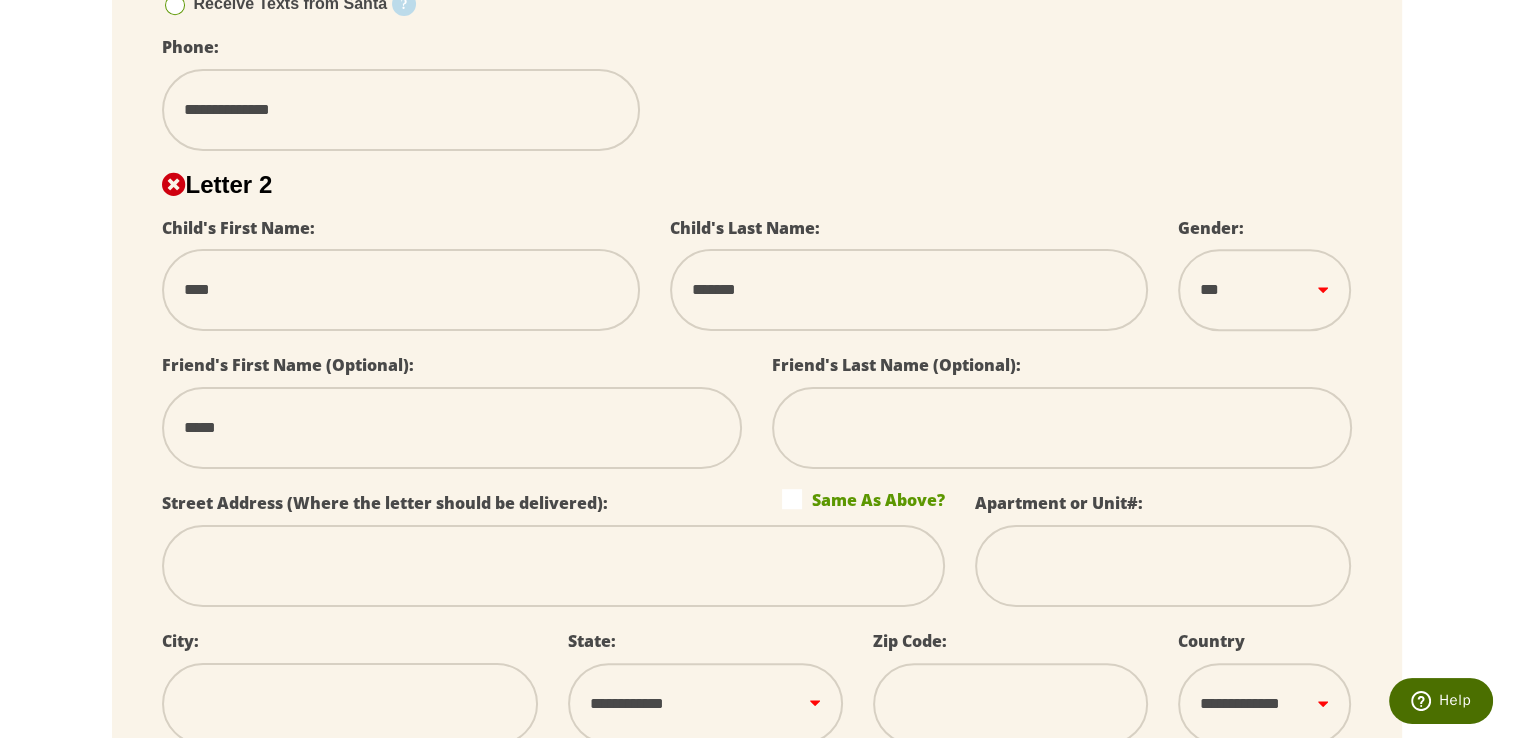 click on "Same As Above?" at bounding box center (863, 499) 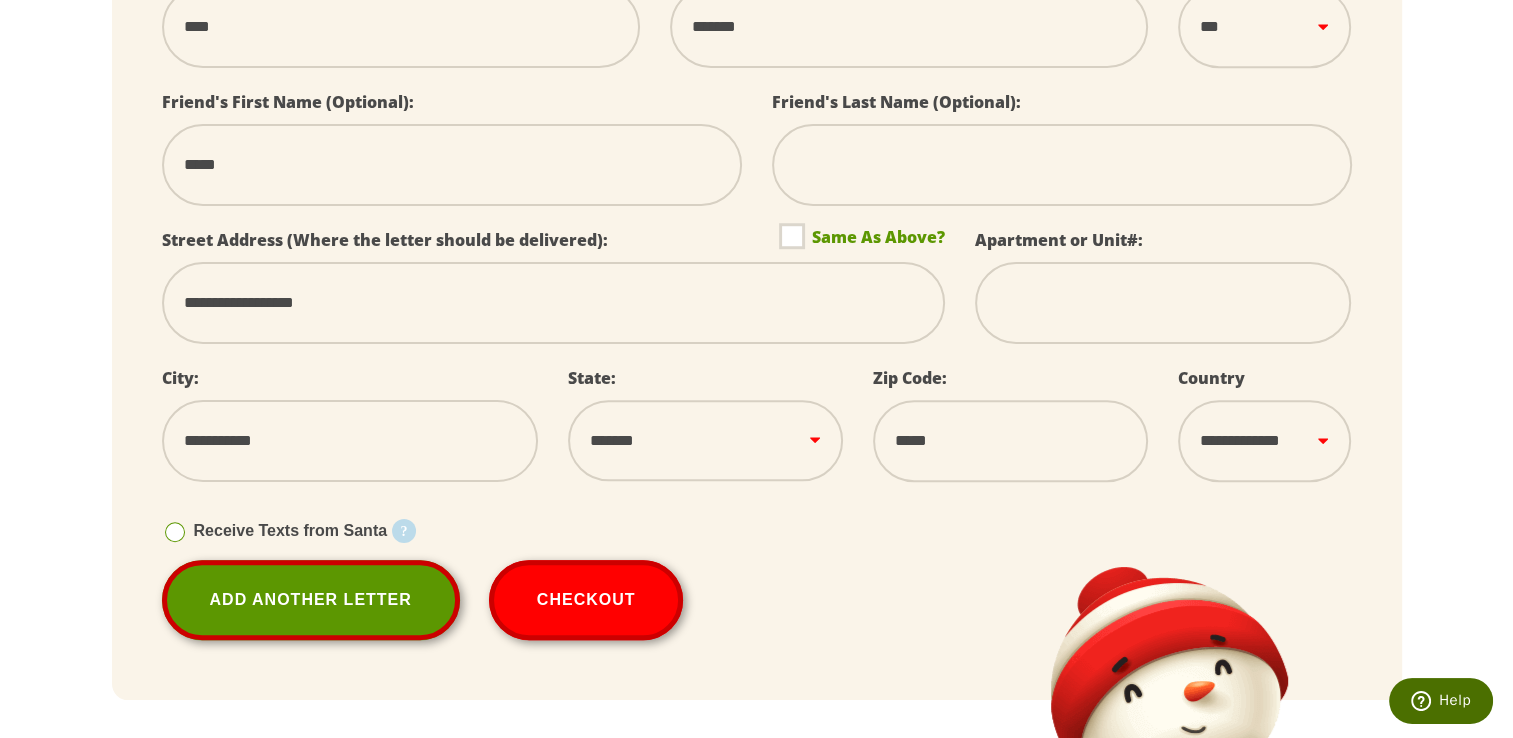 scroll, scrollTop: 1400, scrollLeft: 0, axis: vertical 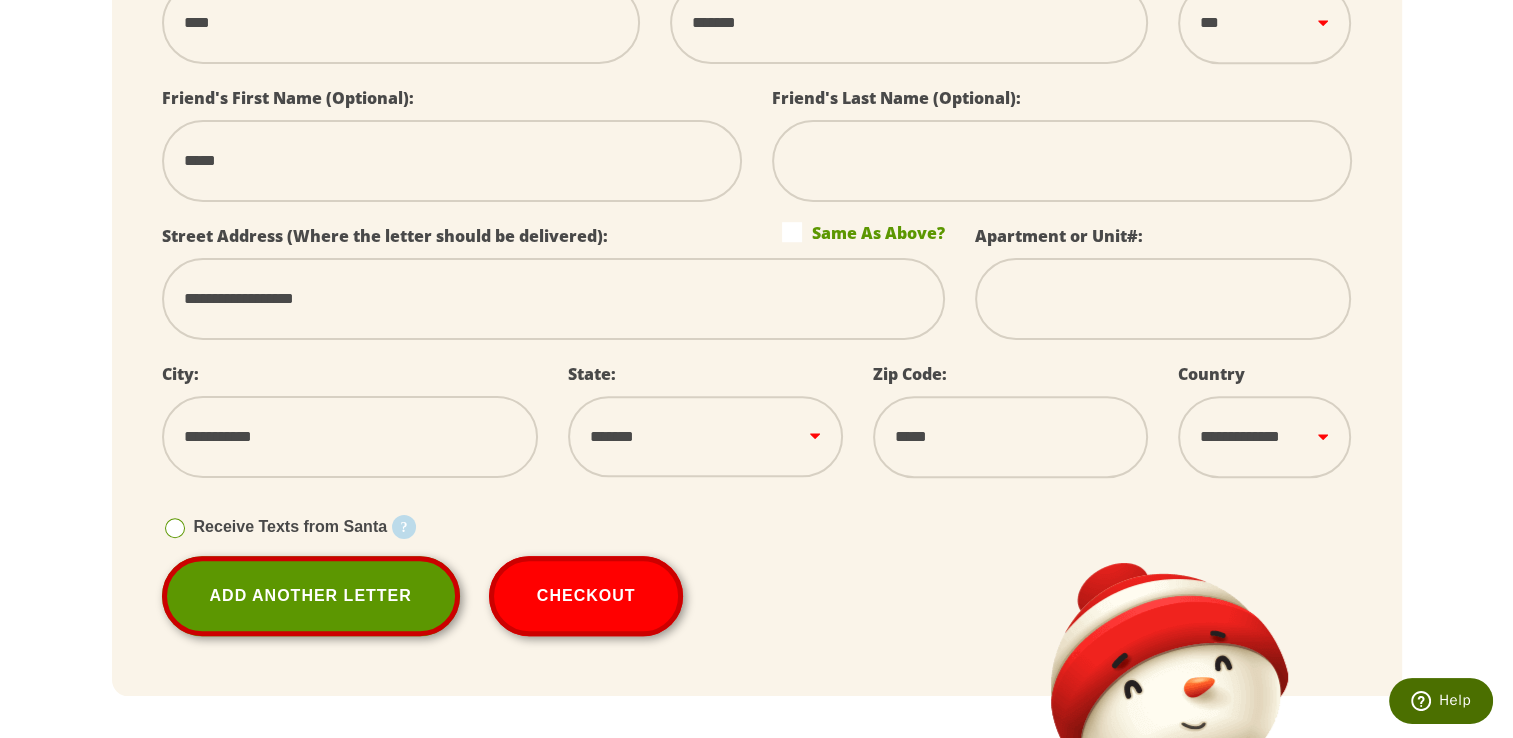 click at bounding box center [175, 528] 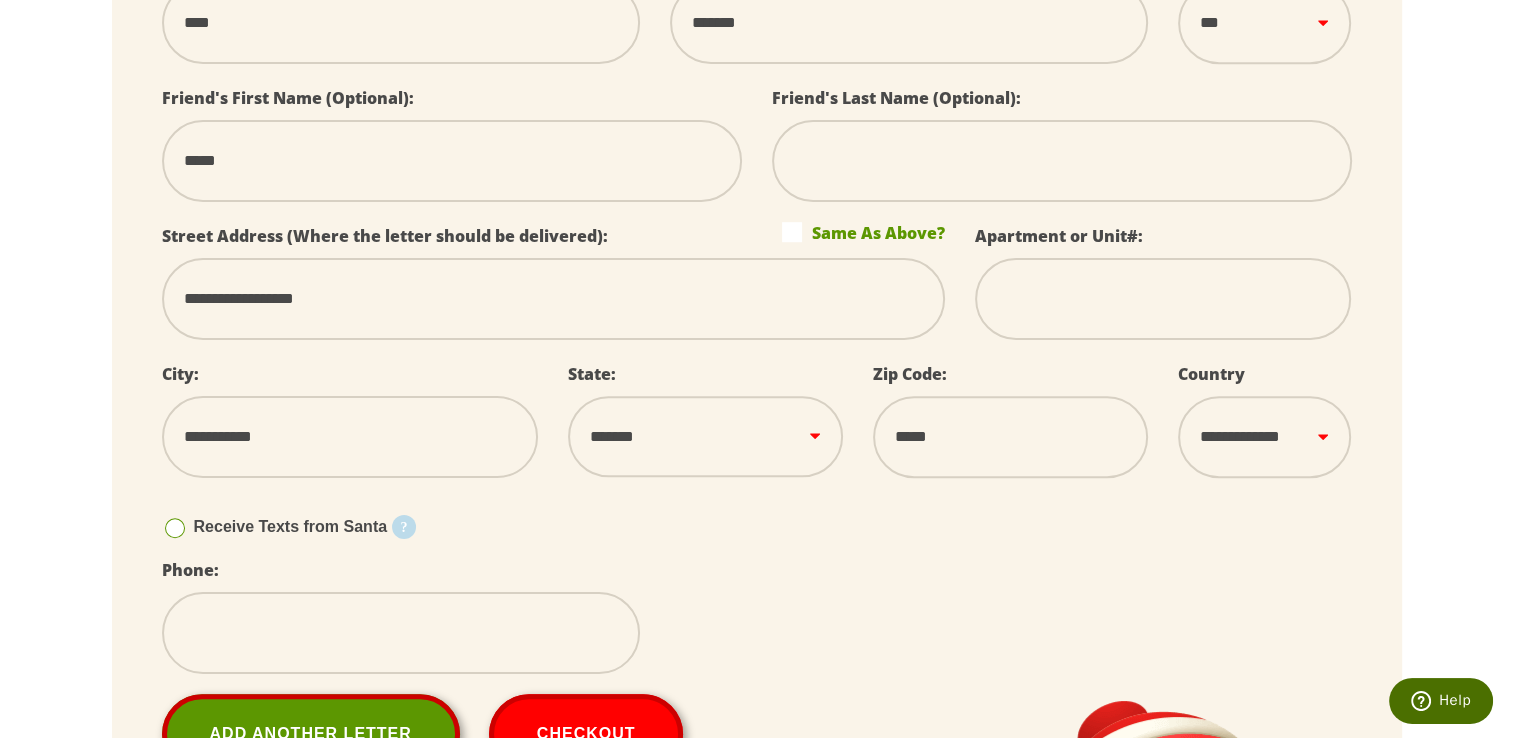 click at bounding box center [401, 633] 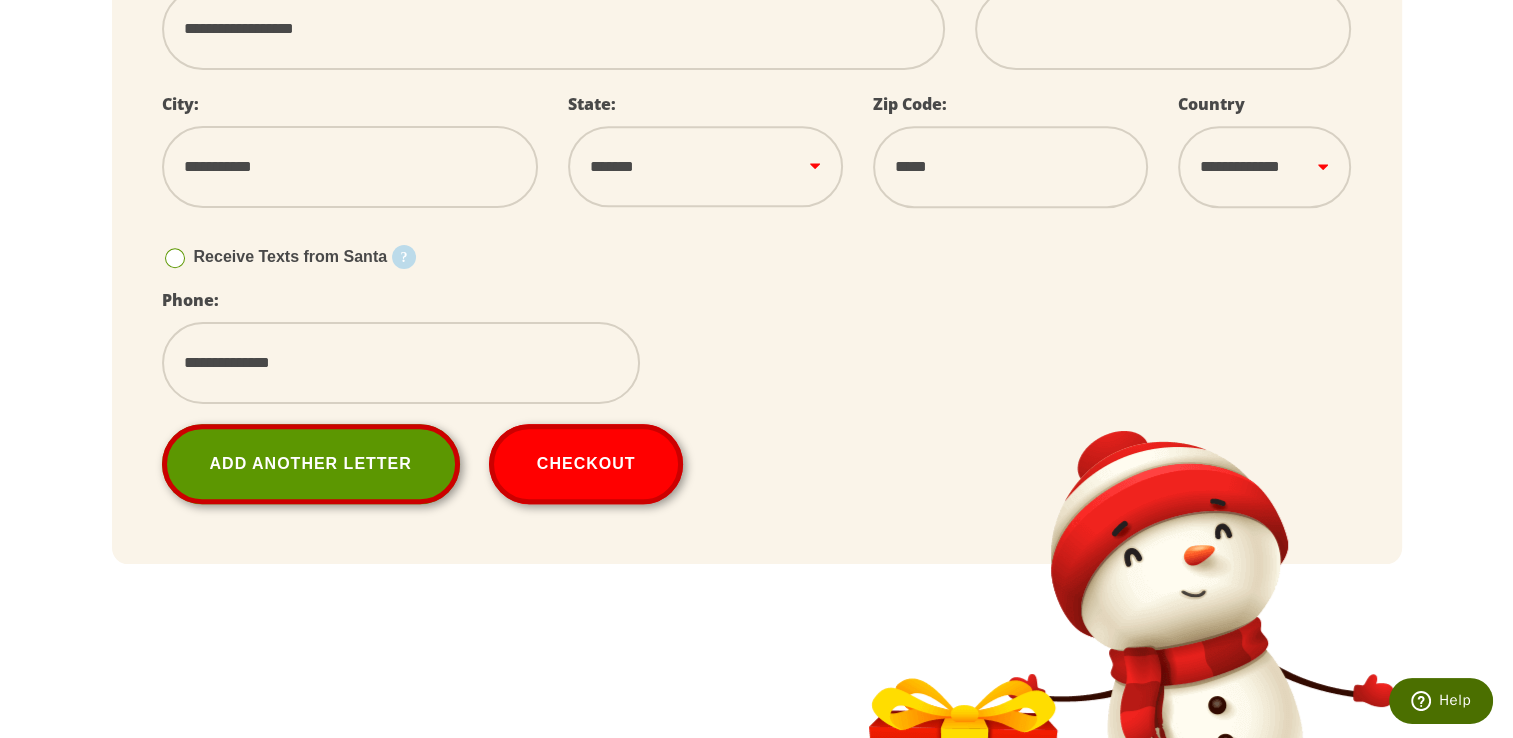 scroll, scrollTop: 1733, scrollLeft: 0, axis: vertical 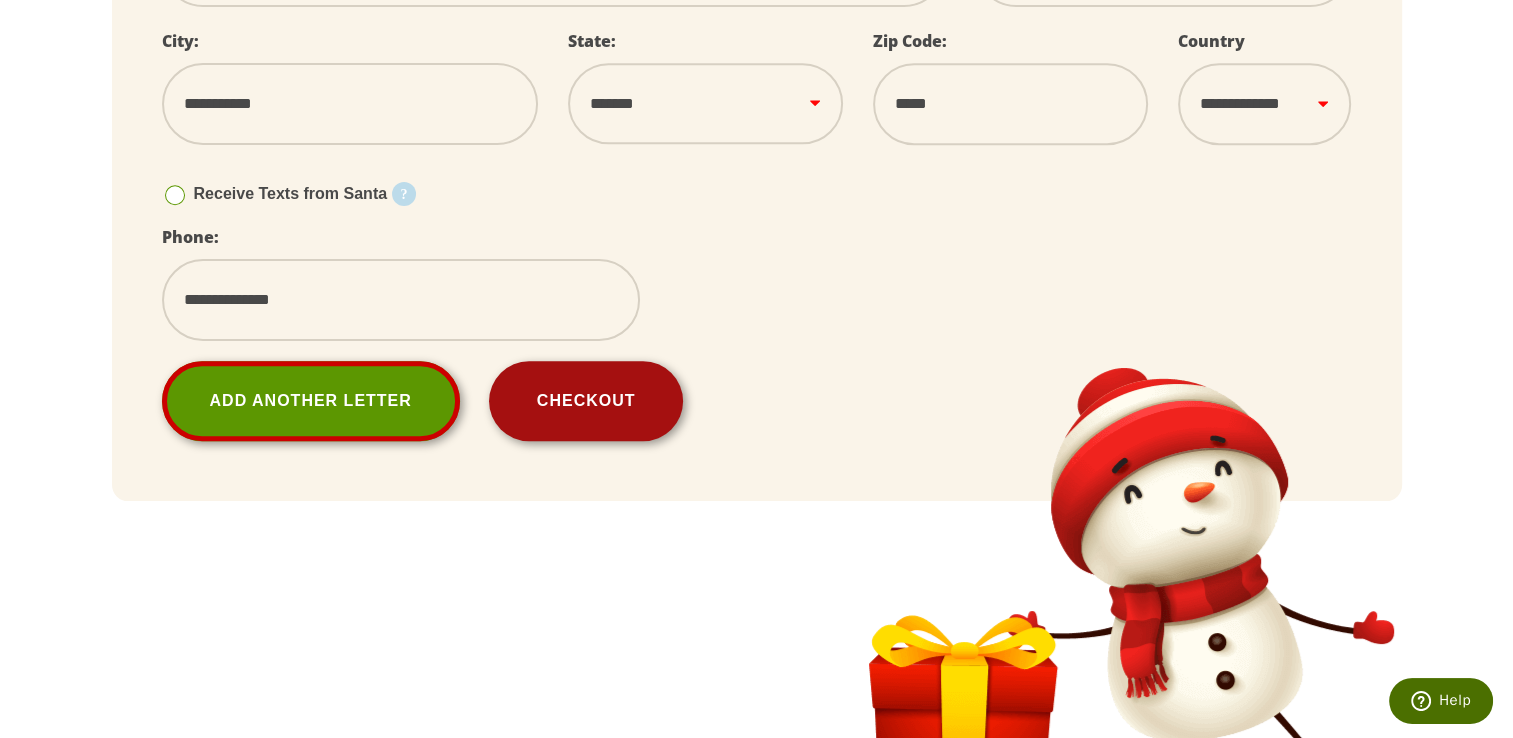 click on "Checkout" at bounding box center [586, 401] 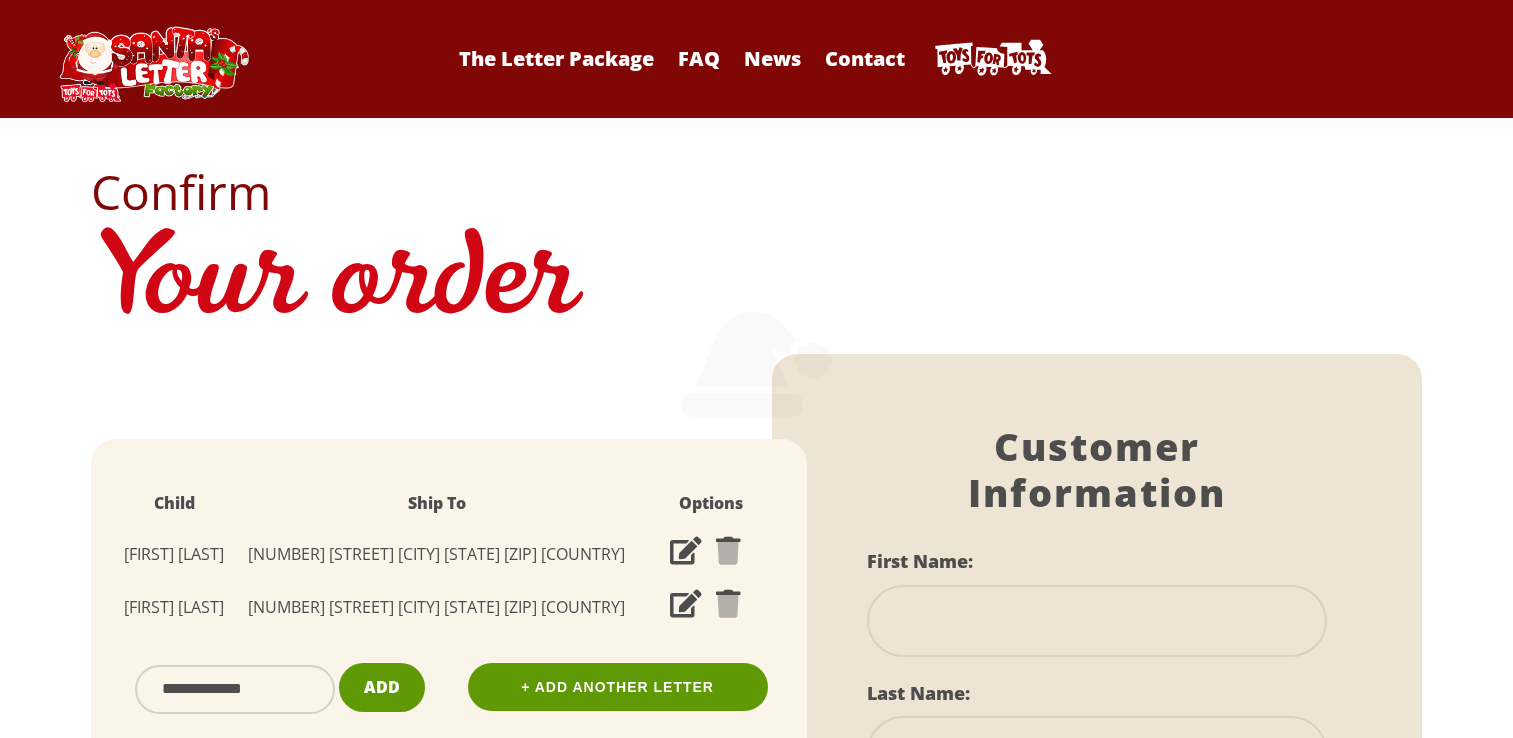 scroll, scrollTop: 0, scrollLeft: 0, axis: both 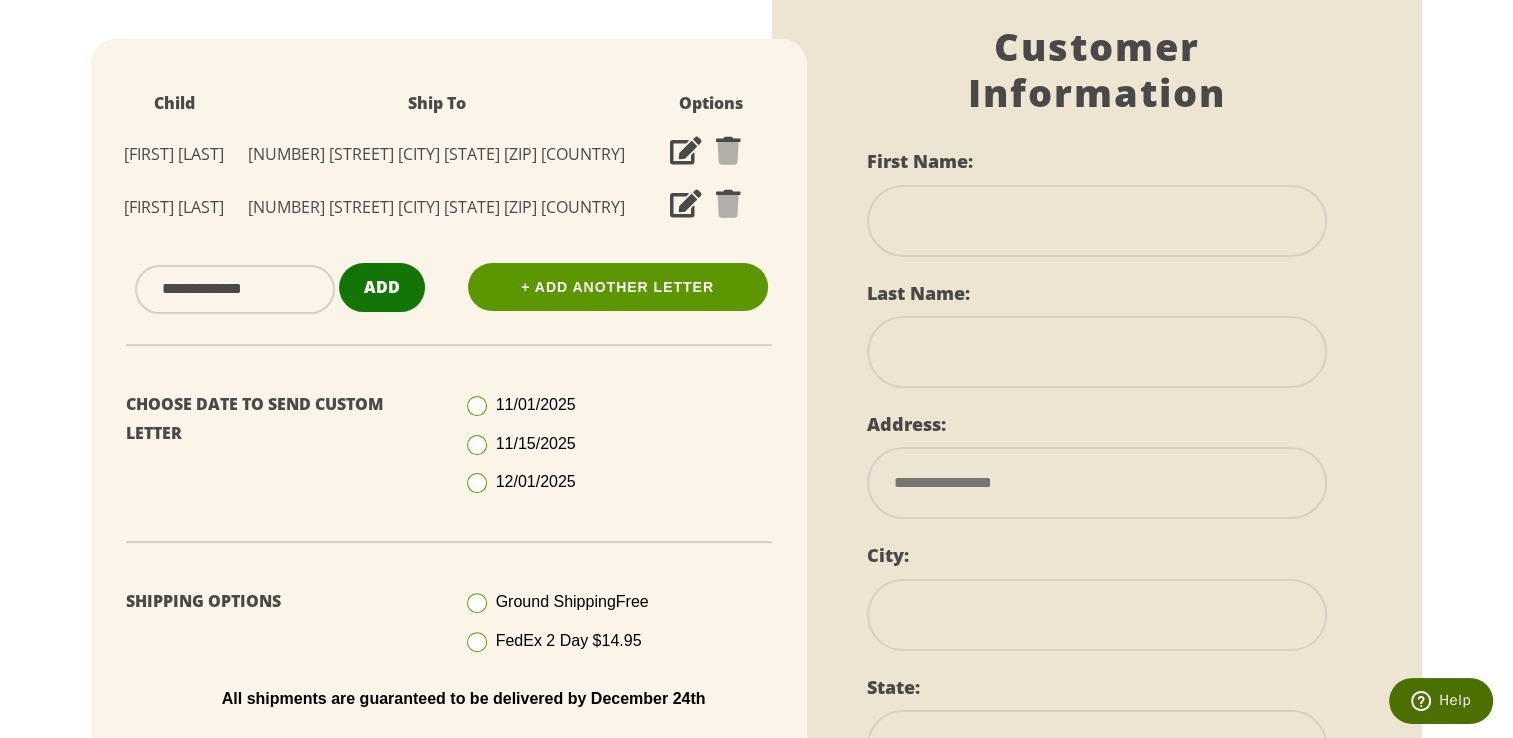 click on "Add" at bounding box center (382, 287) 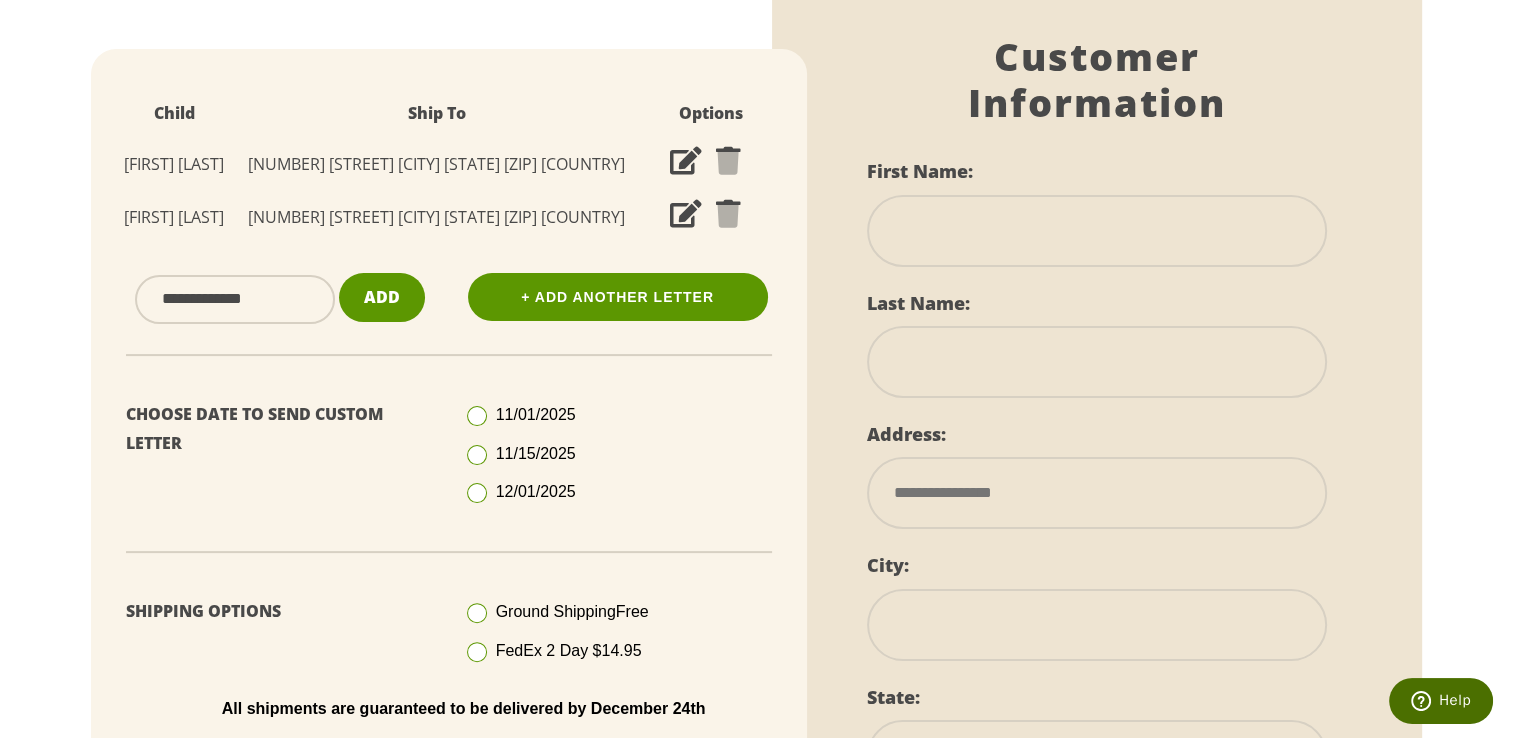 scroll, scrollTop: 0, scrollLeft: 0, axis: both 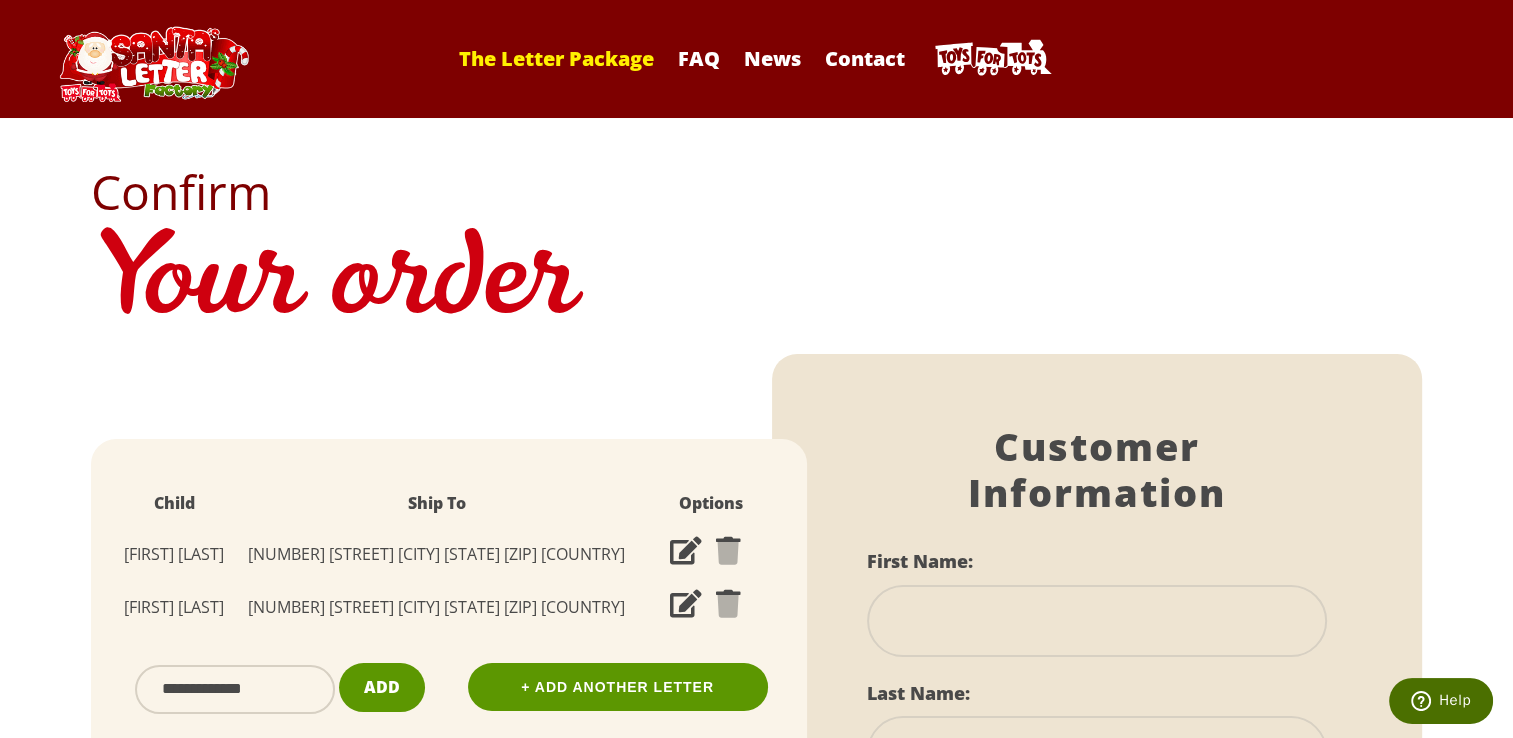 click on "The Letter Package" at bounding box center [556, 58] 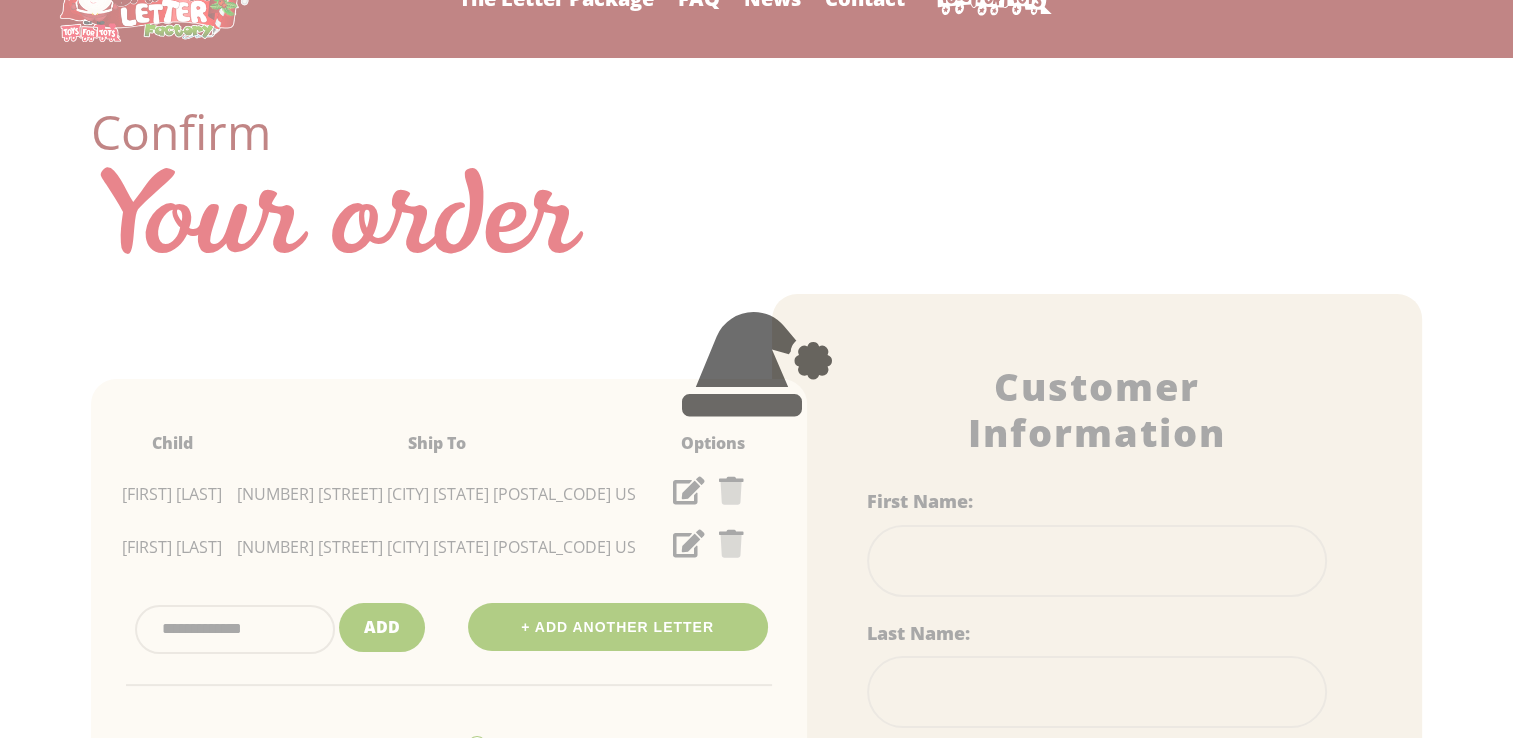 scroll, scrollTop: 0, scrollLeft: 0, axis: both 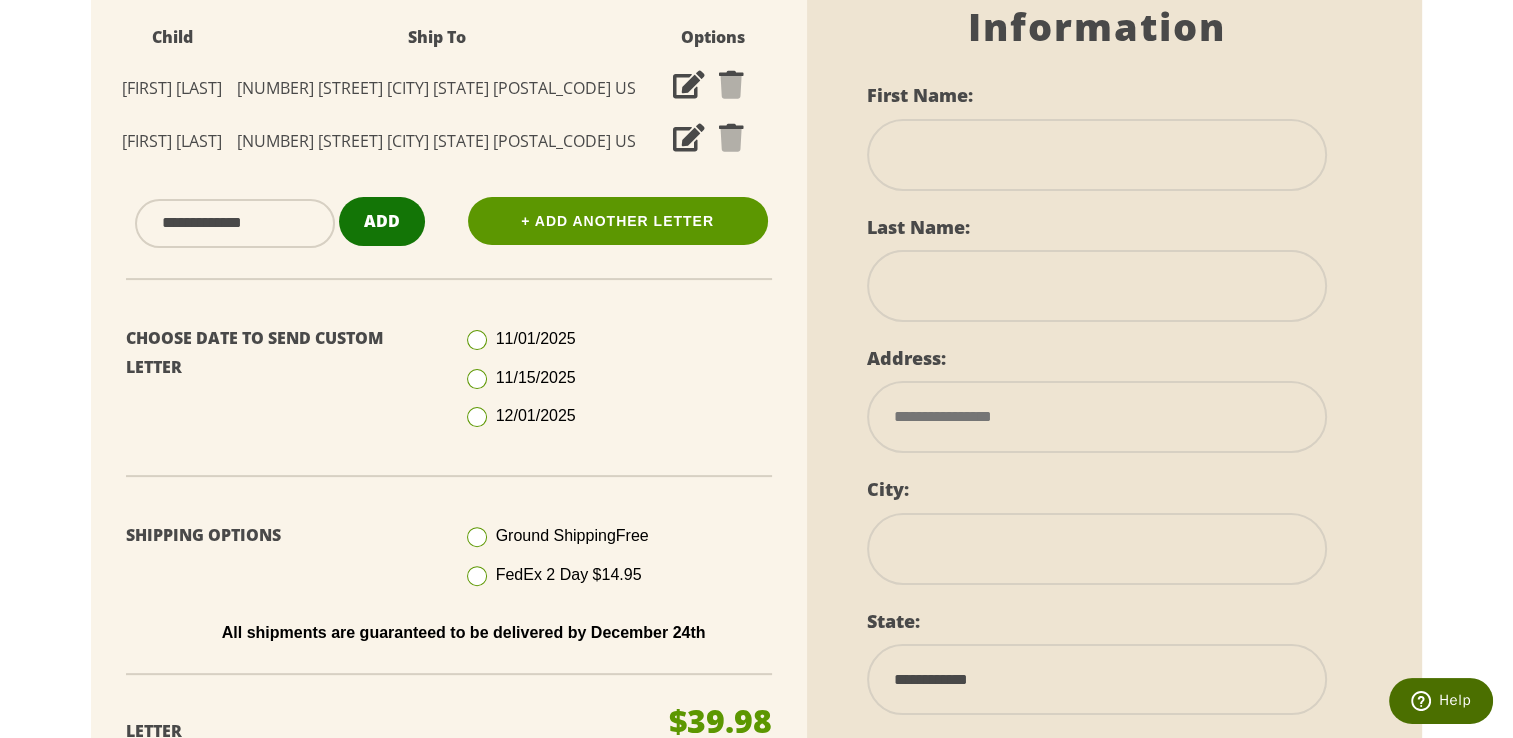 click on "Add" at bounding box center (382, 221) 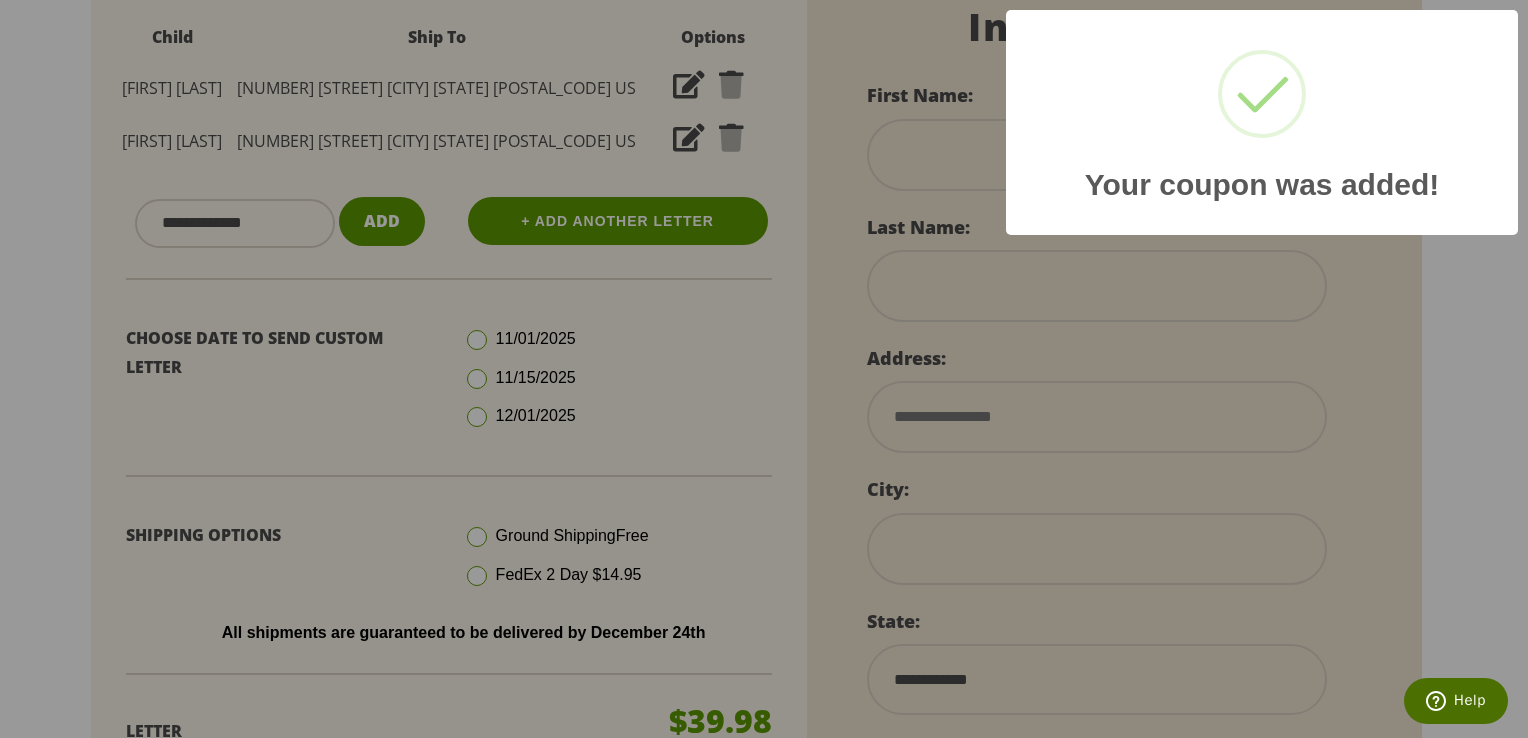 click on "Your coupon was added! × OK Cancel" at bounding box center (764, 369) 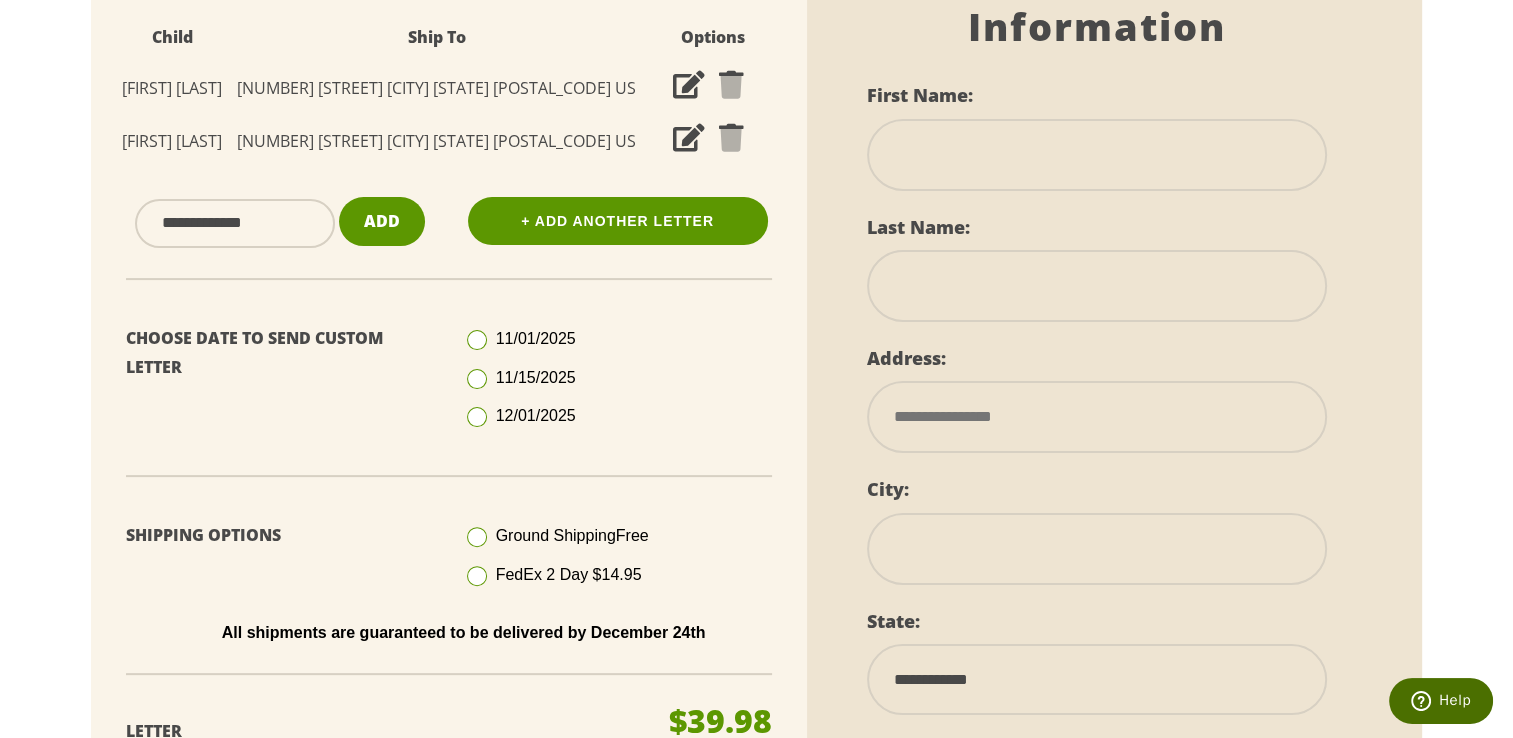 click on "11/15/2025" at bounding box center [618, 378] 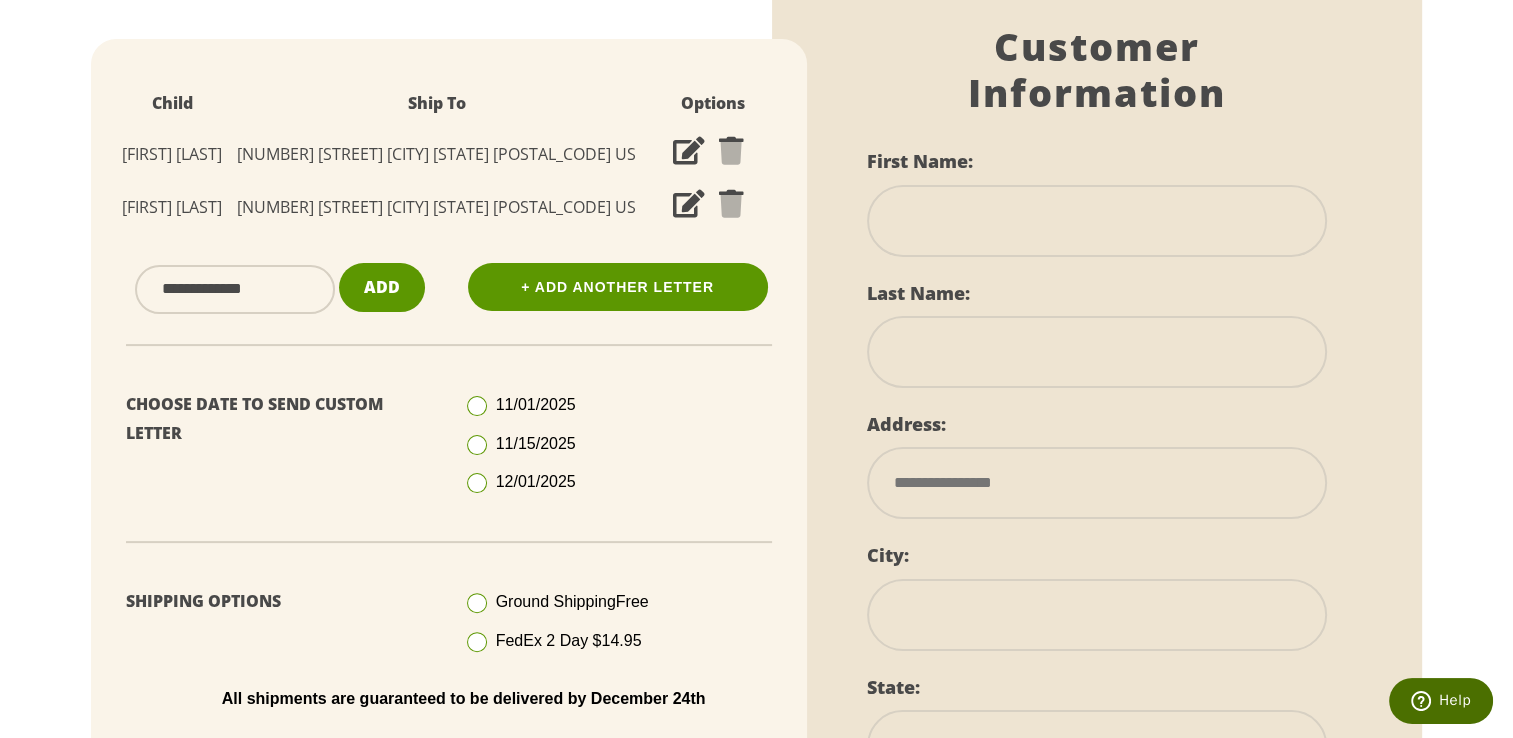 scroll, scrollTop: 400, scrollLeft: 0, axis: vertical 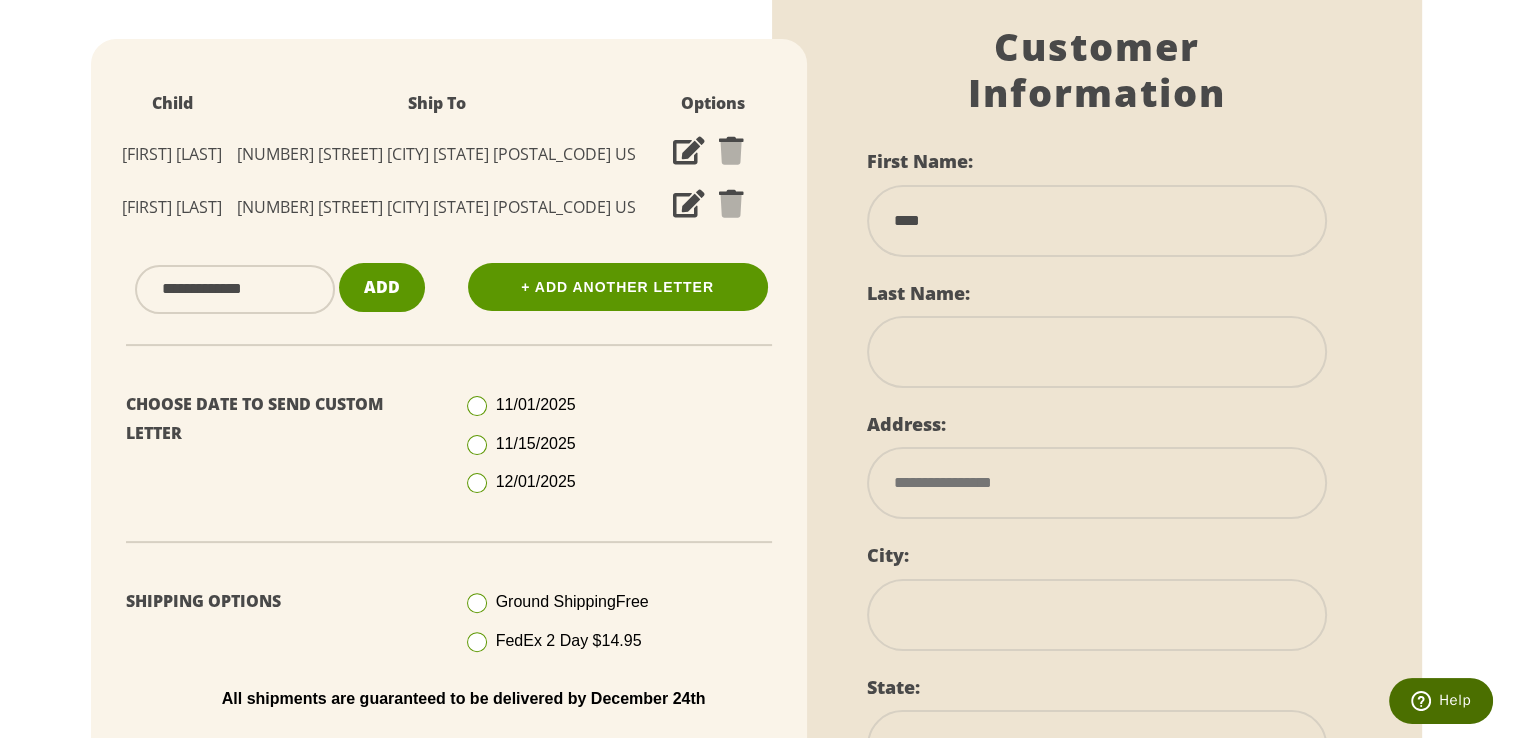 type on "***" 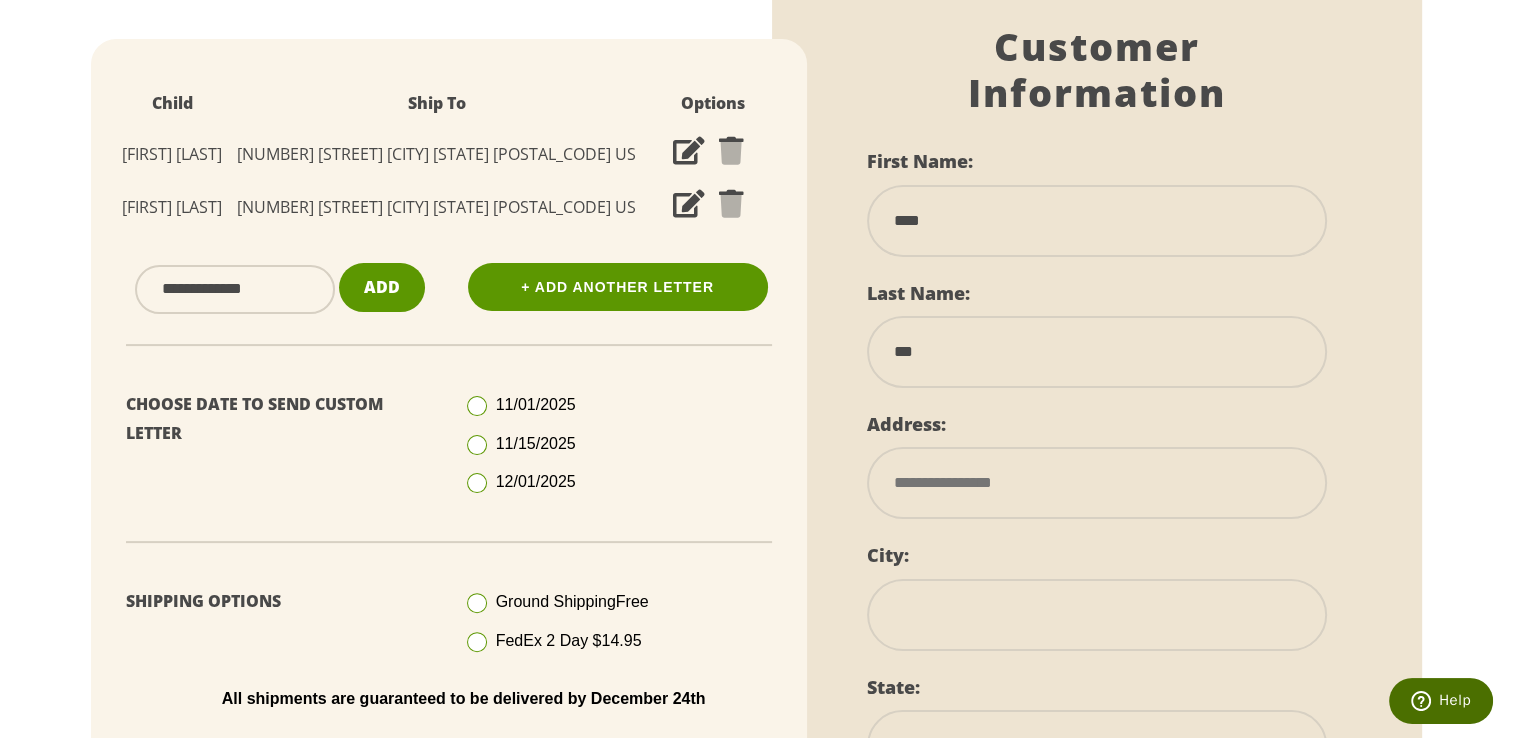 type on "**********" 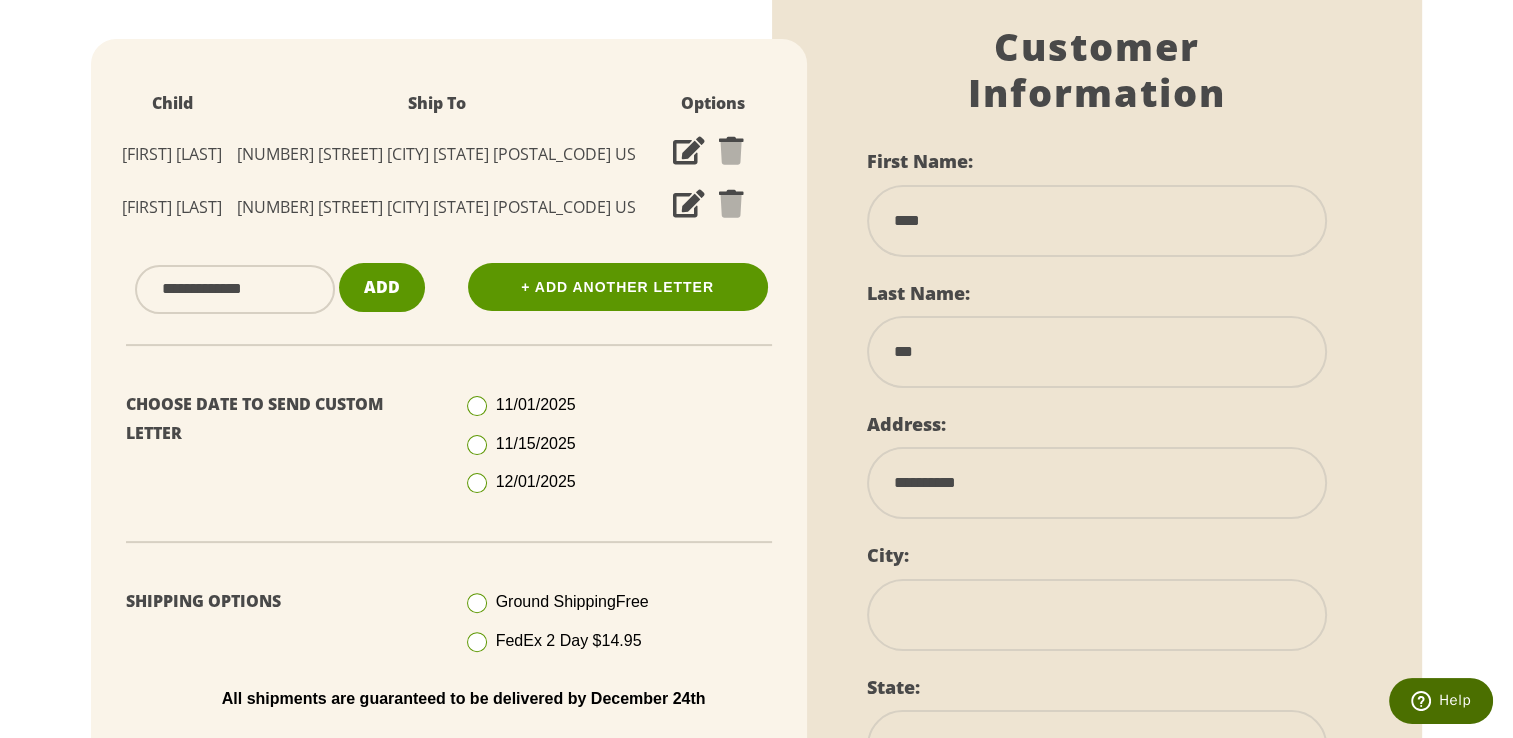 type on "********" 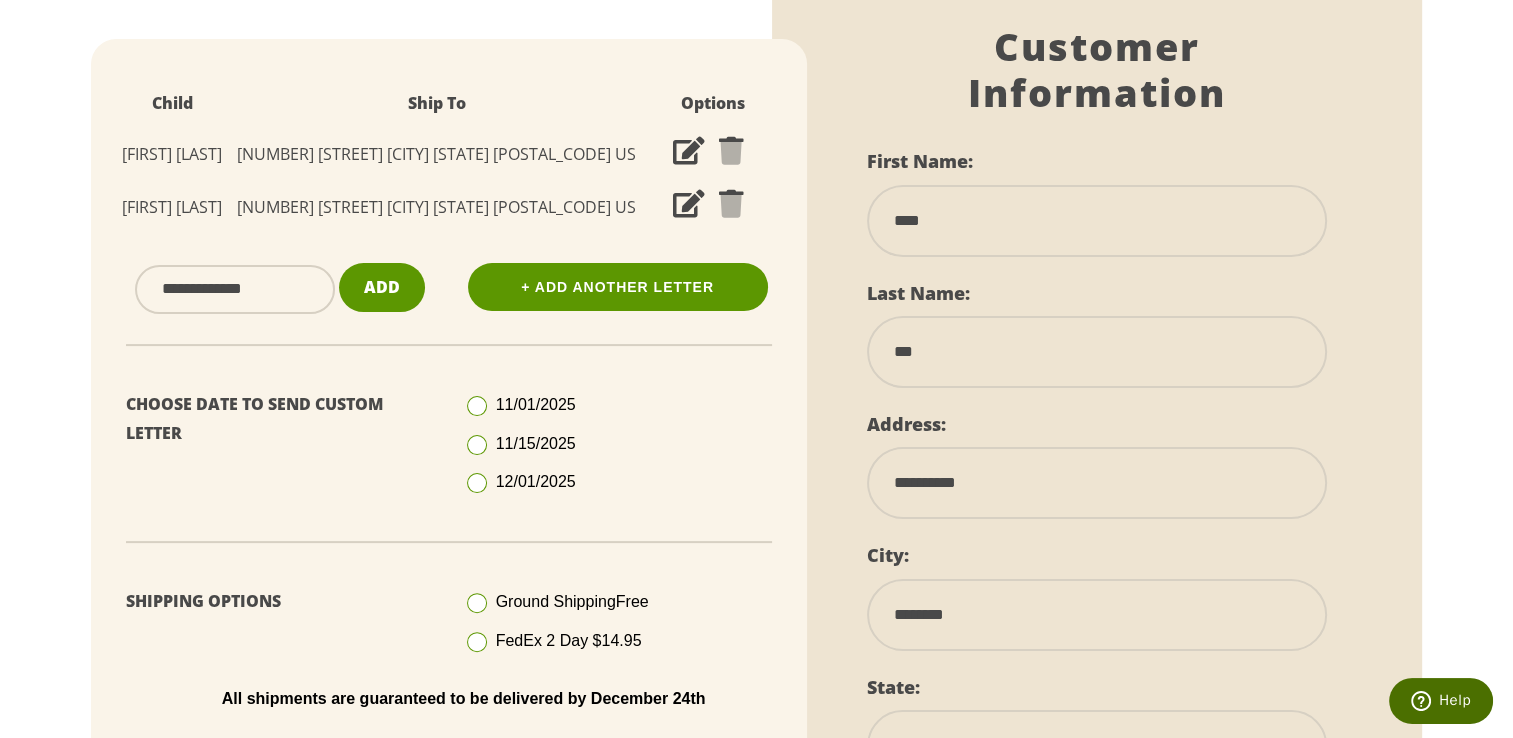 type on "**********" 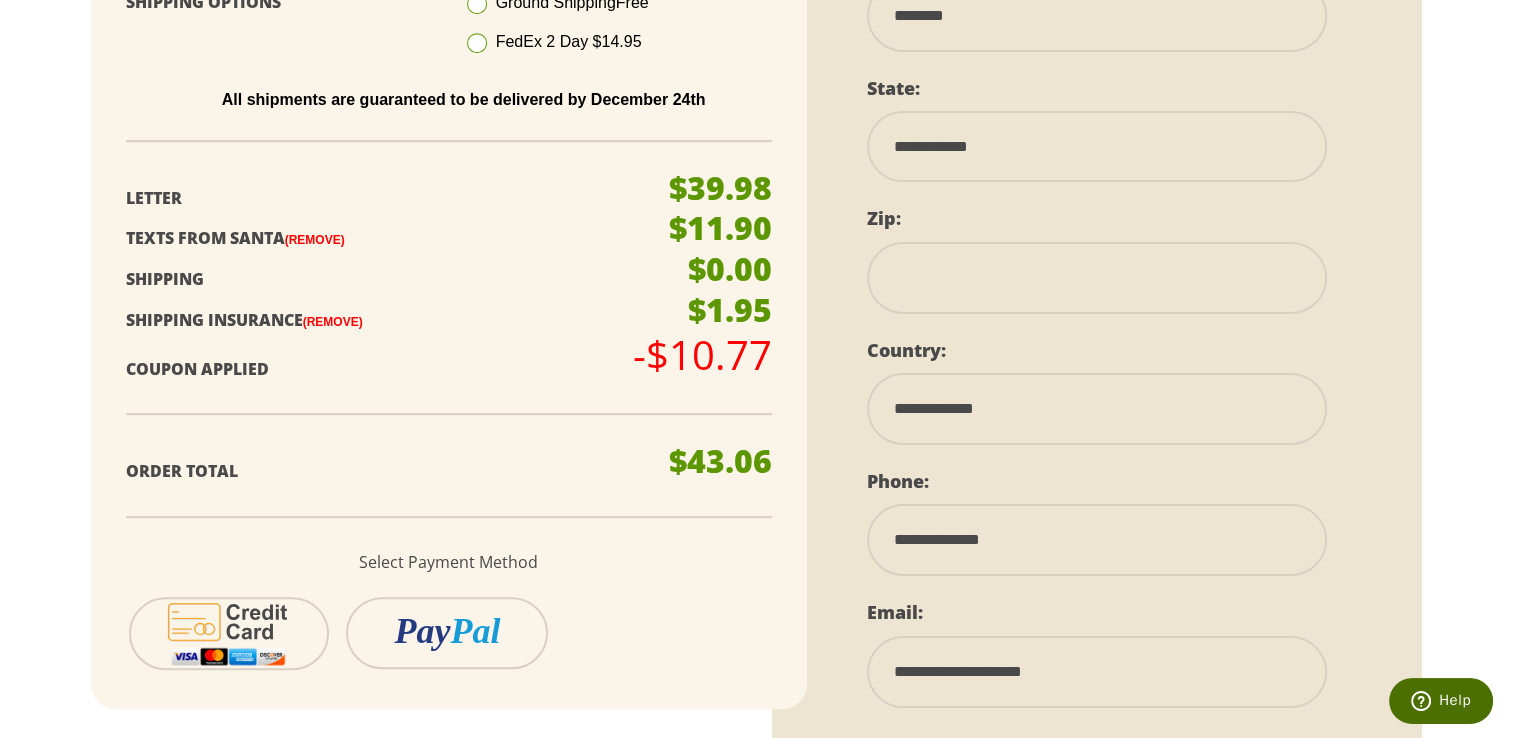 scroll, scrollTop: 1000, scrollLeft: 0, axis: vertical 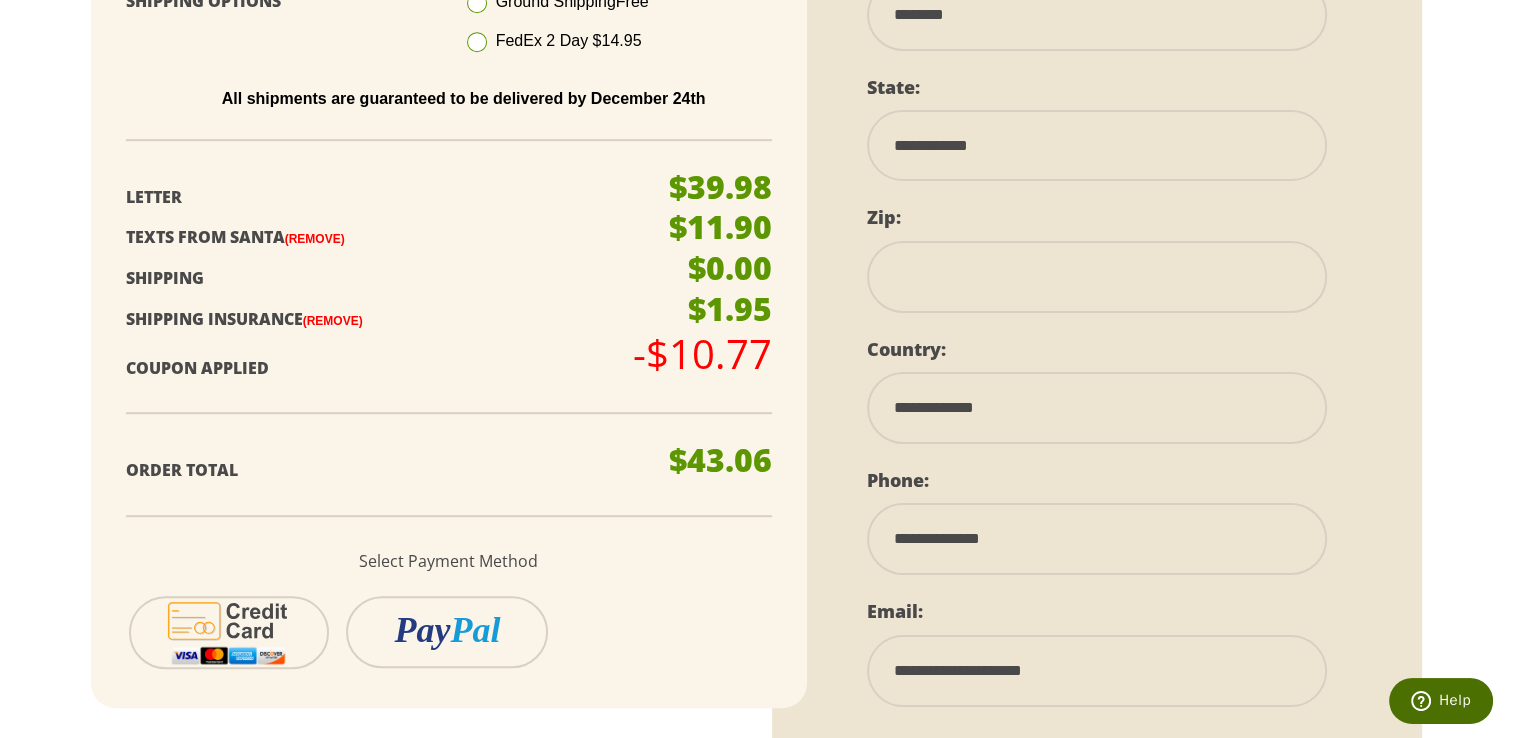 click on "**********" at bounding box center (1097, 145) 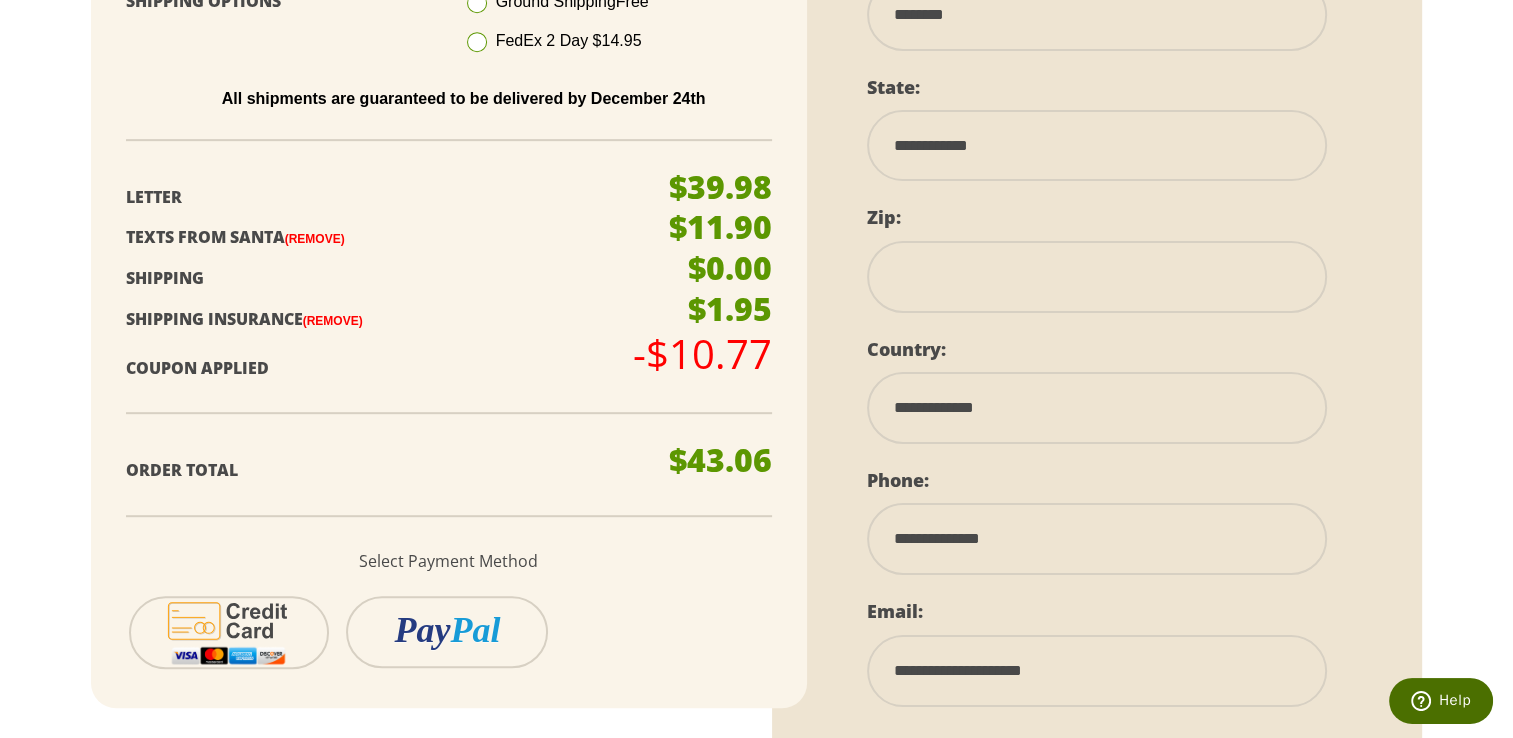 select on "**" 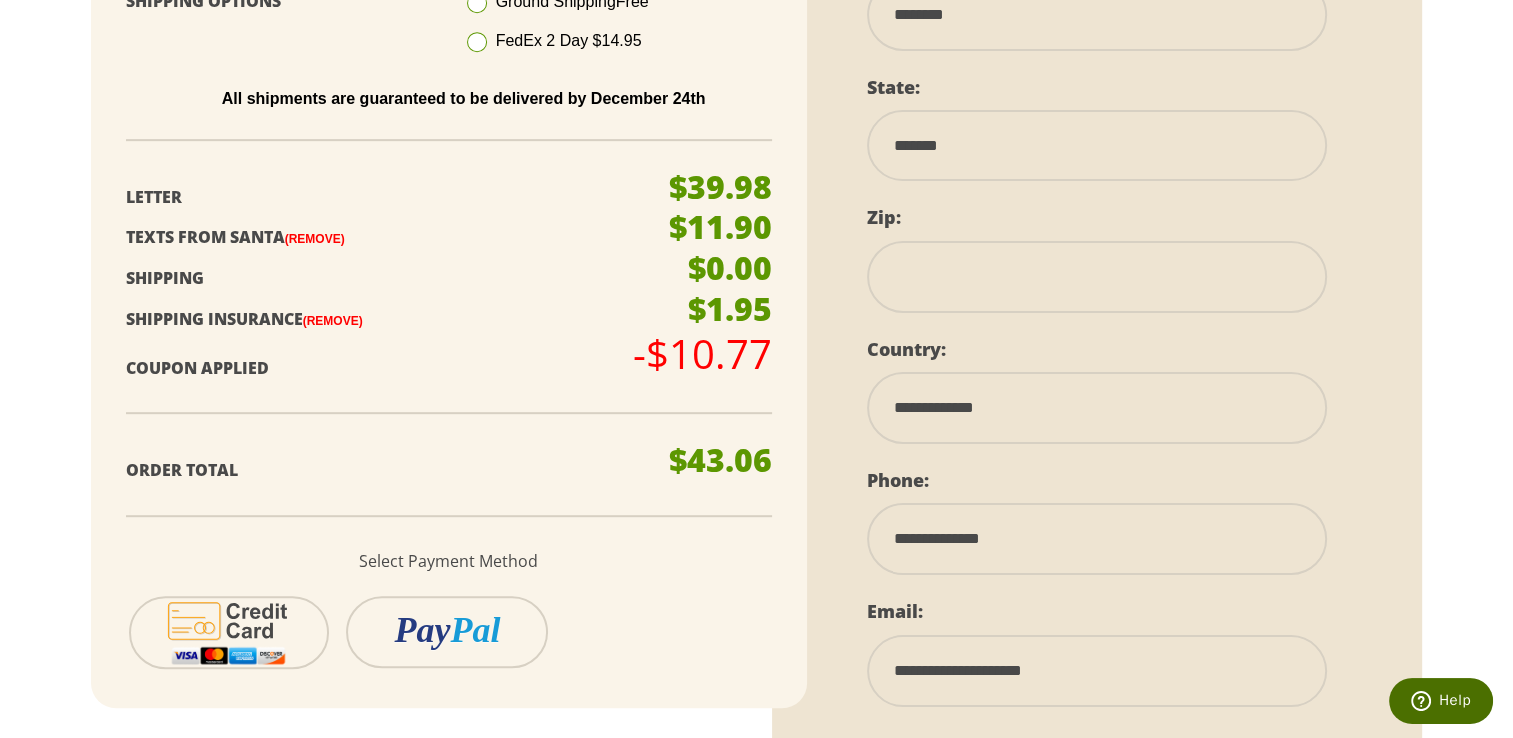 click on "**********" at bounding box center (1097, 145) 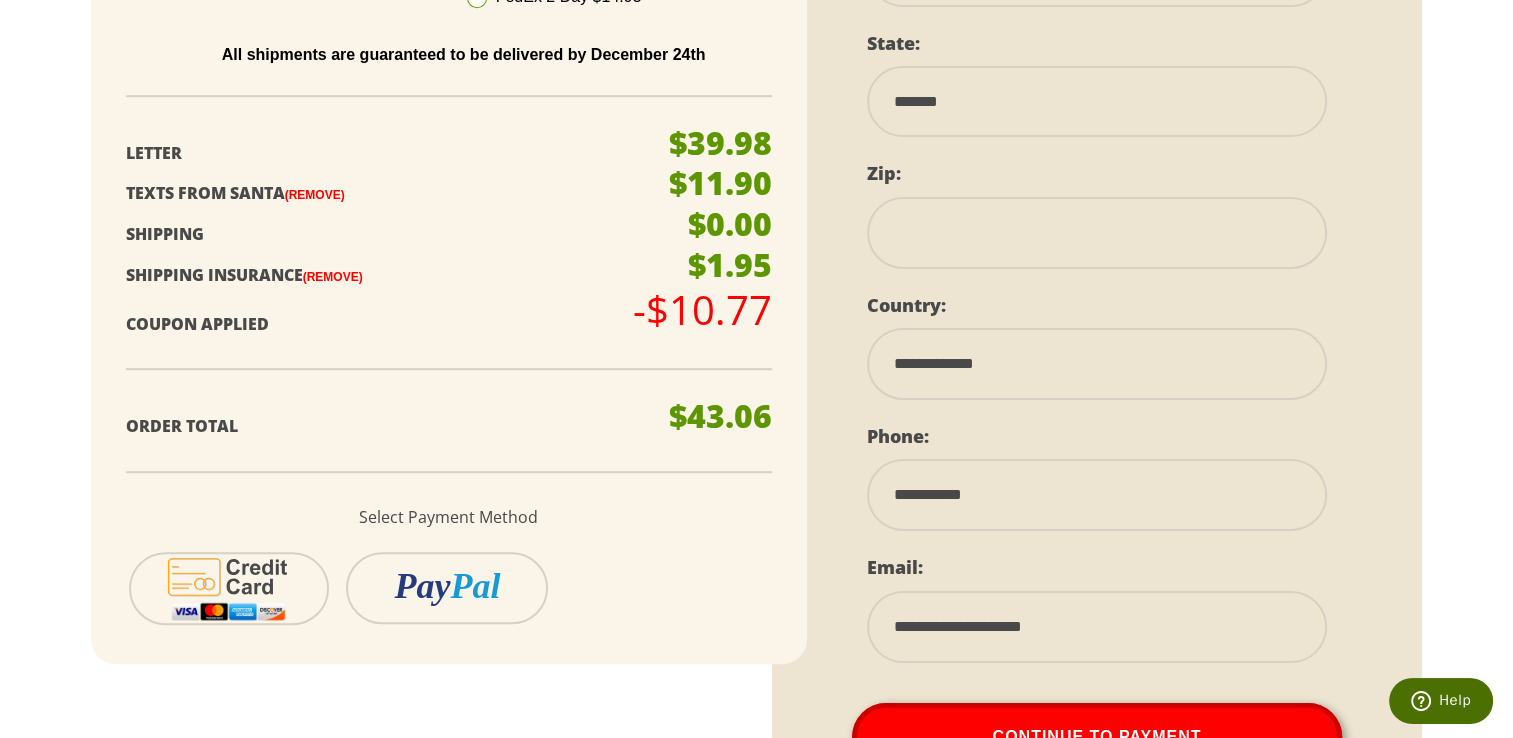 scroll, scrollTop: 1066, scrollLeft: 0, axis: vertical 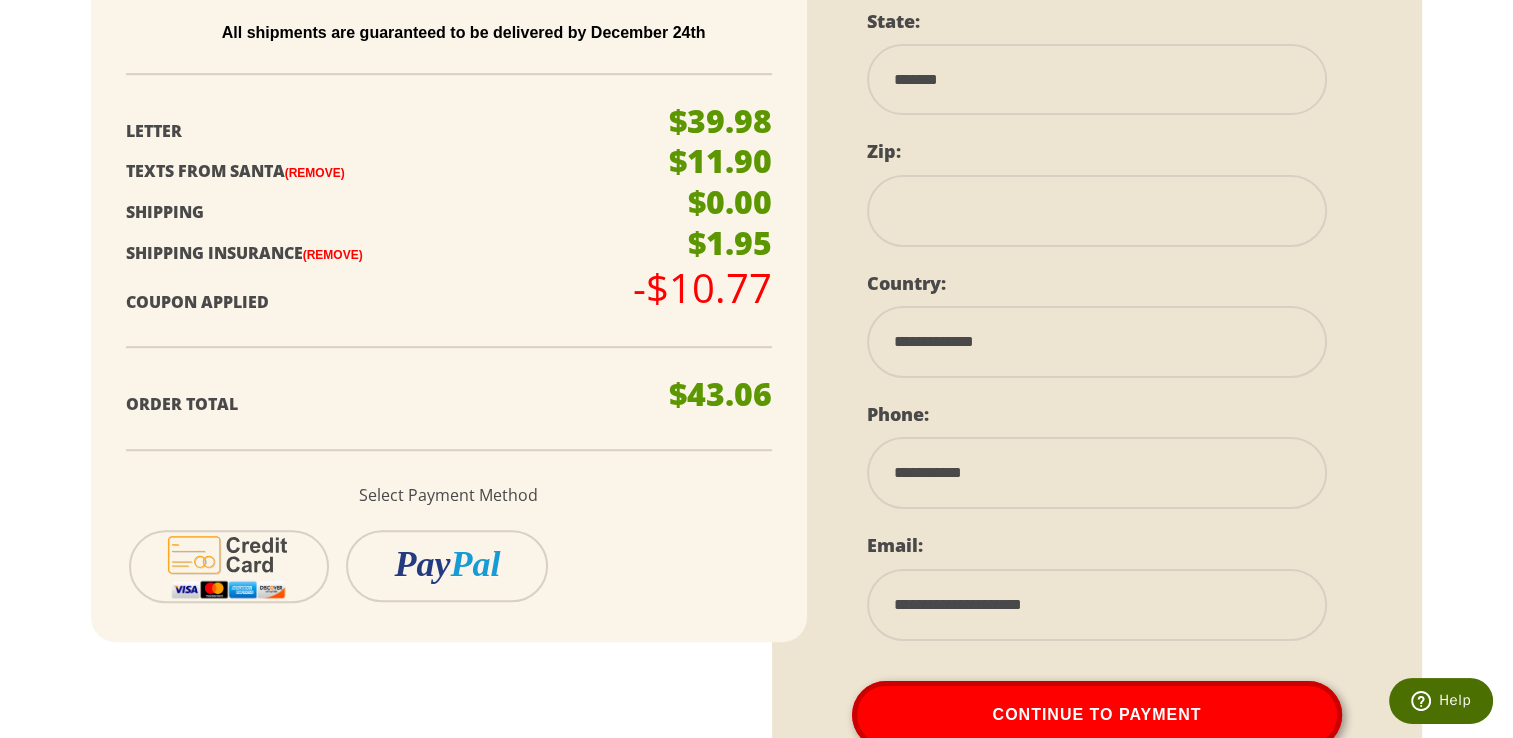 click at bounding box center [1097, 211] 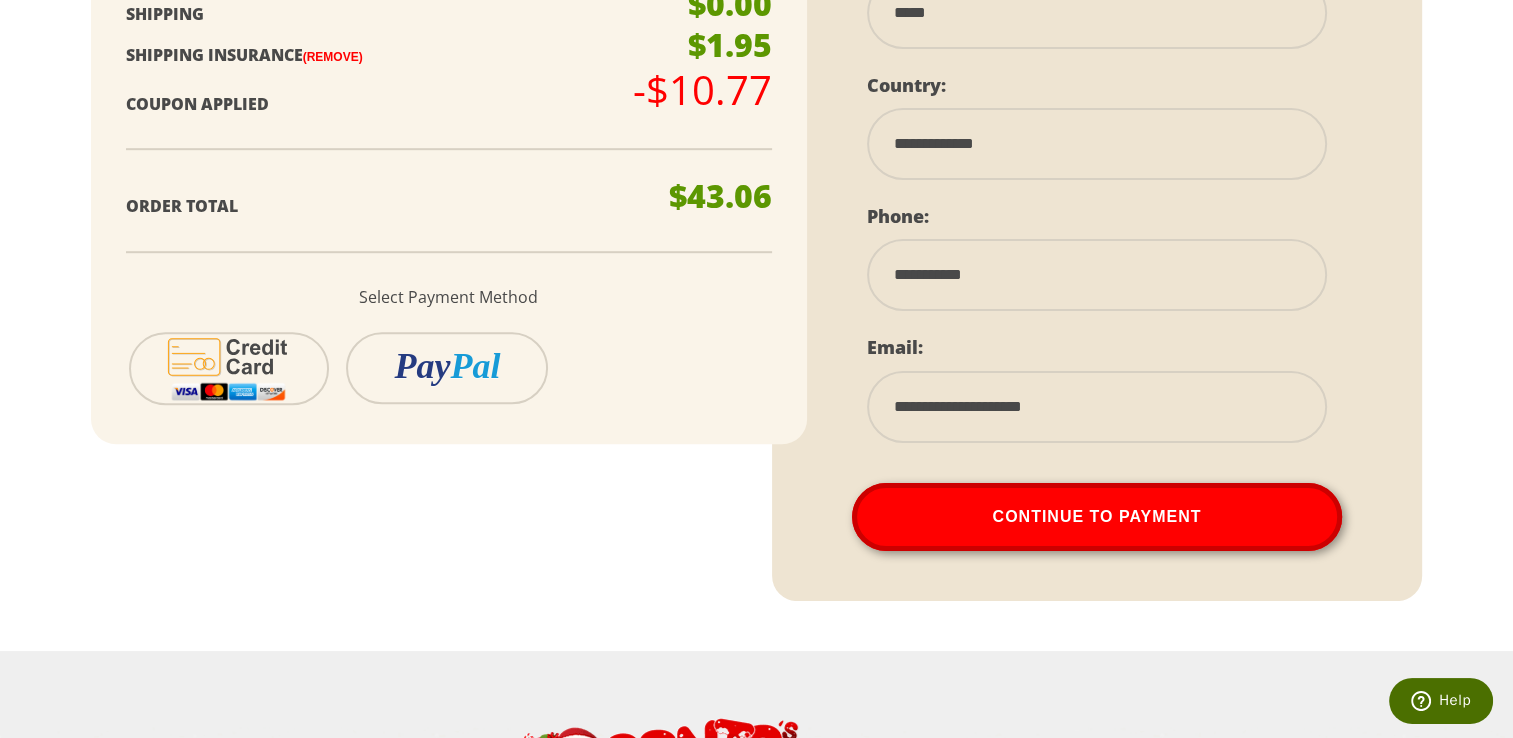 scroll, scrollTop: 1266, scrollLeft: 0, axis: vertical 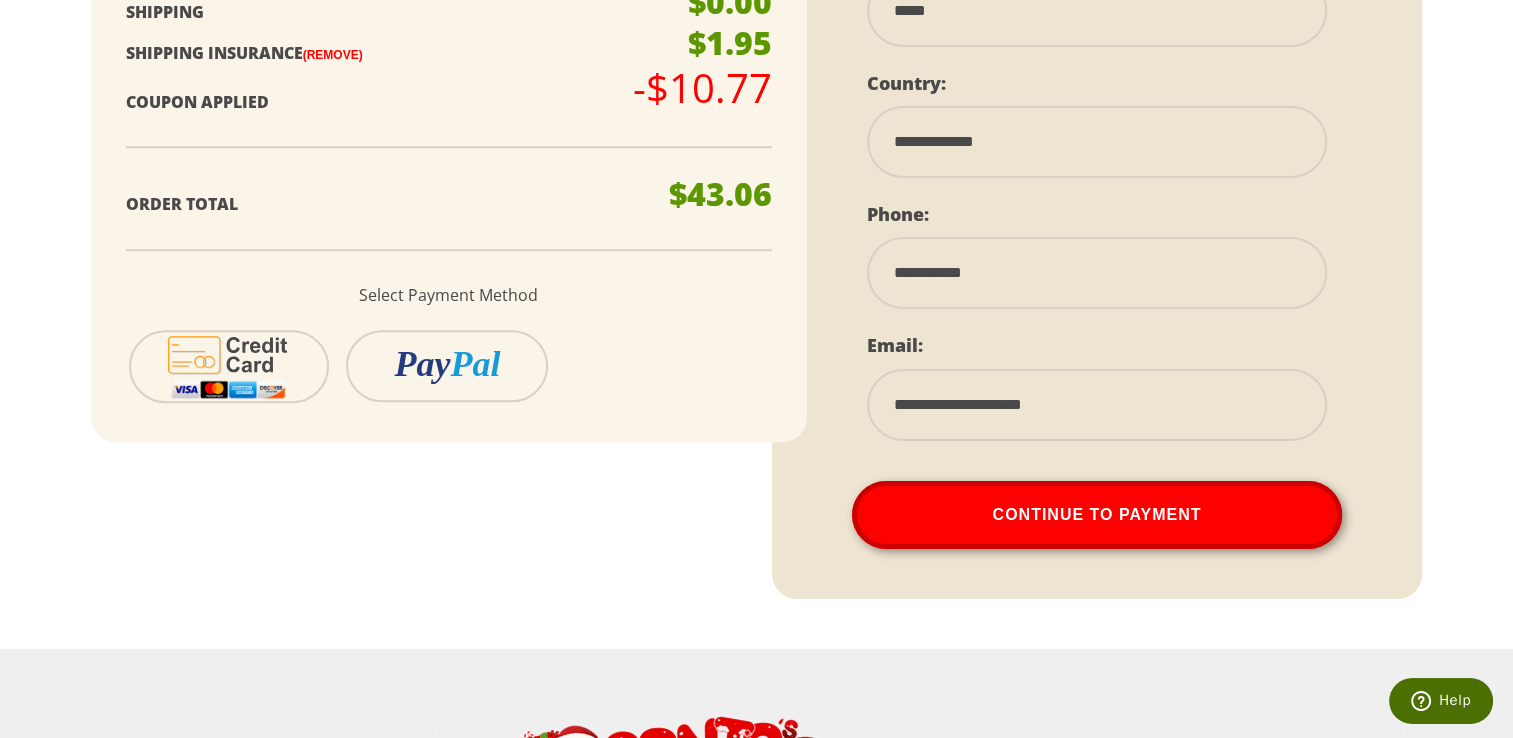 drag, startPoint x: 1010, startPoint y: 270, endPoint x: 984, endPoint y: 267, distance: 26.172504 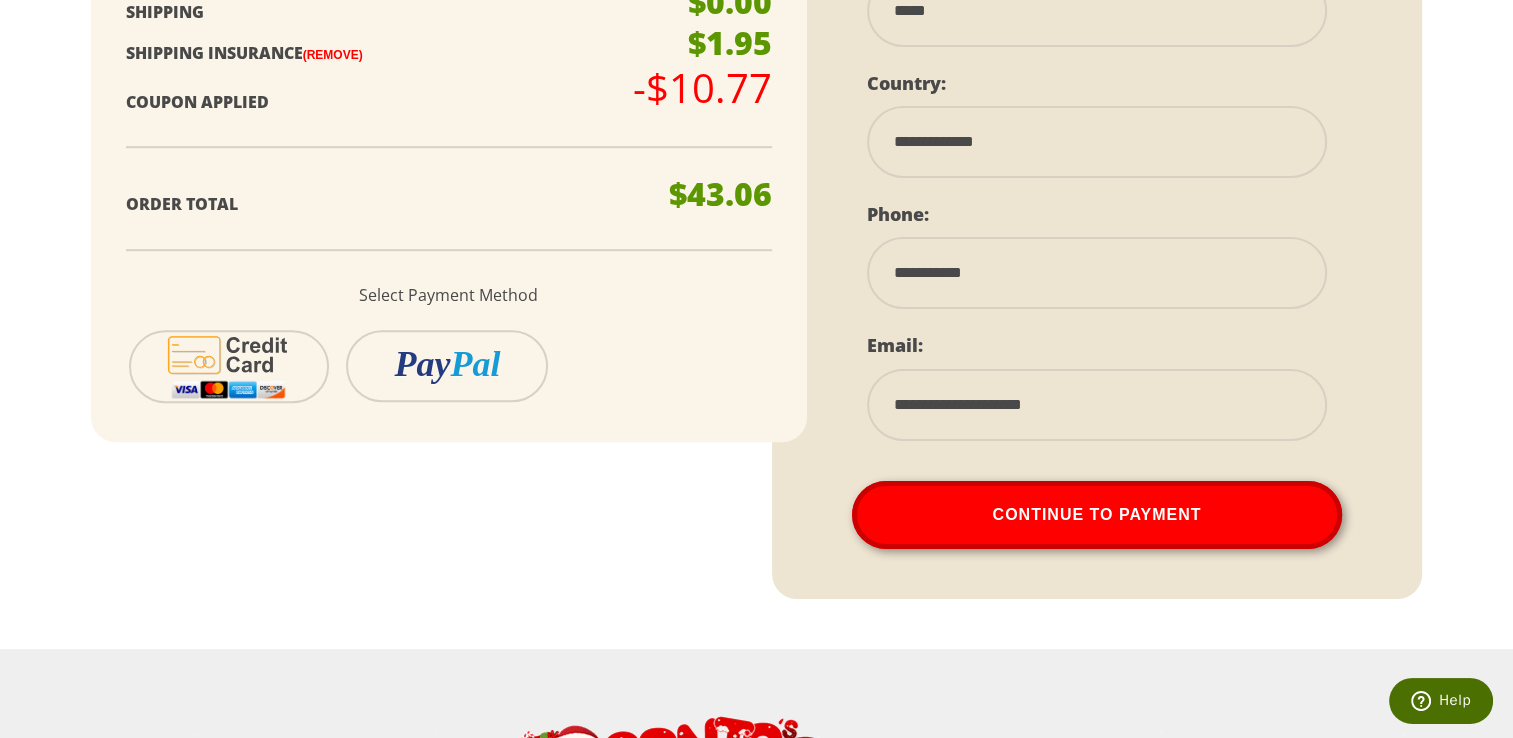 click on "**********" at bounding box center [1097, 273] 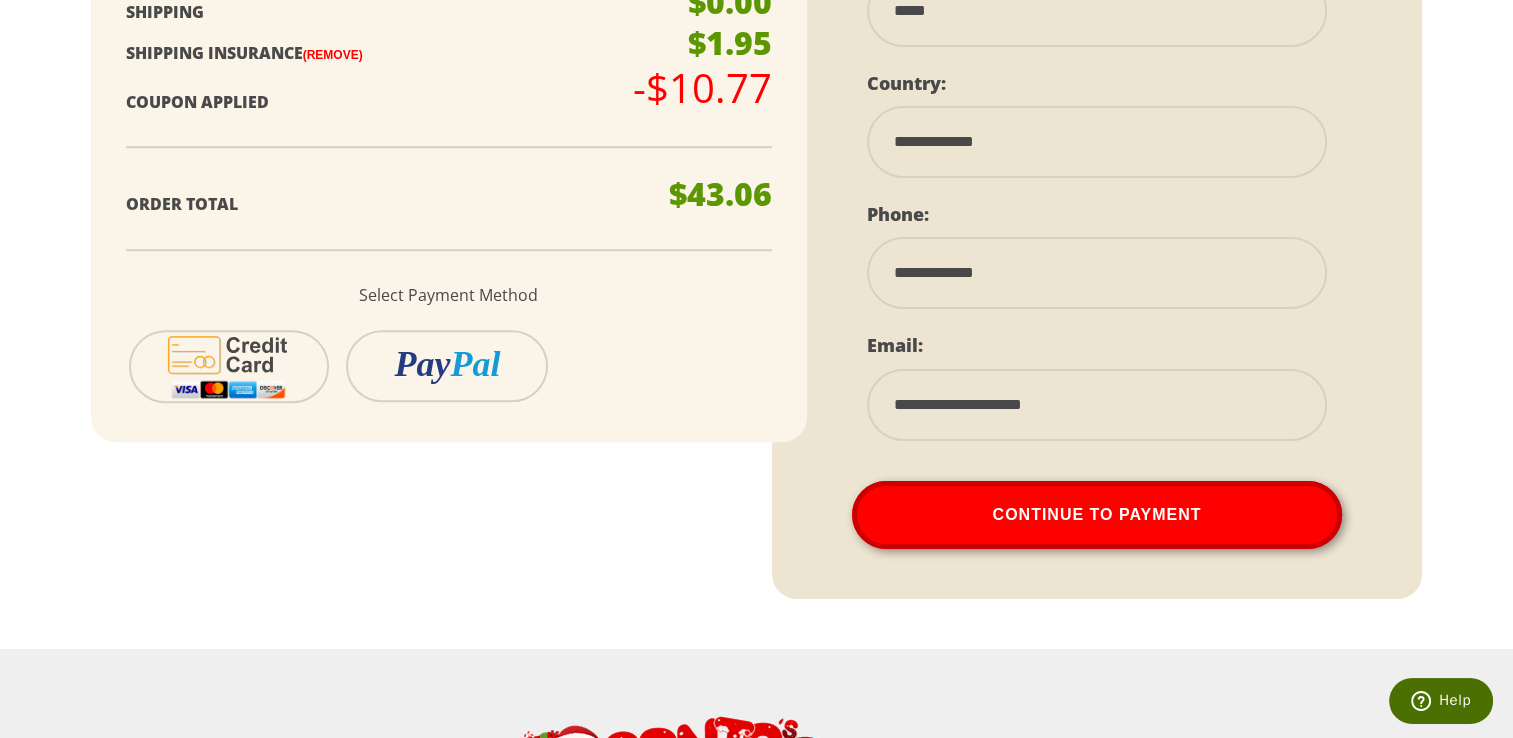 drag, startPoint x: 1123, startPoint y: 268, endPoint x: 782, endPoint y: 282, distance: 341.28726 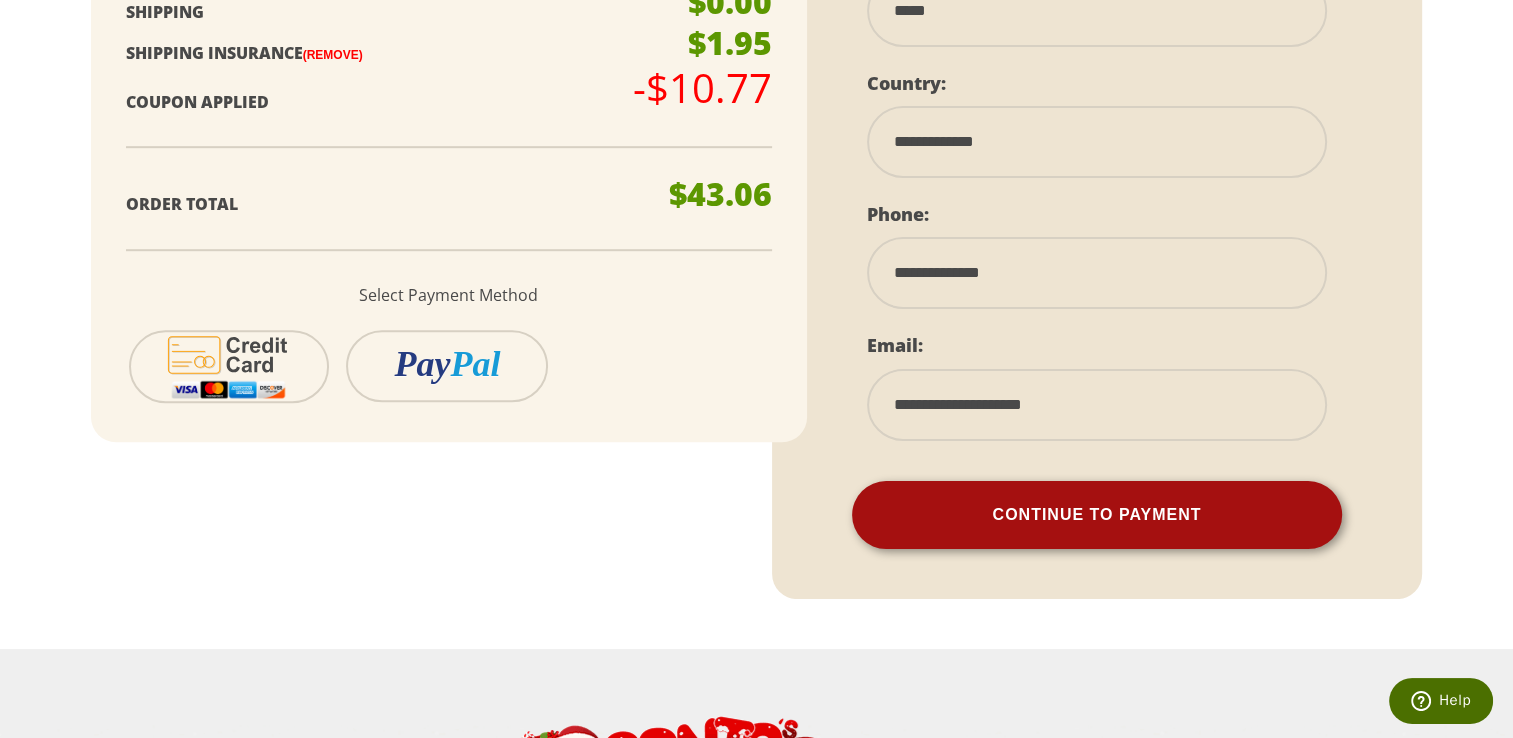 type on "**********" 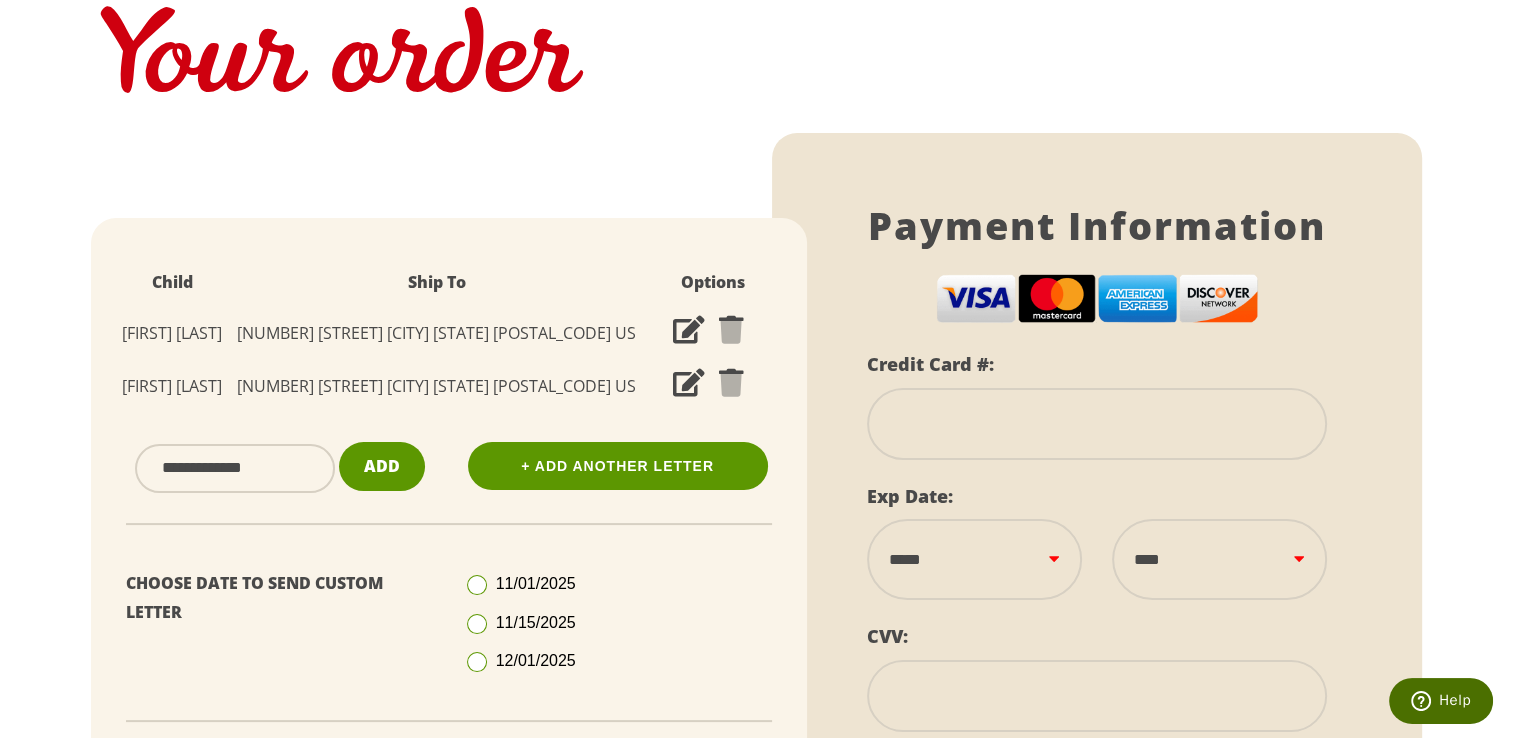 scroll, scrollTop: 212, scrollLeft: 0, axis: vertical 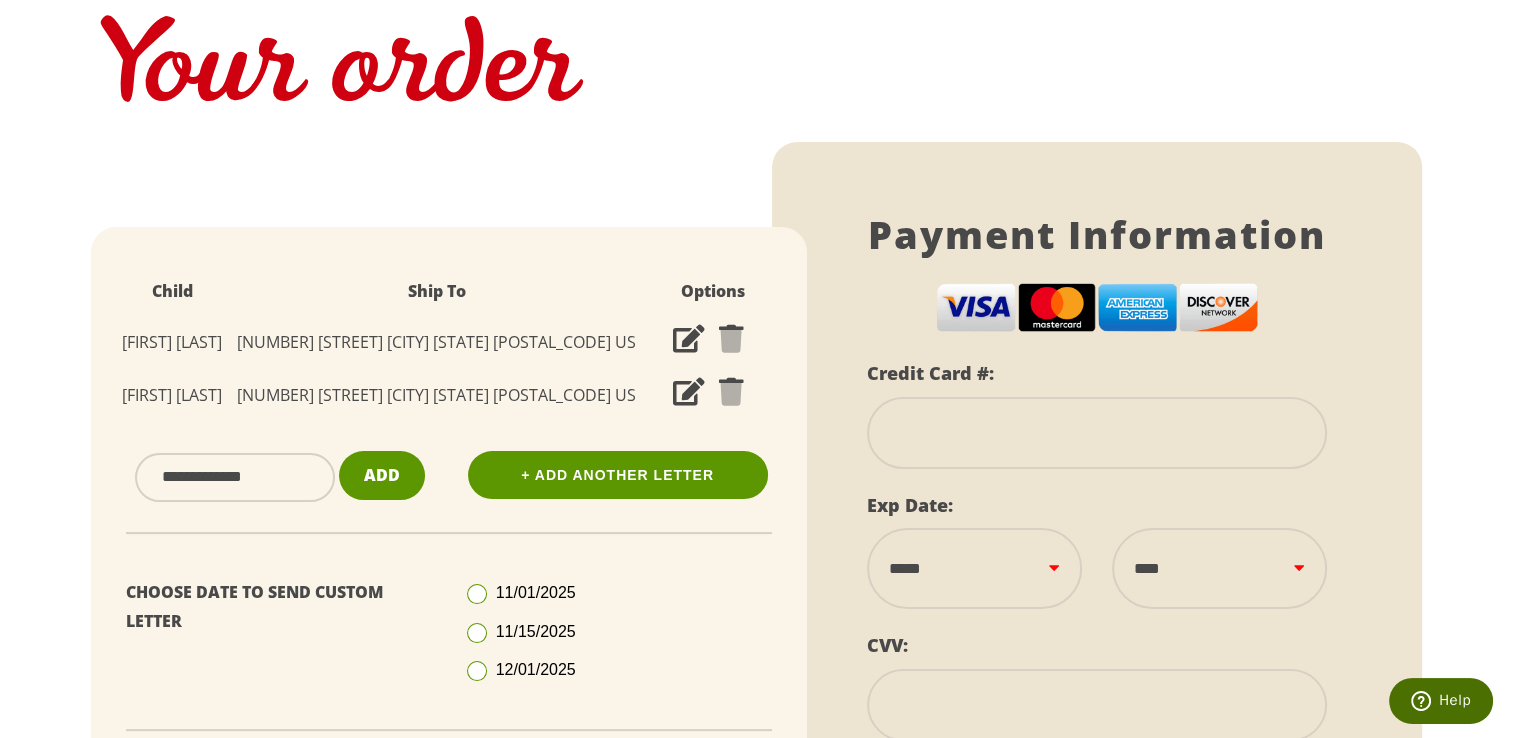 click at bounding box center (1097, 433) 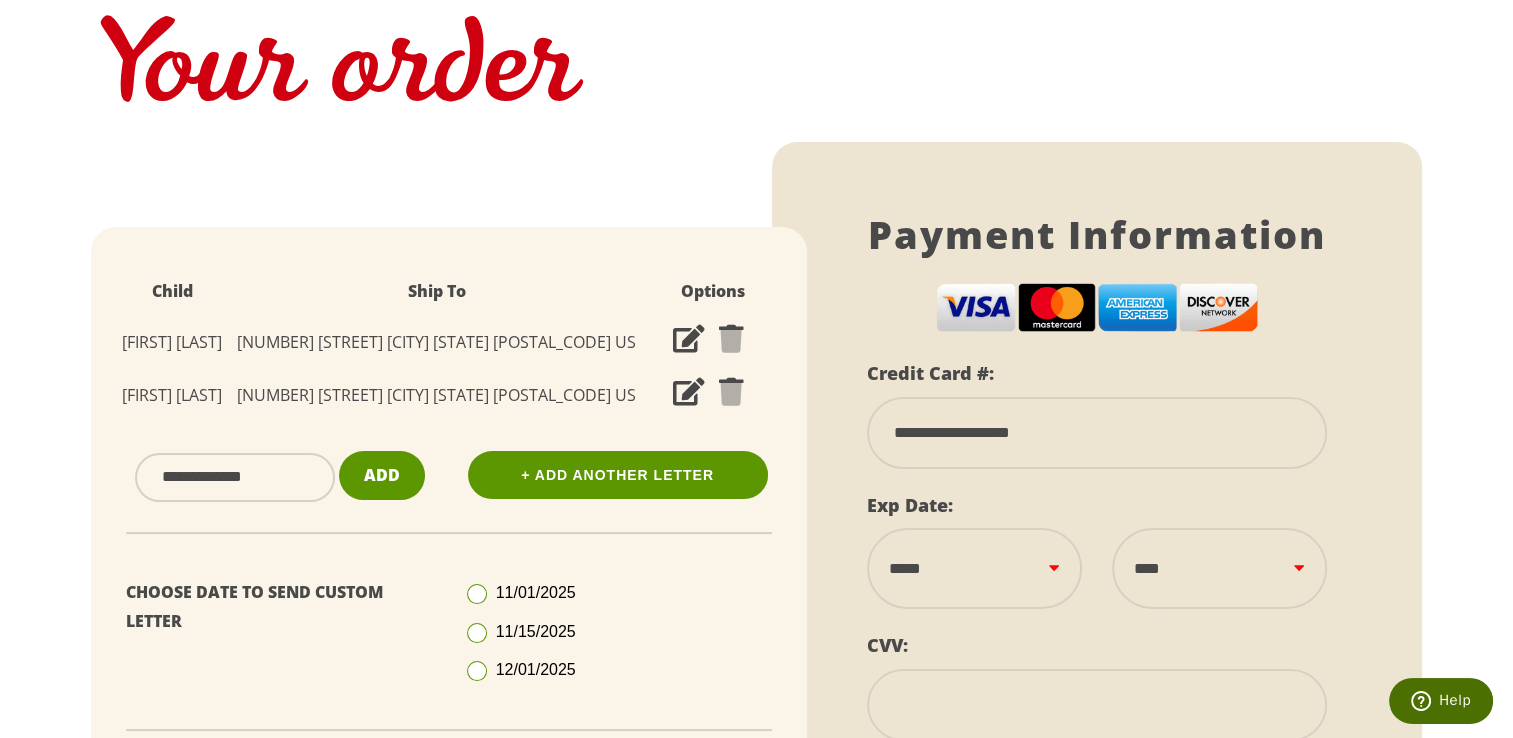 select on "**" 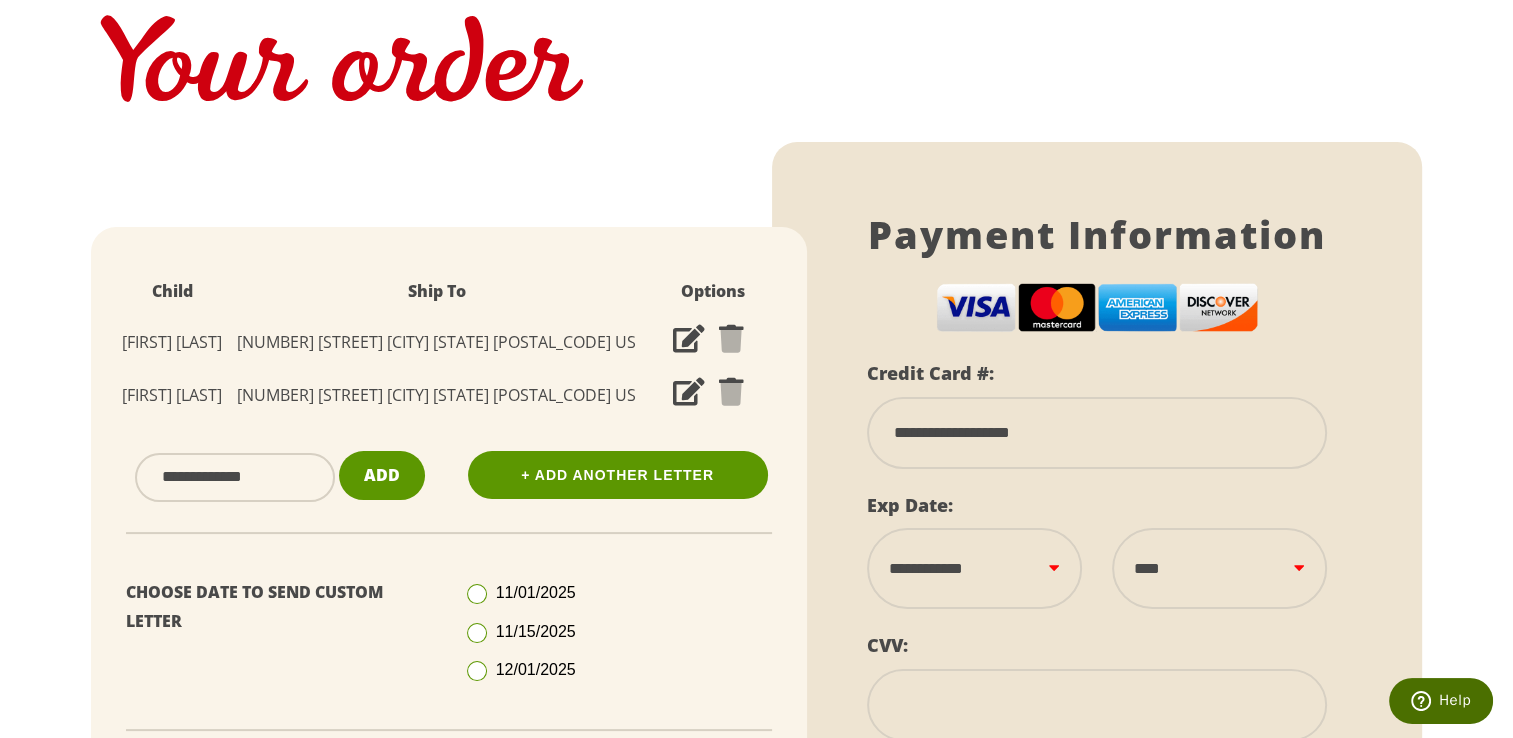 select on "****" 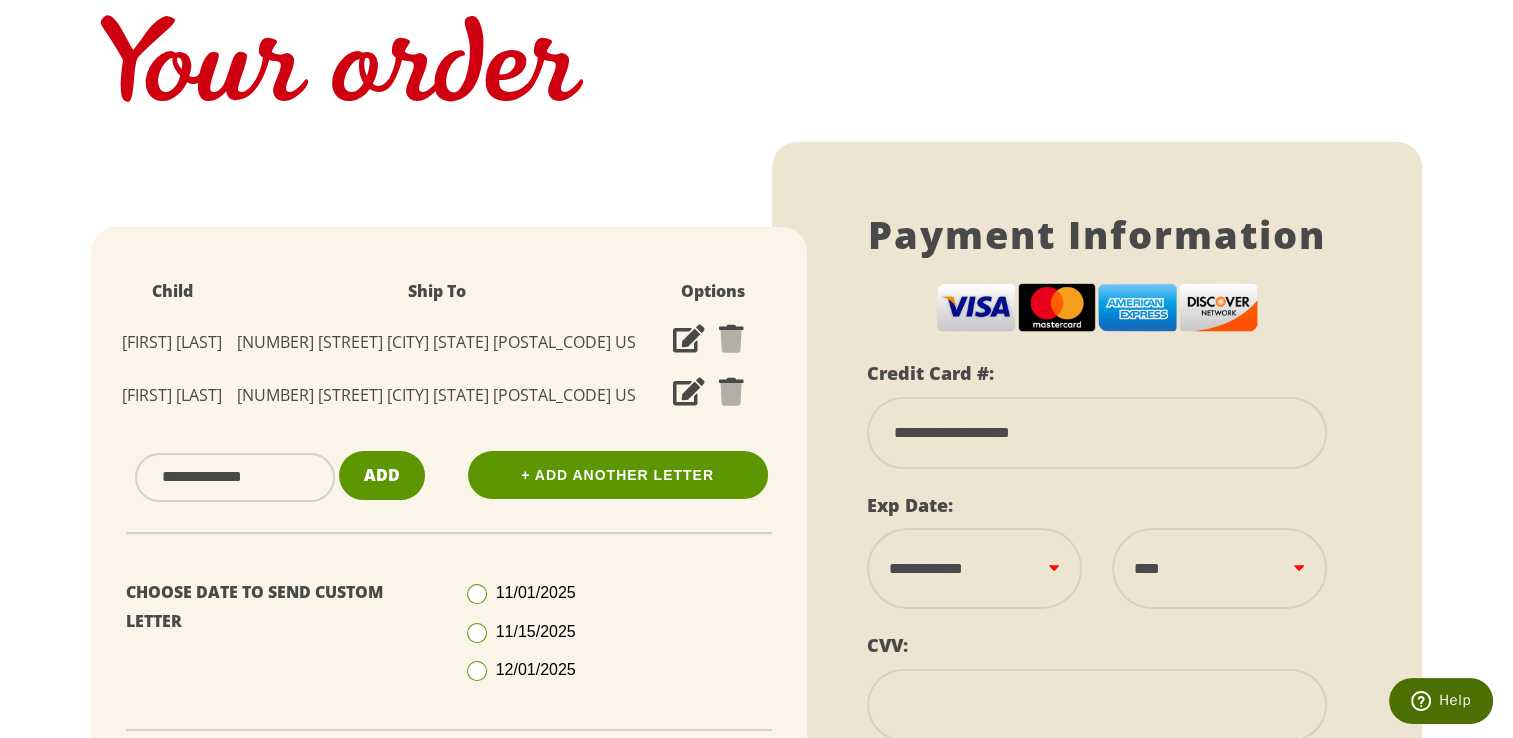 type on "***" 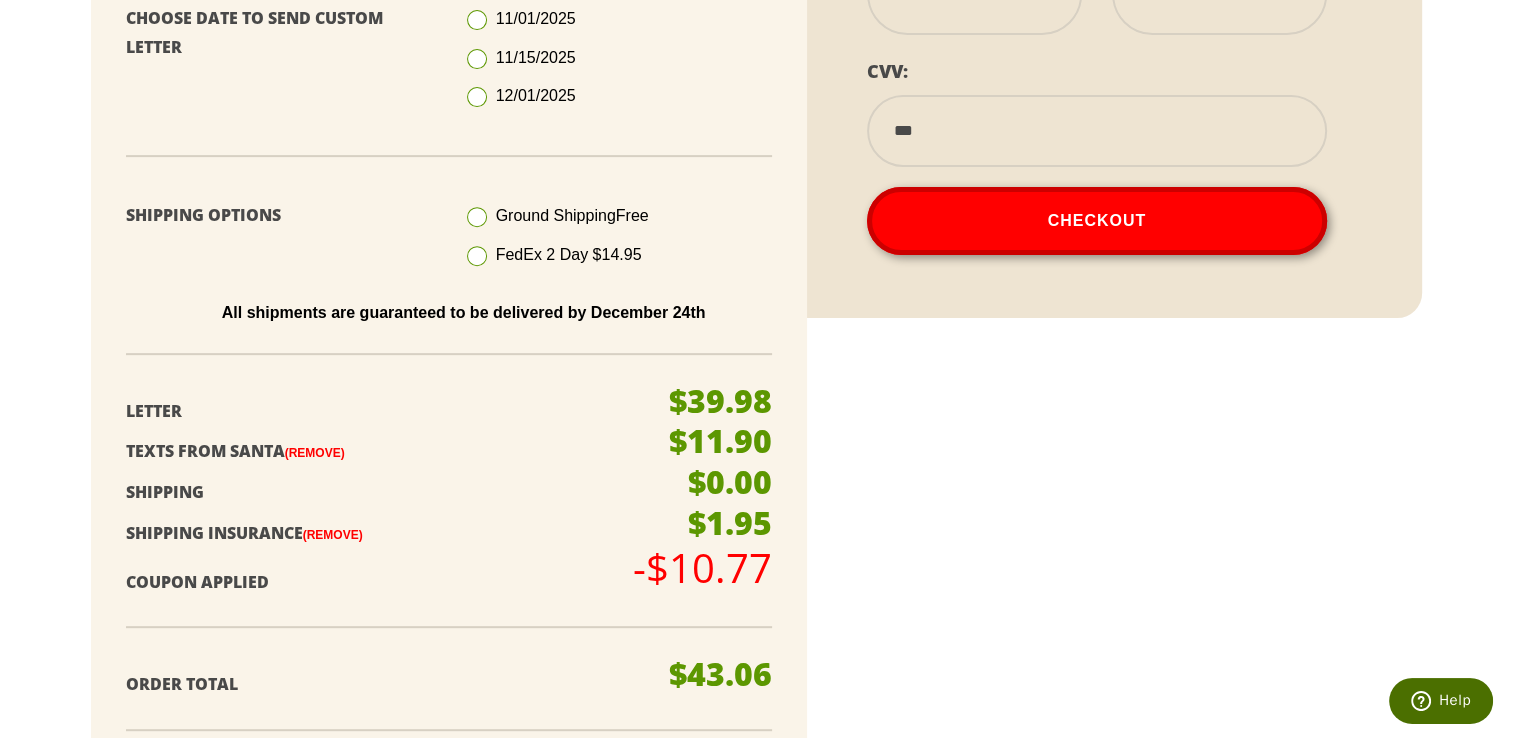 scroll, scrollTop: 812, scrollLeft: 0, axis: vertical 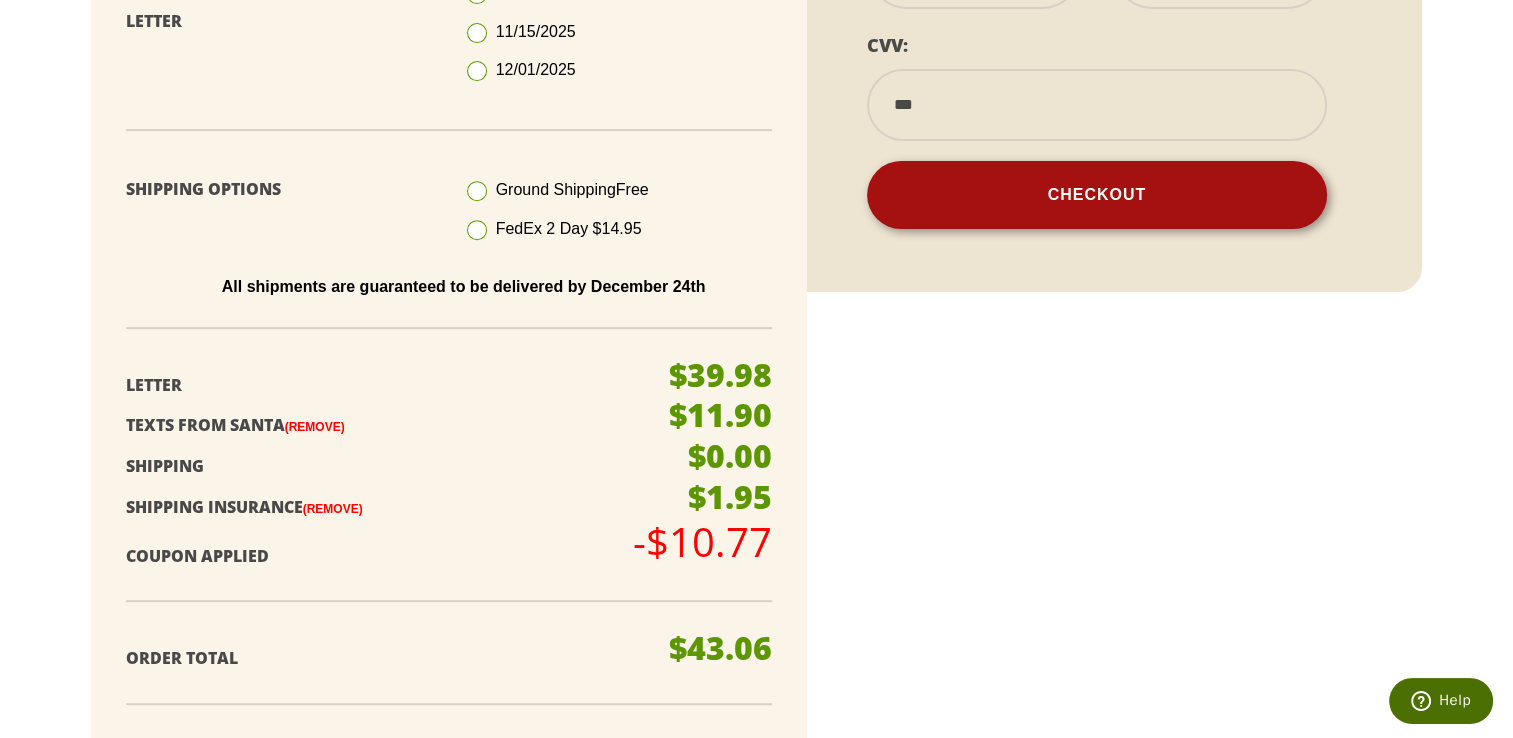 click on "Checkout" at bounding box center (1097, 195) 